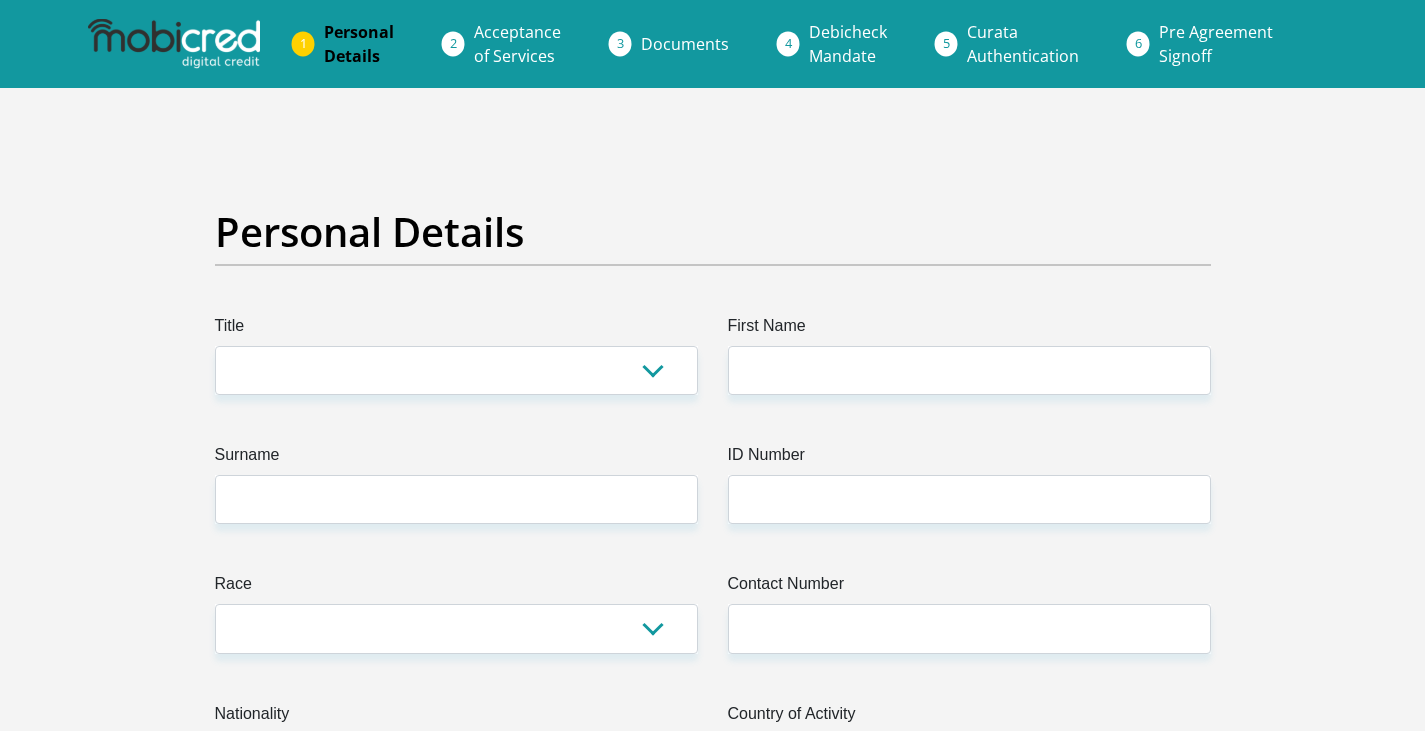 scroll, scrollTop: 0, scrollLeft: 0, axis: both 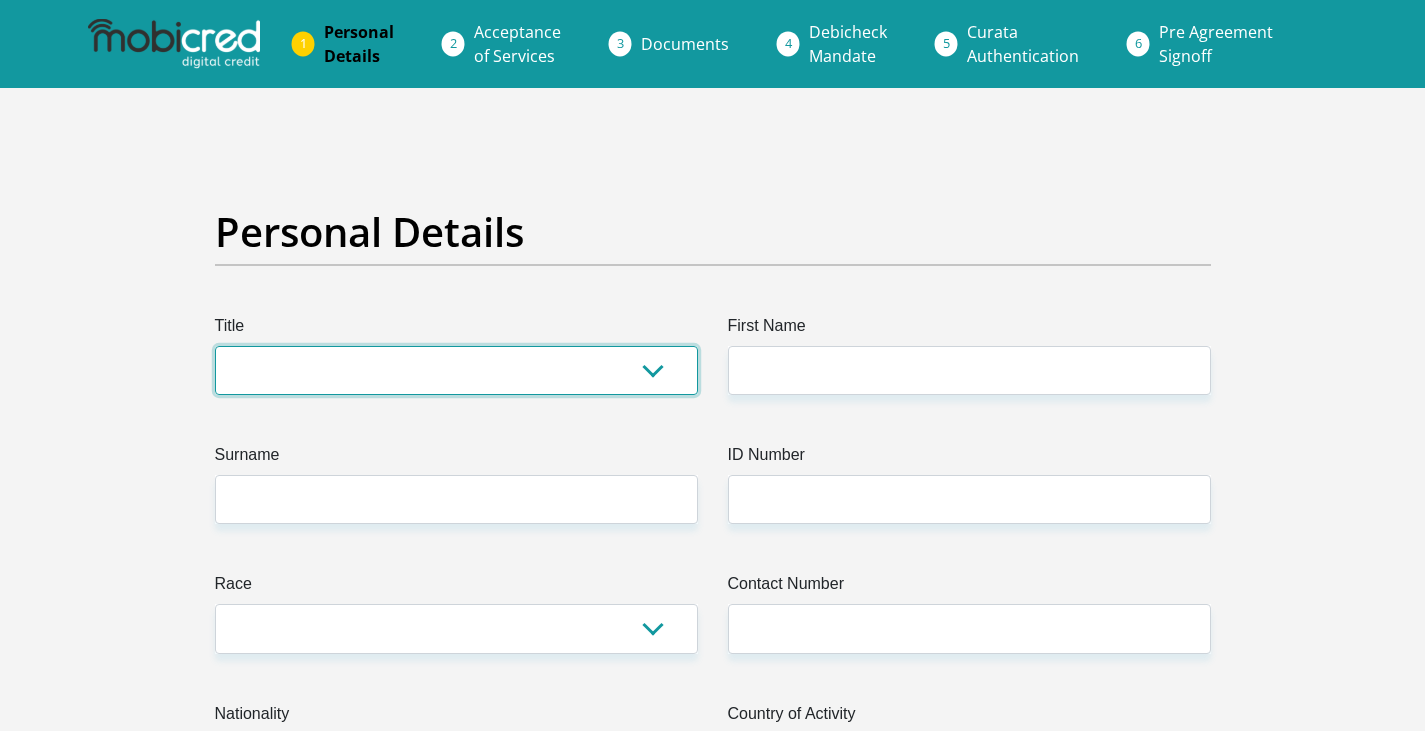 click on "Mr
Ms
Mrs
Dr
[PERSON_NAME]" at bounding box center (456, 370) 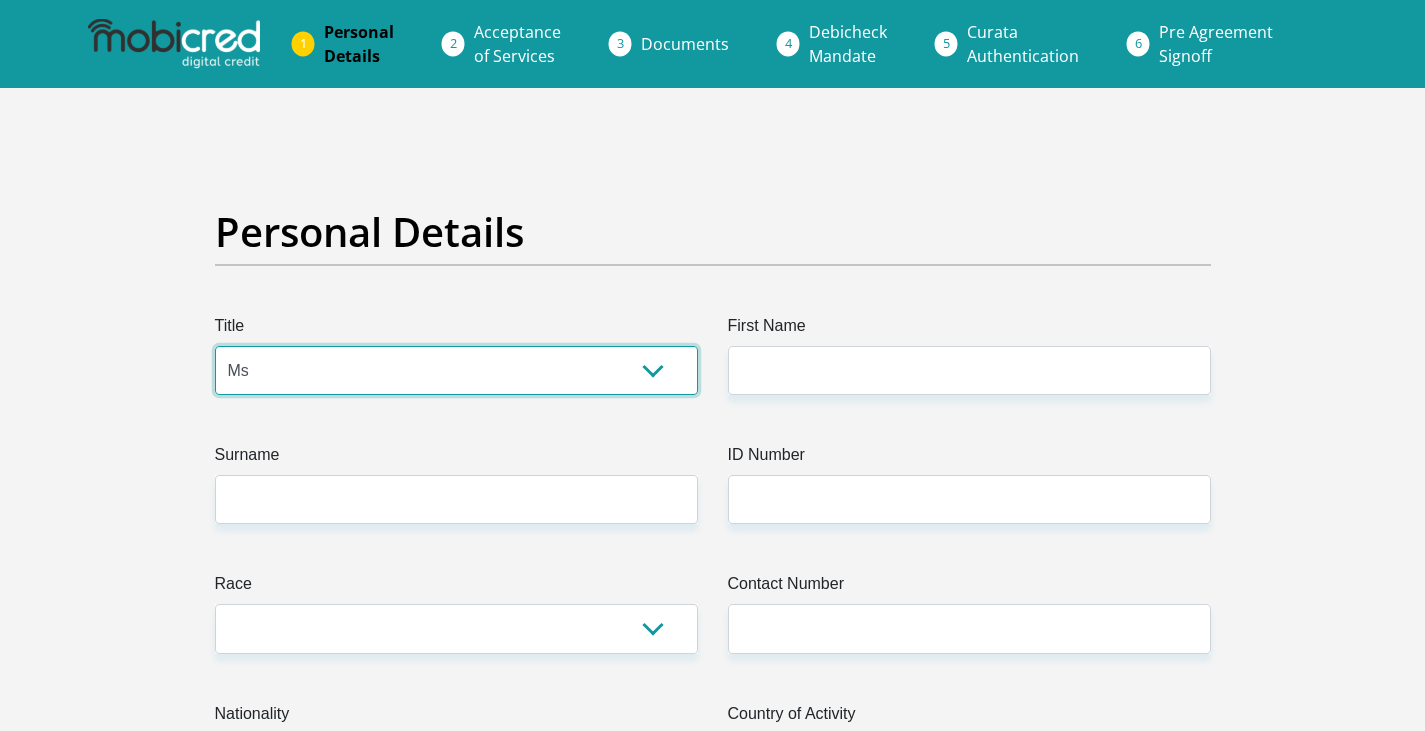 click on "Mr
Ms
Mrs
Dr
[PERSON_NAME]" at bounding box center (456, 370) 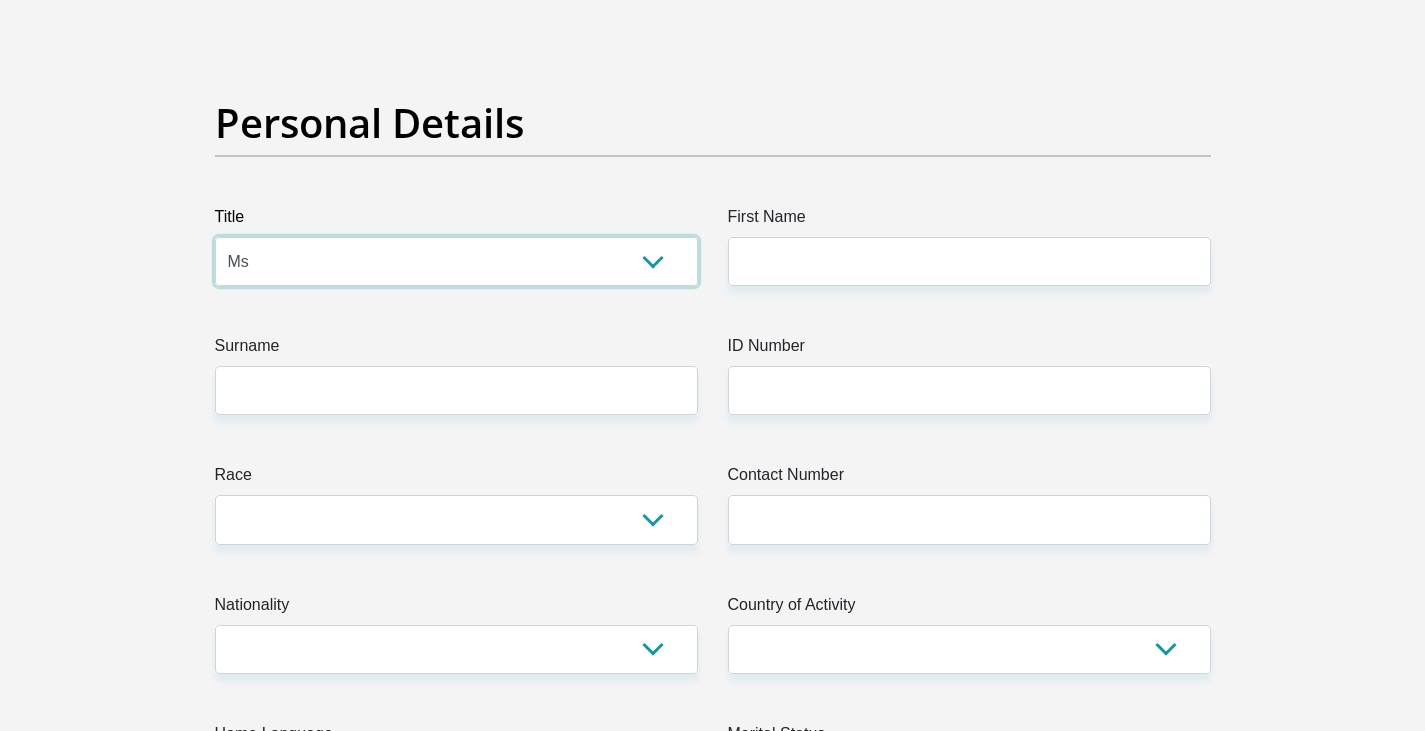 scroll, scrollTop: 300, scrollLeft: 0, axis: vertical 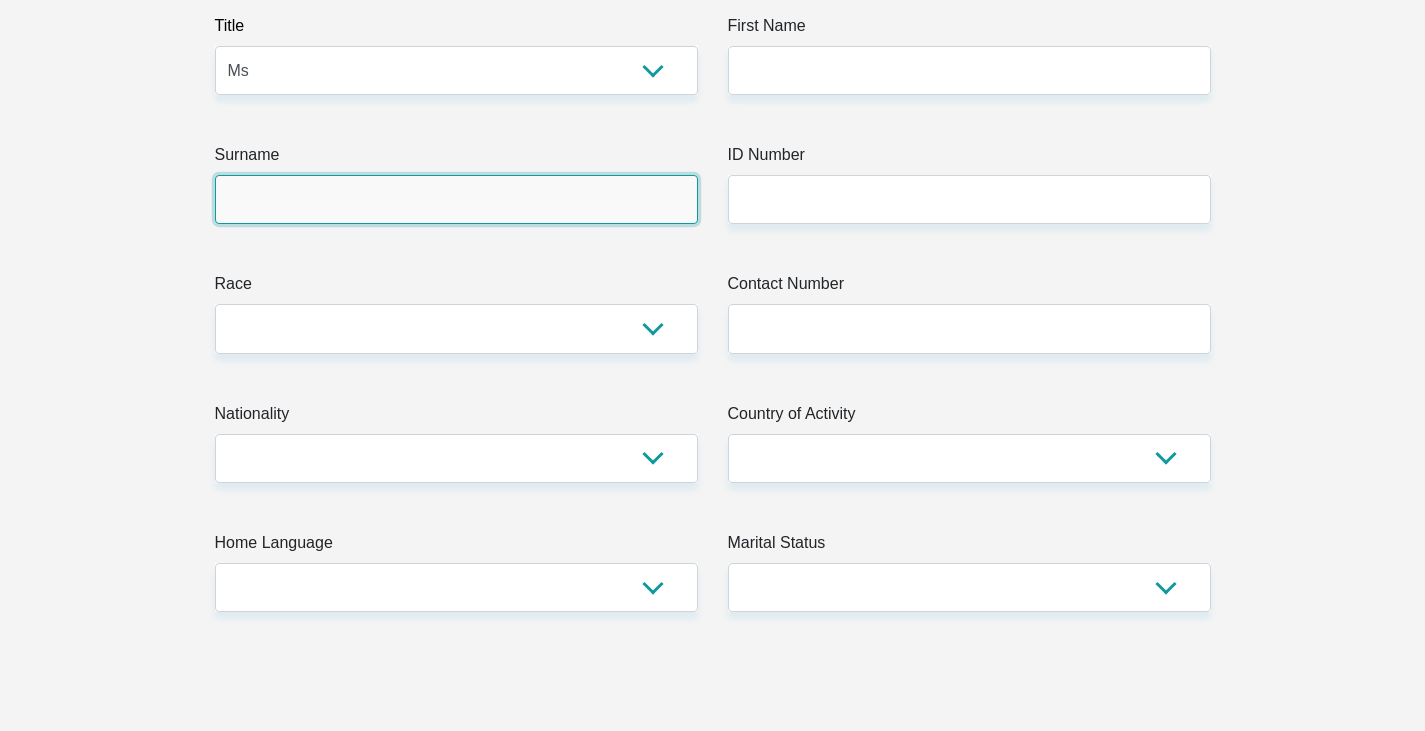 click on "Surname" at bounding box center (456, 199) 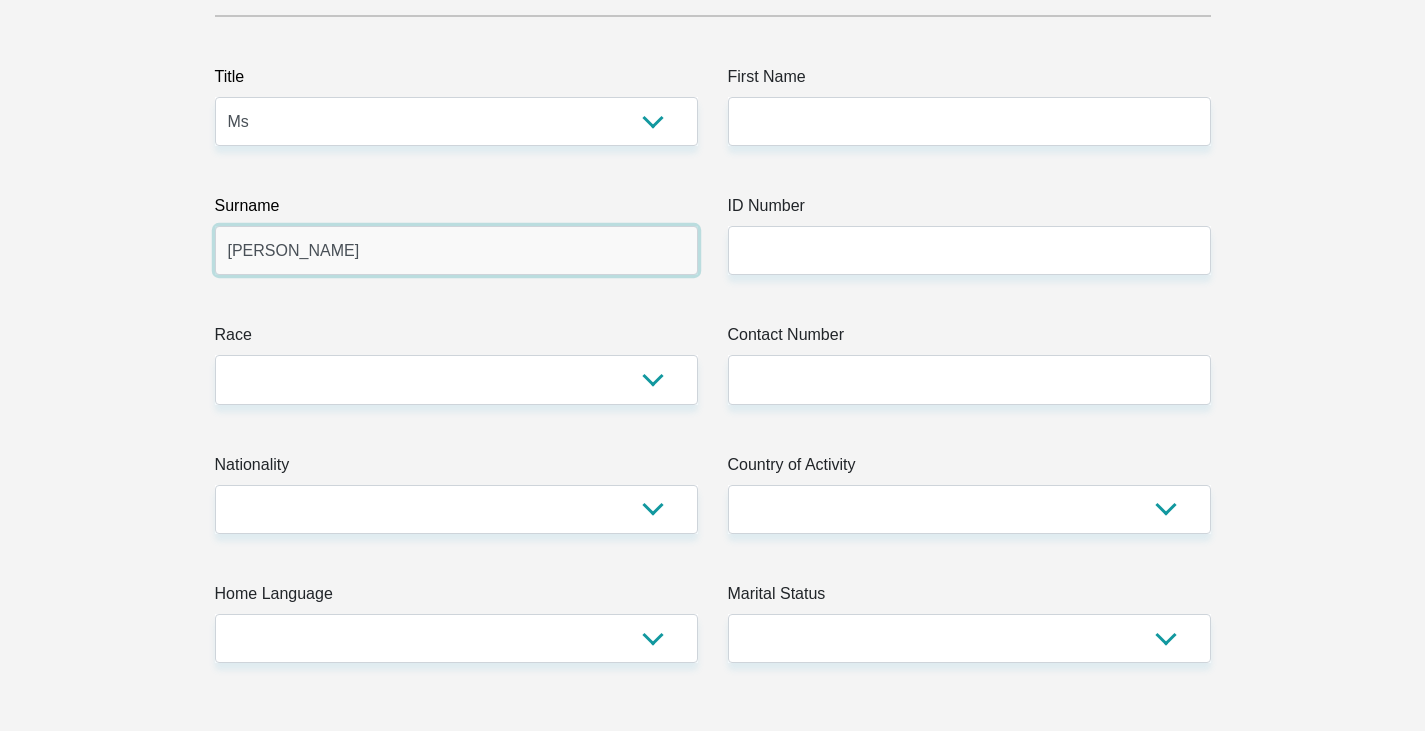 scroll, scrollTop: 200, scrollLeft: 0, axis: vertical 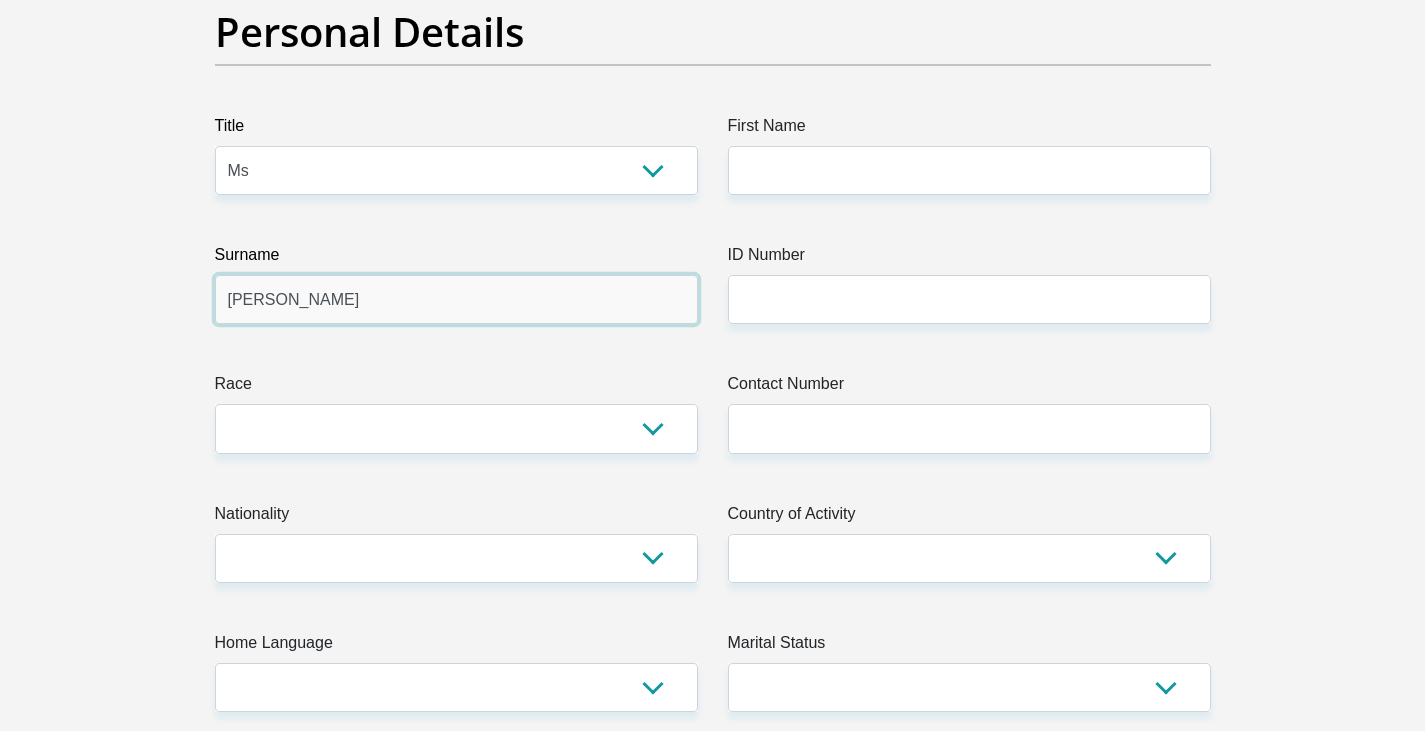 type on "[PERSON_NAME]" 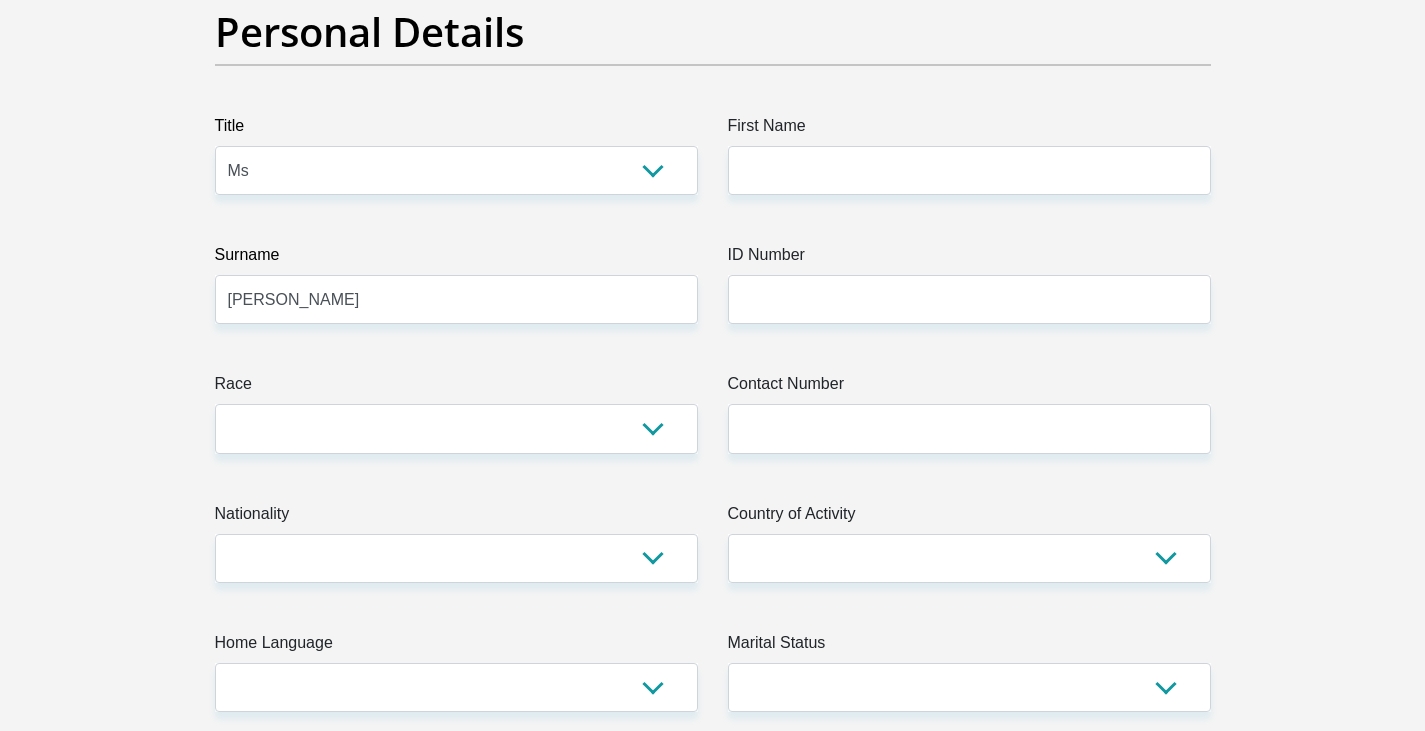click on "Title
Mr
Ms
Mrs
Dr
[PERSON_NAME]
First Name
Surname
[PERSON_NAME]
ID Number
Please input valid ID number
Race
Black
Coloured
Indian
White
Other
Contact Number
Please input valid contact number
Nationality
[GEOGRAPHIC_DATA]
[GEOGRAPHIC_DATA]
[GEOGRAPHIC_DATA]
[GEOGRAPHIC_DATA]  [GEOGRAPHIC_DATA]  [GEOGRAPHIC_DATA]" at bounding box center (713, 3367) 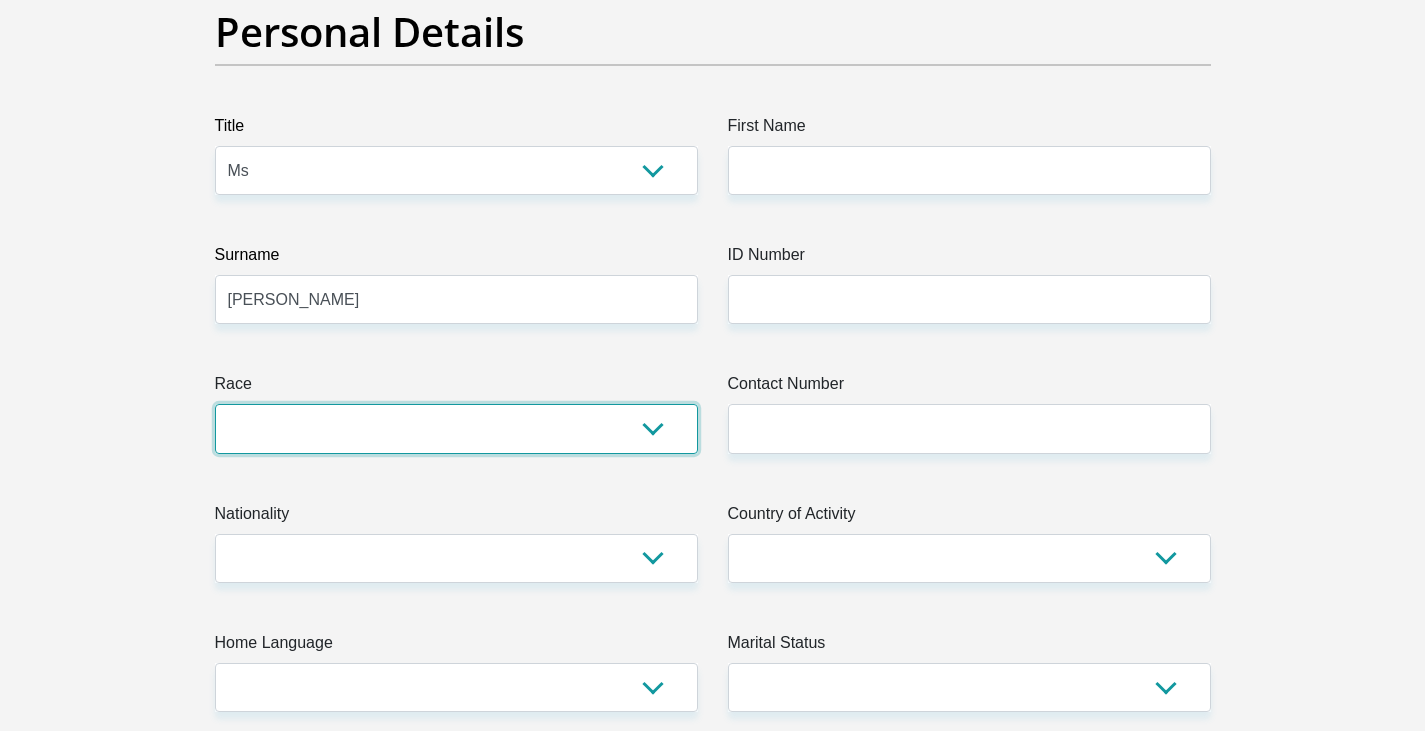 drag, startPoint x: 316, startPoint y: 435, endPoint x: 328, endPoint y: 412, distance: 25.942244 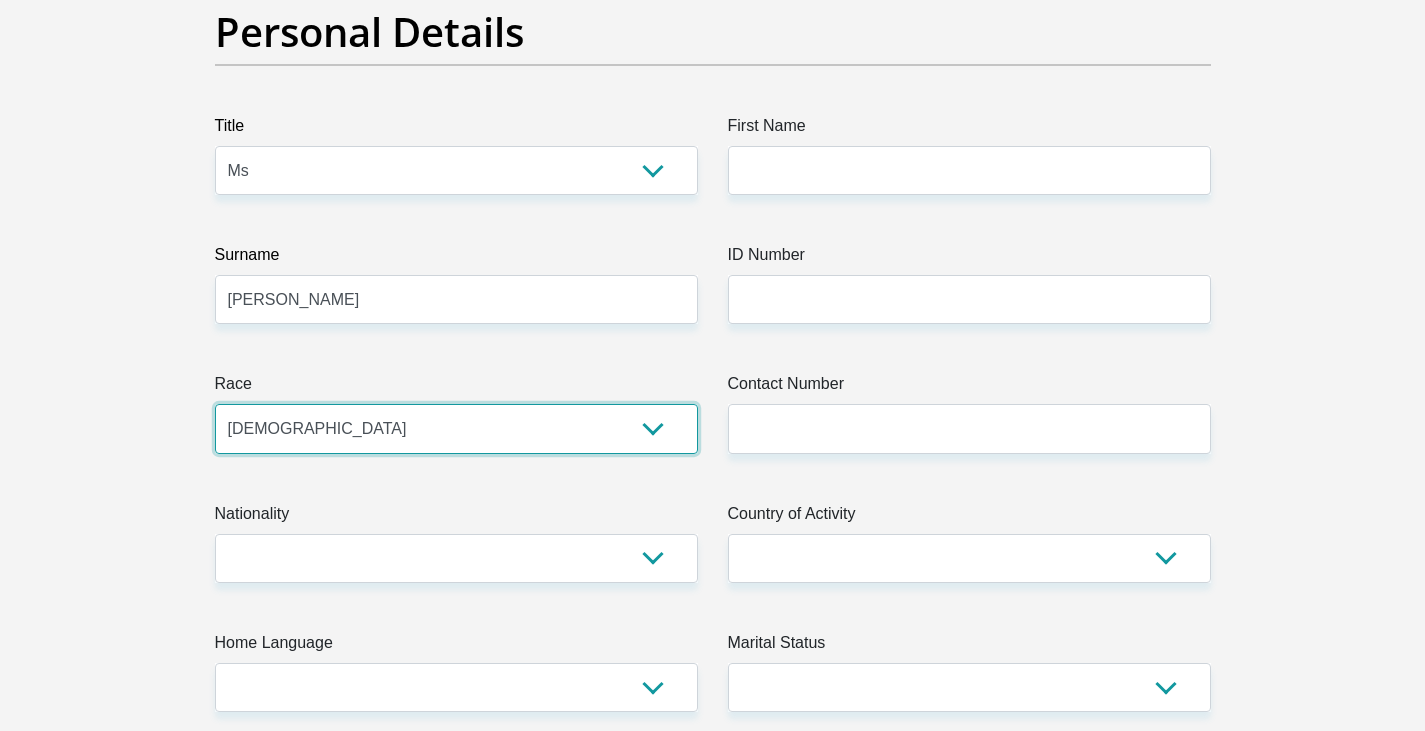 click on "Black
Coloured
Indian
White
Other" at bounding box center (456, 428) 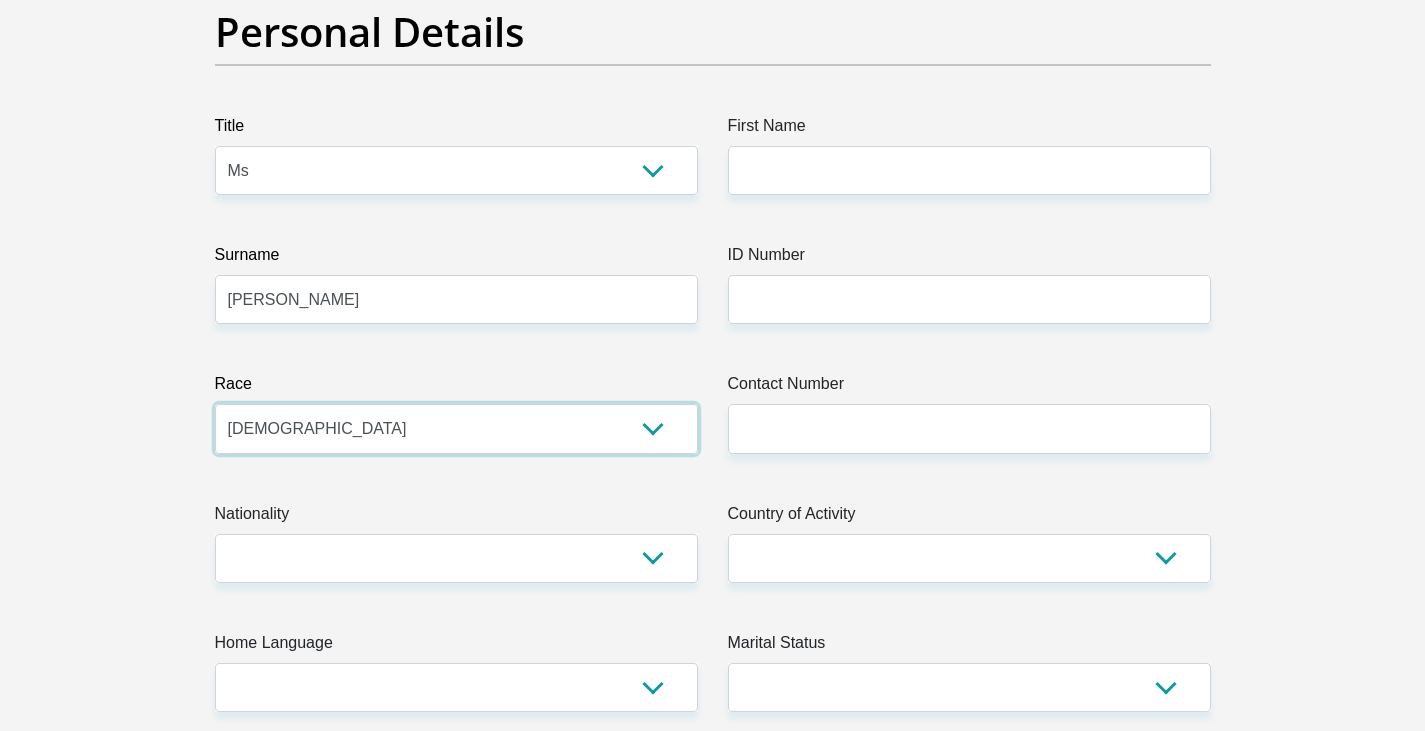 scroll, scrollTop: 400, scrollLeft: 0, axis: vertical 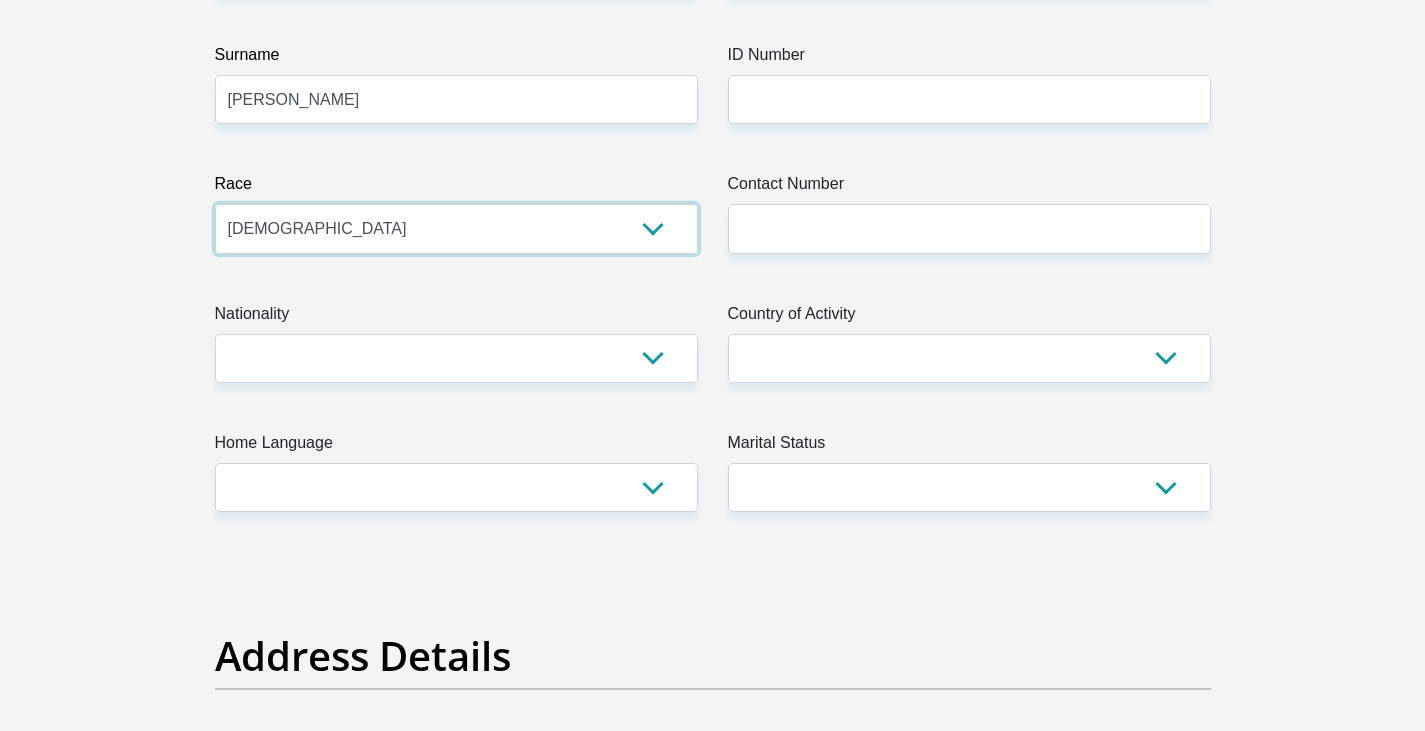 click on "Black
Coloured
Indian
White
Other" at bounding box center [456, 228] 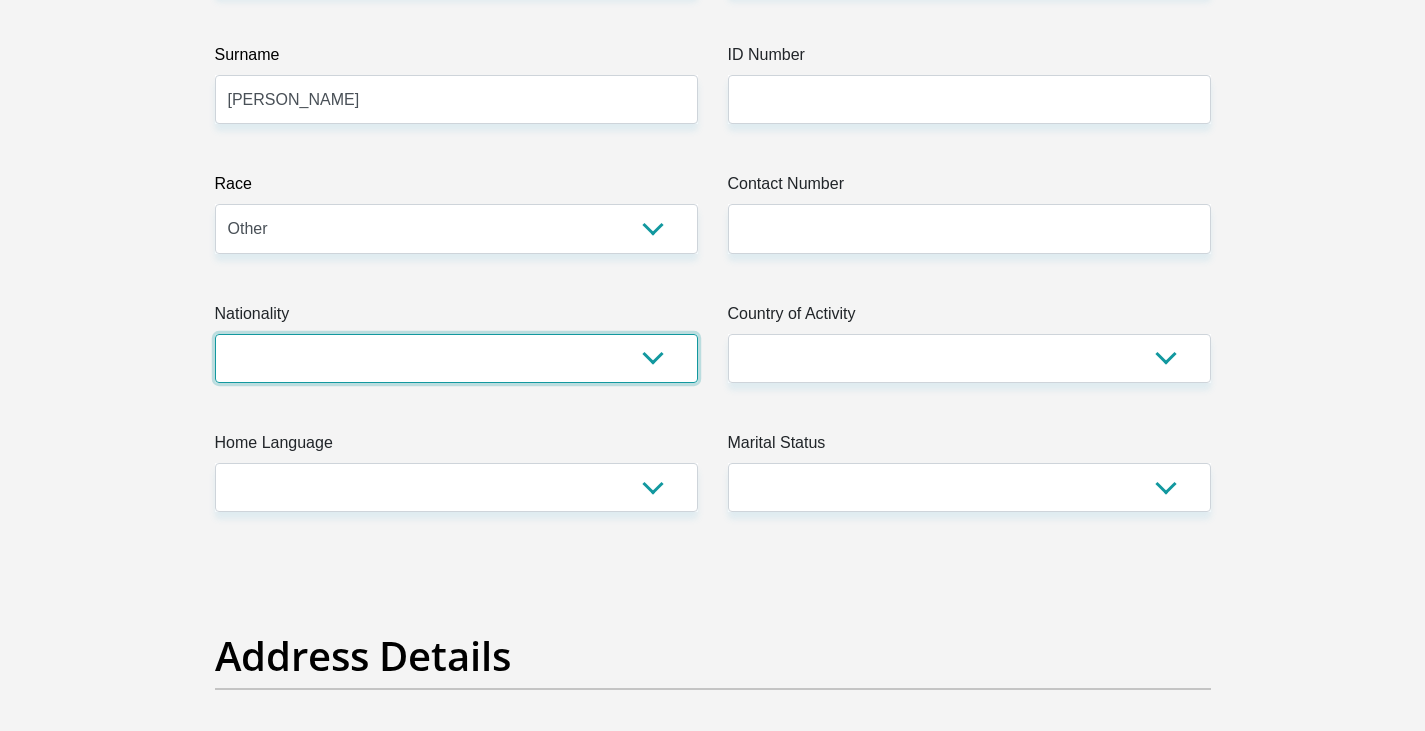 click on "[GEOGRAPHIC_DATA]
[GEOGRAPHIC_DATA]
[GEOGRAPHIC_DATA]
[GEOGRAPHIC_DATA]
[GEOGRAPHIC_DATA]
[GEOGRAPHIC_DATA] [GEOGRAPHIC_DATA]
[GEOGRAPHIC_DATA]
[GEOGRAPHIC_DATA]
[GEOGRAPHIC_DATA]
[GEOGRAPHIC_DATA]
[GEOGRAPHIC_DATA]
[GEOGRAPHIC_DATA]
[GEOGRAPHIC_DATA]
[GEOGRAPHIC_DATA]
[GEOGRAPHIC_DATA]
[DATE][GEOGRAPHIC_DATA]
[GEOGRAPHIC_DATA]
[GEOGRAPHIC_DATA]
[GEOGRAPHIC_DATA]
[GEOGRAPHIC_DATA]
[GEOGRAPHIC_DATA]
[GEOGRAPHIC_DATA]
[GEOGRAPHIC_DATA]
[GEOGRAPHIC_DATA]" at bounding box center [456, 358] 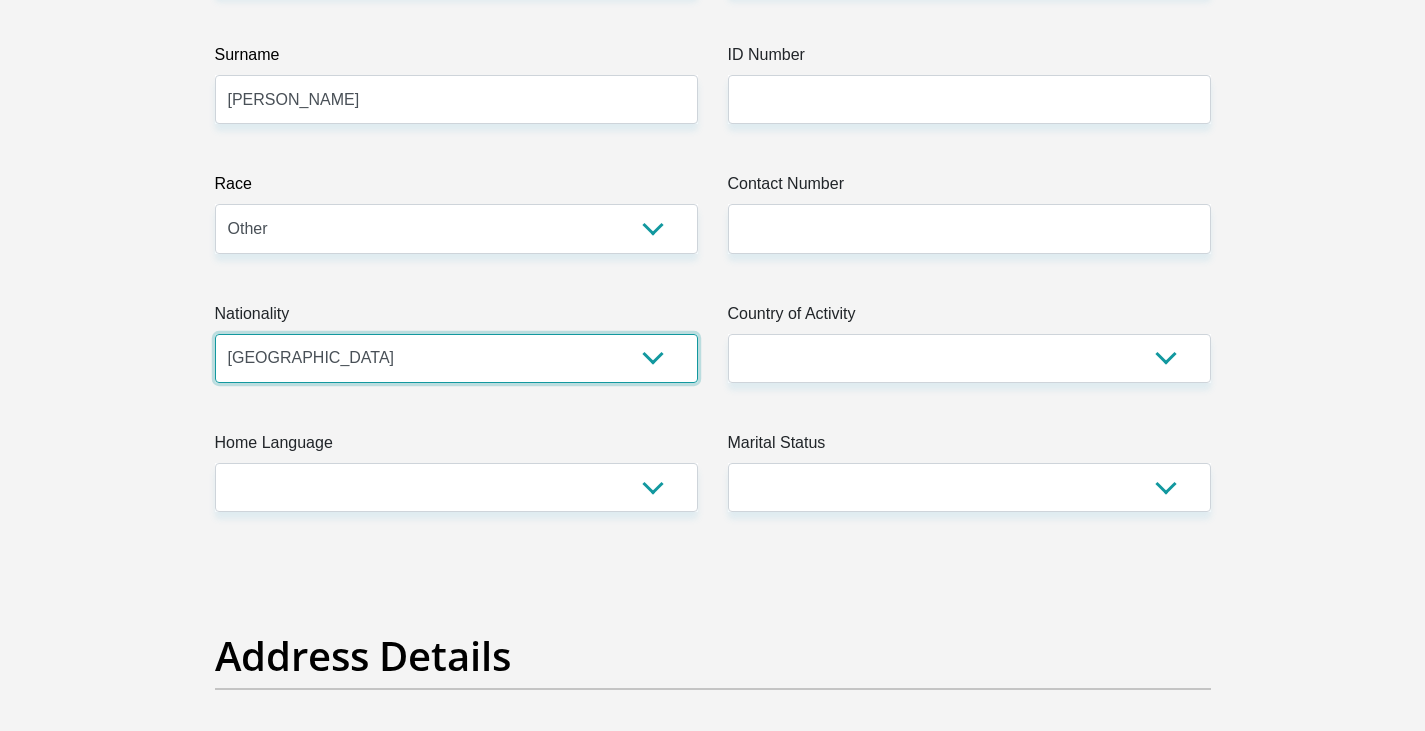 click on "[GEOGRAPHIC_DATA]
[GEOGRAPHIC_DATA]
[GEOGRAPHIC_DATA]
[GEOGRAPHIC_DATA]
[GEOGRAPHIC_DATA]
[GEOGRAPHIC_DATA] [GEOGRAPHIC_DATA]
[GEOGRAPHIC_DATA]
[GEOGRAPHIC_DATA]
[GEOGRAPHIC_DATA]
[GEOGRAPHIC_DATA]
[GEOGRAPHIC_DATA]
[GEOGRAPHIC_DATA]
[GEOGRAPHIC_DATA]
[GEOGRAPHIC_DATA]
[GEOGRAPHIC_DATA]
[DATE][GEOGRAPHIC_DATA]
[GEOGRAPHIC_DATA]
[GEOGRAPHIC_DATA]
[GEOGRAPHIC_DATA]
[GEOGRAPHIC_DATA]
[GEOGRAPHIC_DATA]
[GEOGRAPHIC_DATA]
[GEOGRAPHIC_DATA]
[GEOGRAPHIC_DATA]" at bounding box center (456, 358) 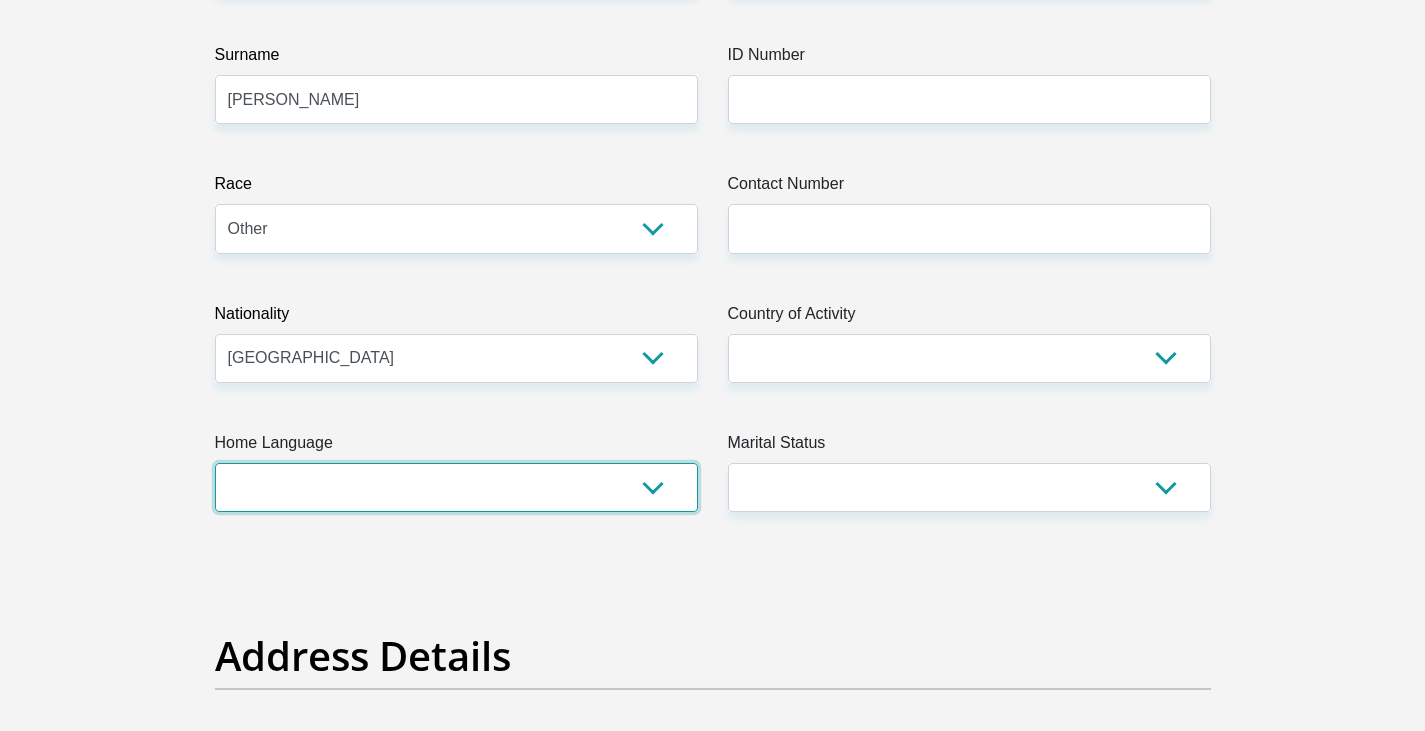 click on "Afrikaans
English
Sepedi
South Ndebele
Southern Sotho
Swati
Tsonga
Tswana
Venda
Xhosa
Zulu
Other" at bounding box center (456, 487) 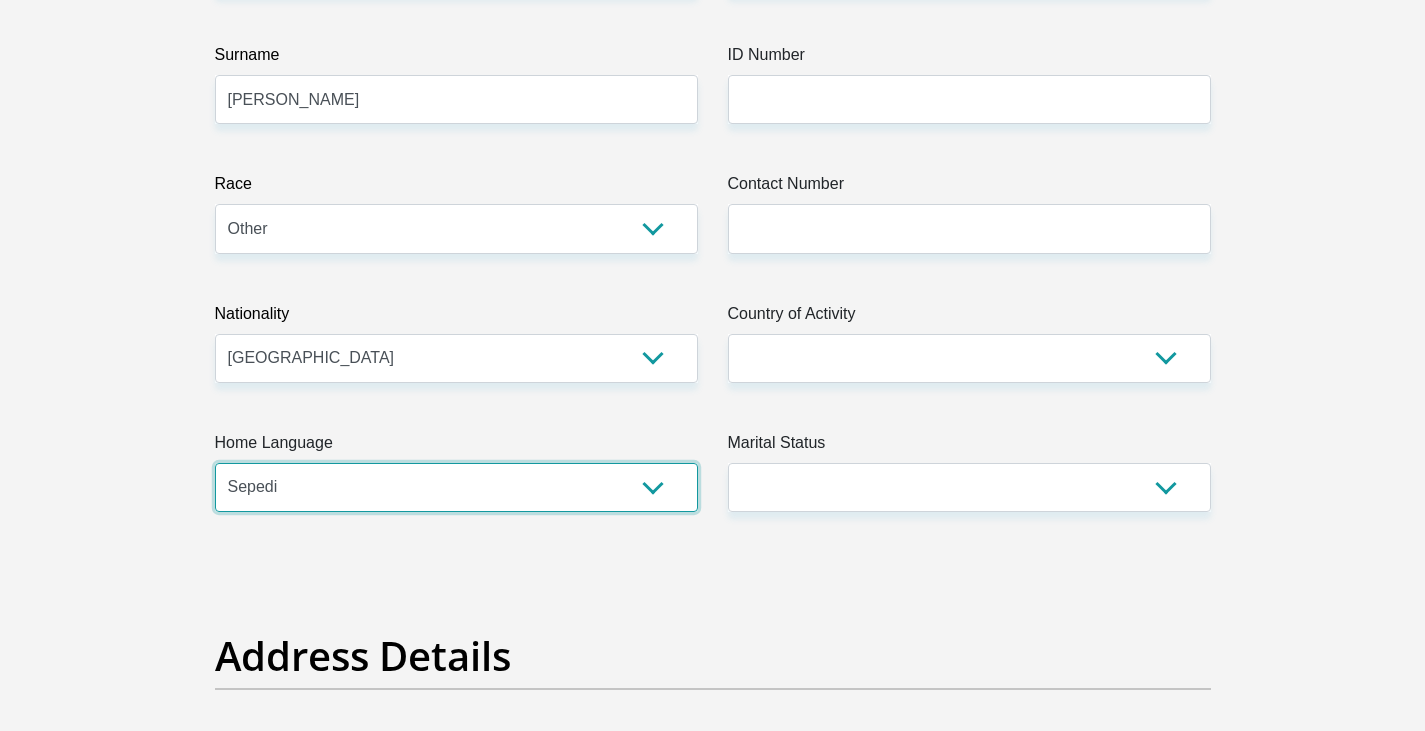 click on "Afrikaans
English
Sepedi
South Ndebele
Southern Sotho
Swati
Tsonga
Tswana
Venda
Xhosa
Zulu
Other" at bounding box center [456, 487] 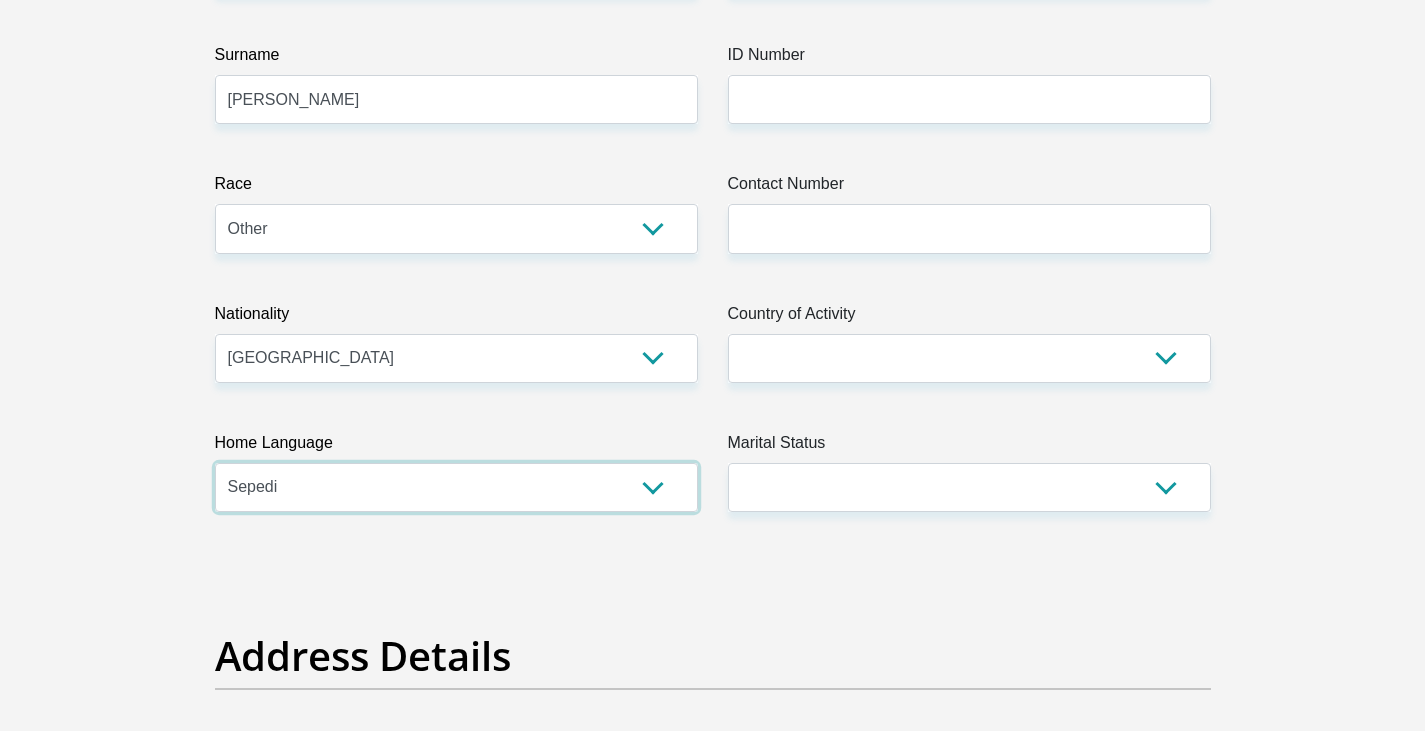 click on "Afrikaans
English
Sepedi
South Ndebele
Southern Sotho
Swati
Tsonga
Tswana
Venda
Xhosa
Zulu
Other" at bounding box center [456, 487] 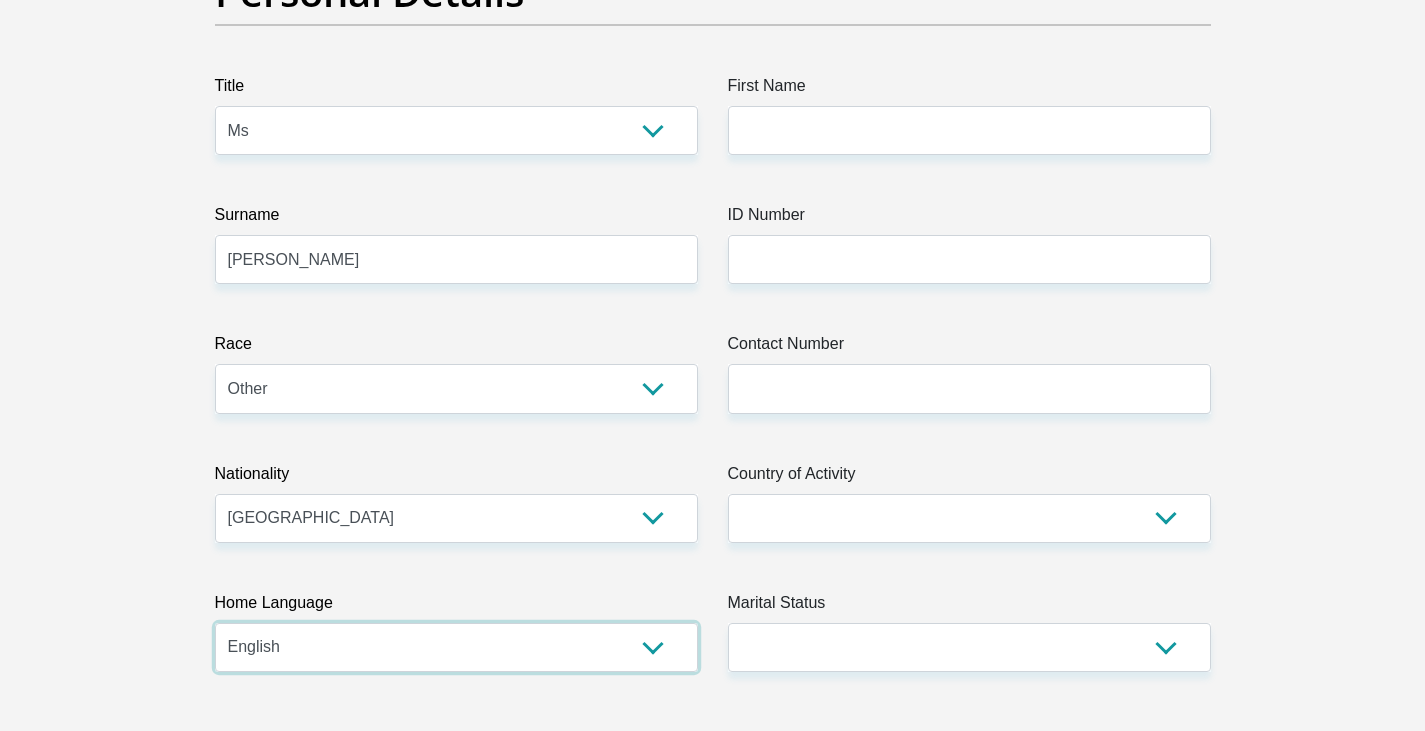 scroll, scrollTop: 100, scrollLeft: 0, axis: vertical 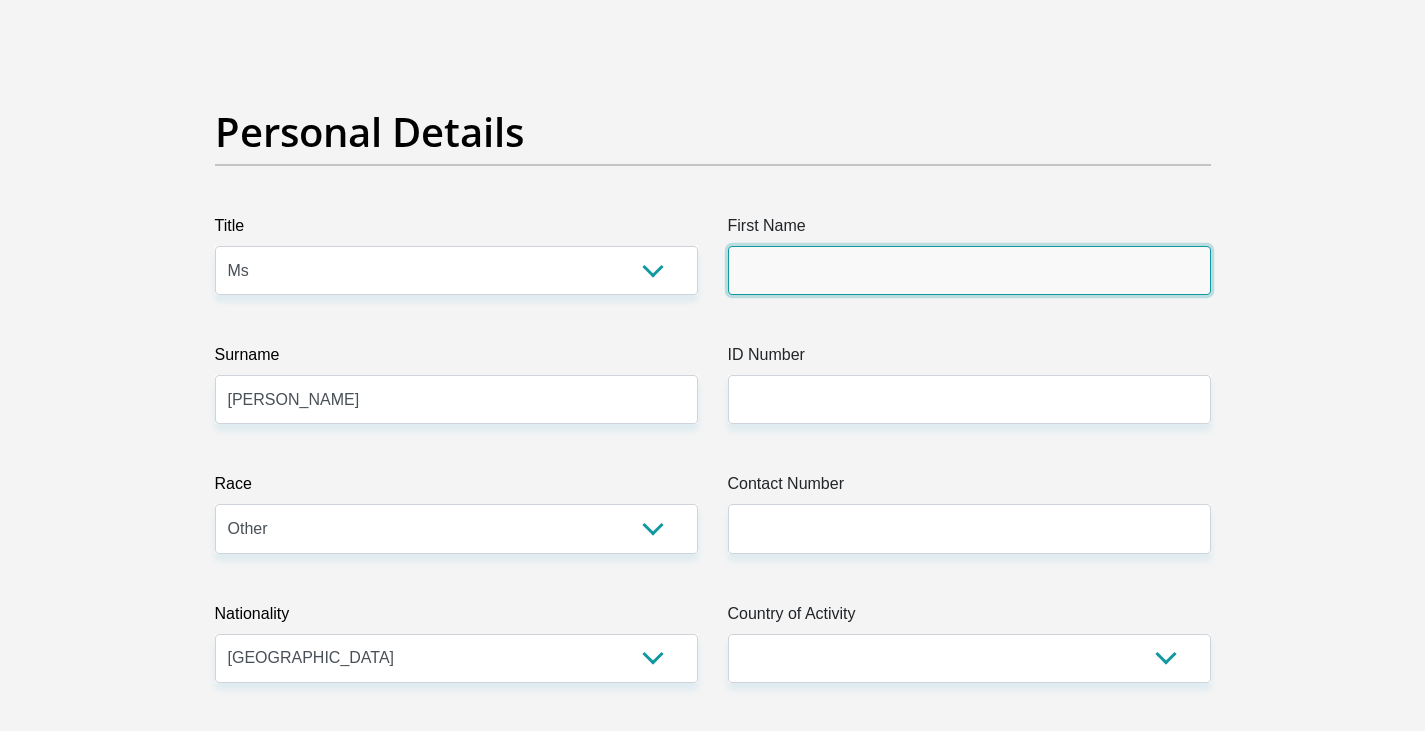 click on "First Name" at bounding box center (969, 270) 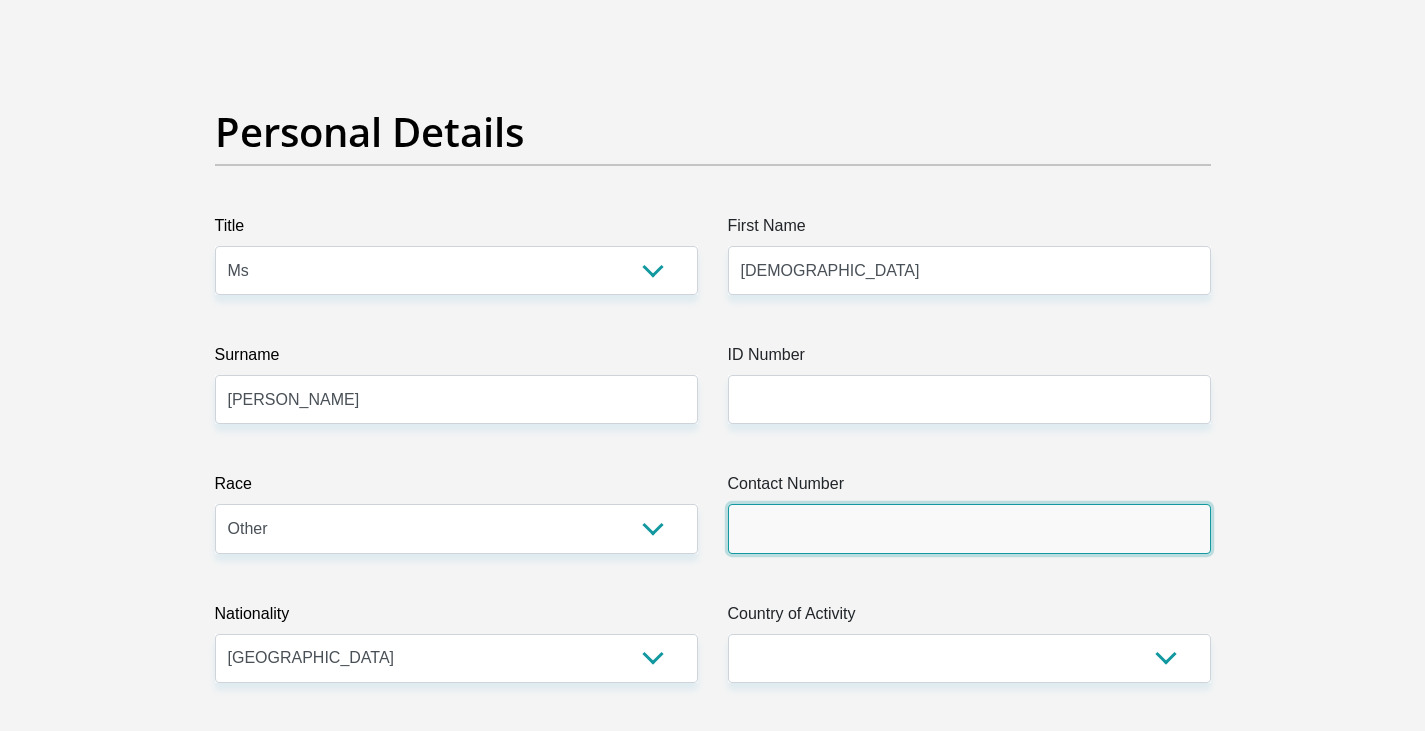type on "0649091128" 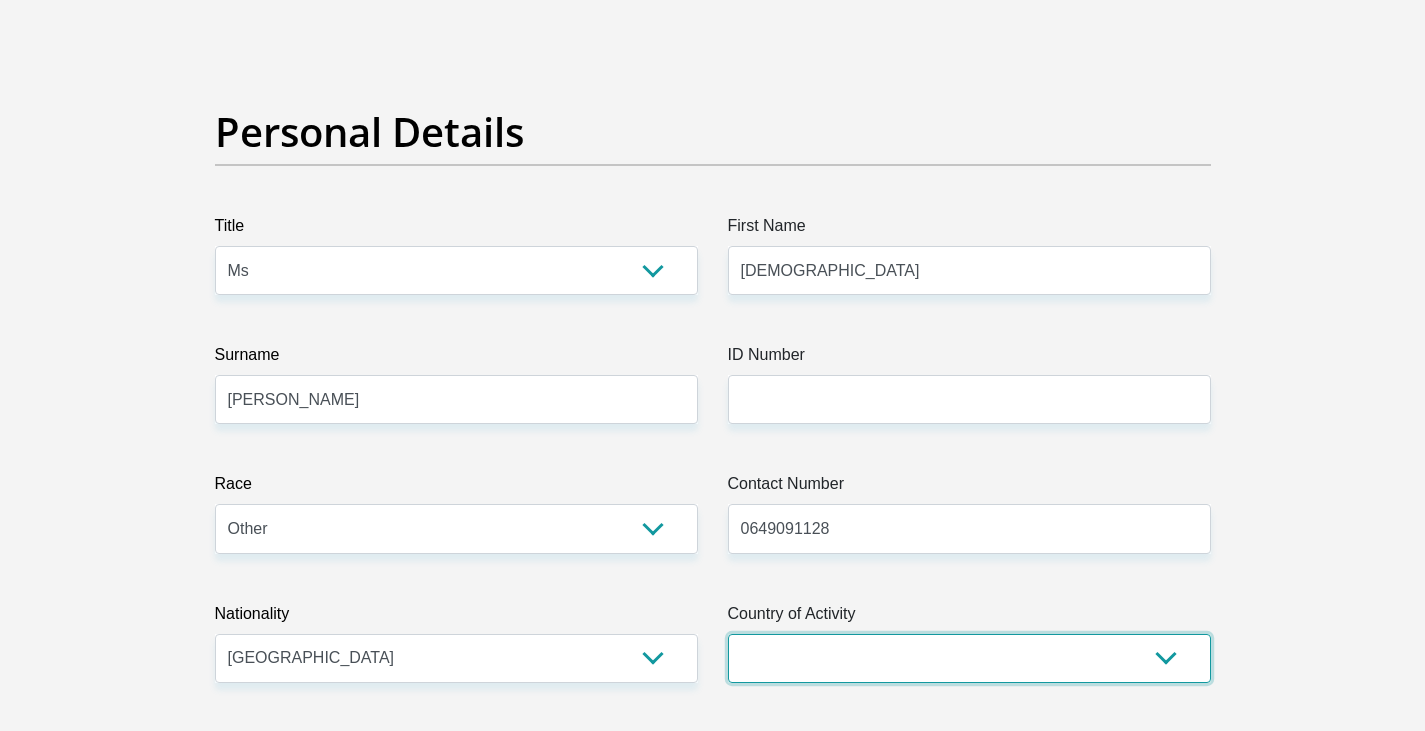 select on "ZAF" 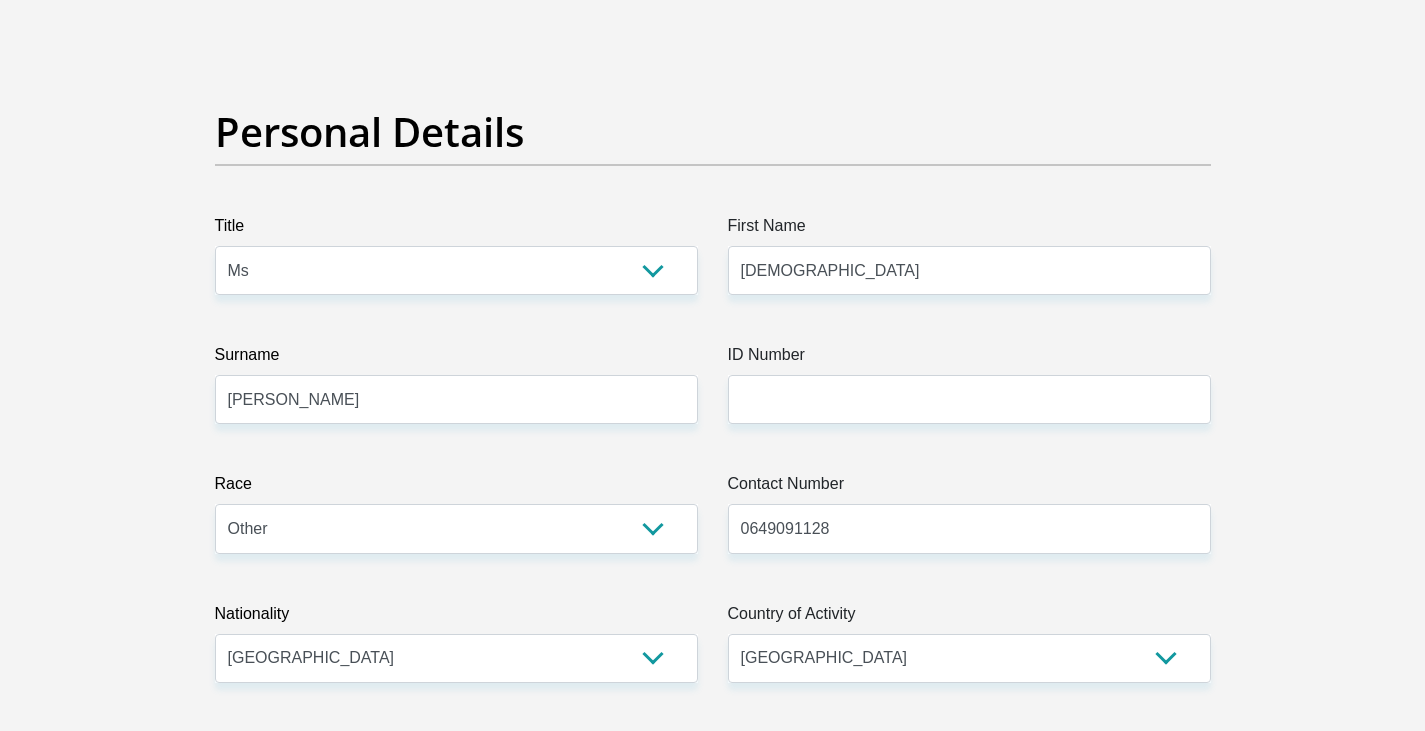 type on "[STREET_ADDRESS]" 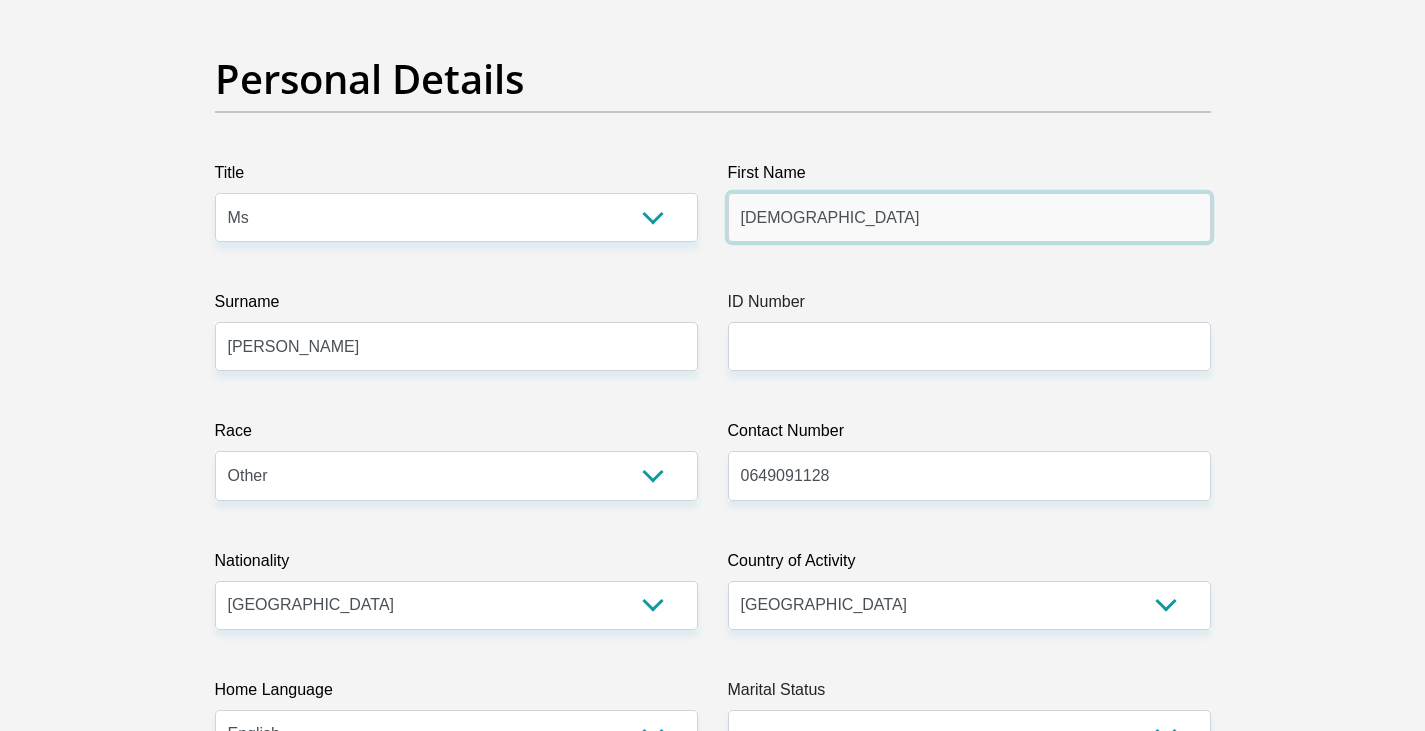 scroll, scrollTop: 200, scrollLeft: 0, axis: vertical 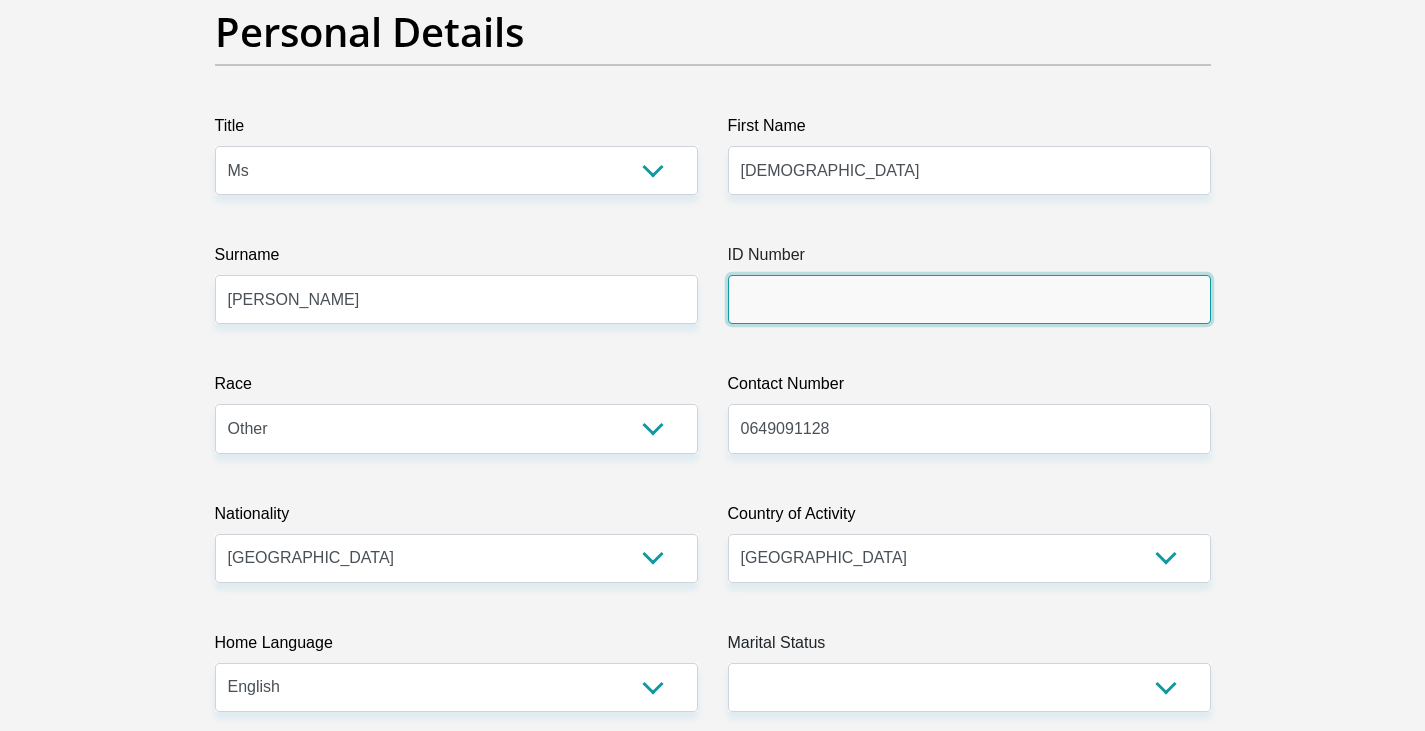 click on "ID Number" at bounding box center (969, 299) 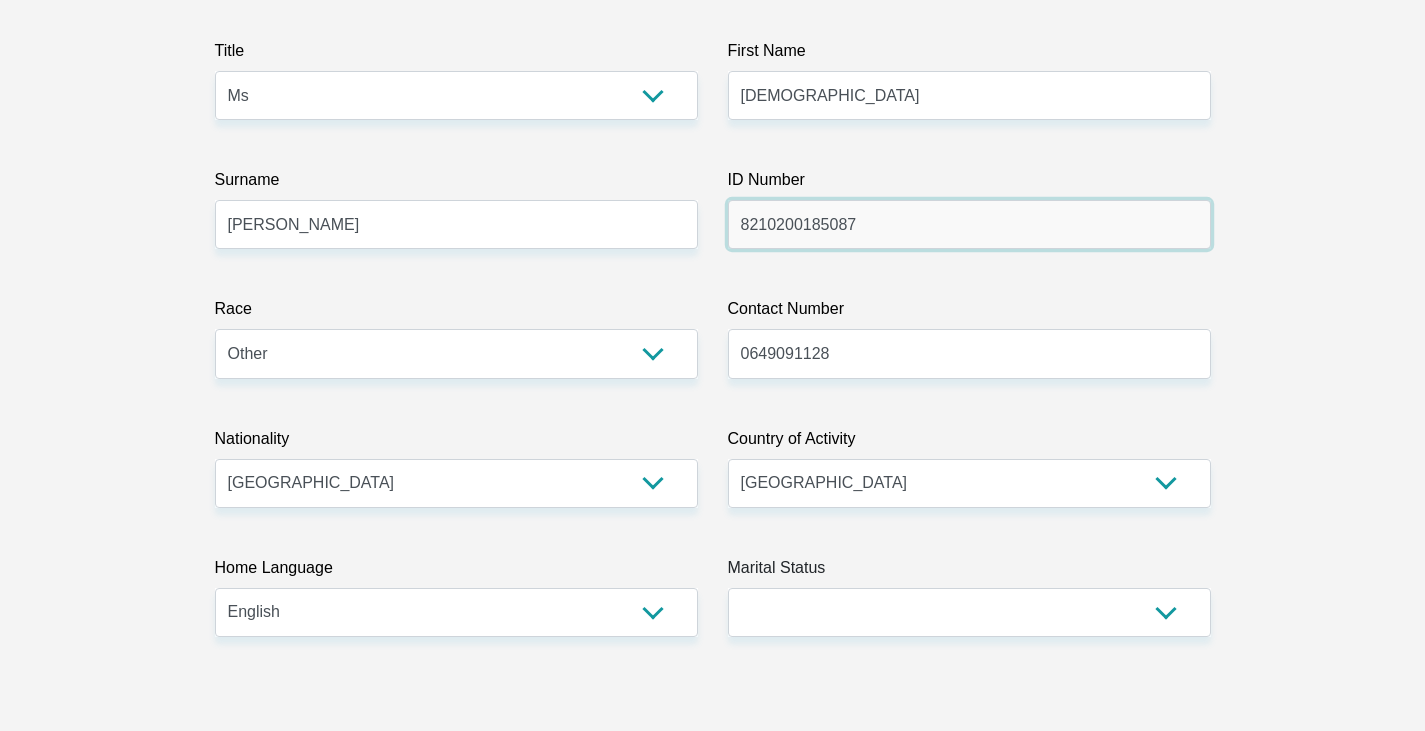 scroll, scrollTop: 400, scrollLeft: 0, axis: vertical 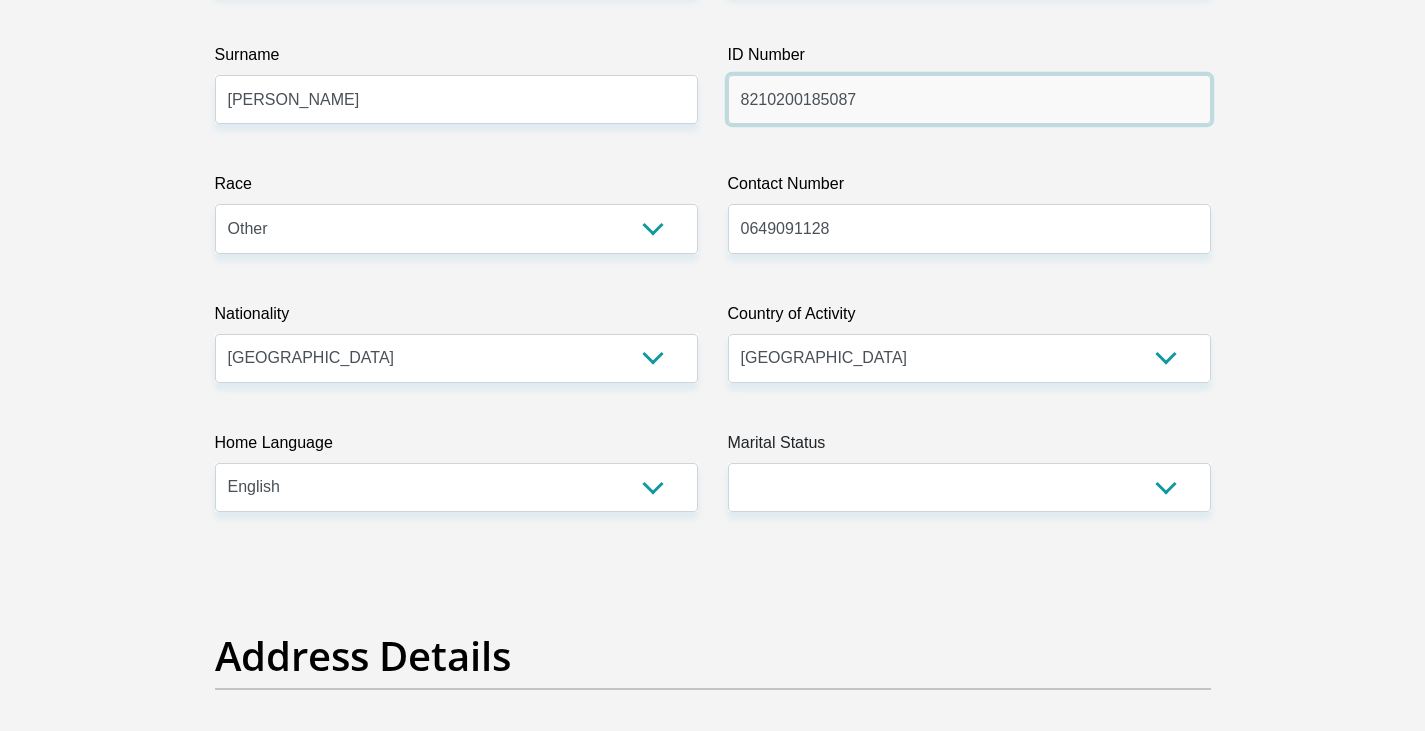 type on "8210200185087" 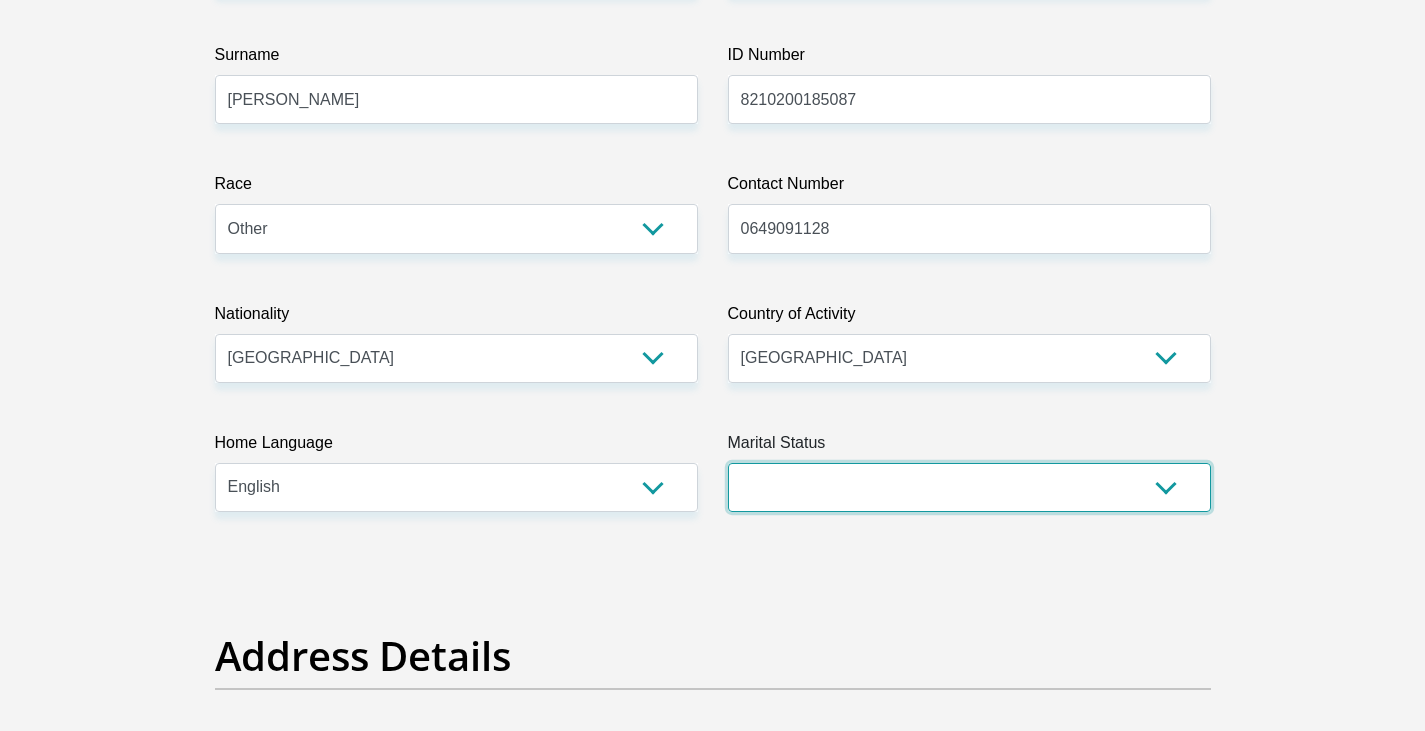 click on "Married ANC
Single
Divorced
Widowed
Married COP or Customary Law" at bounding box center [969, 487] 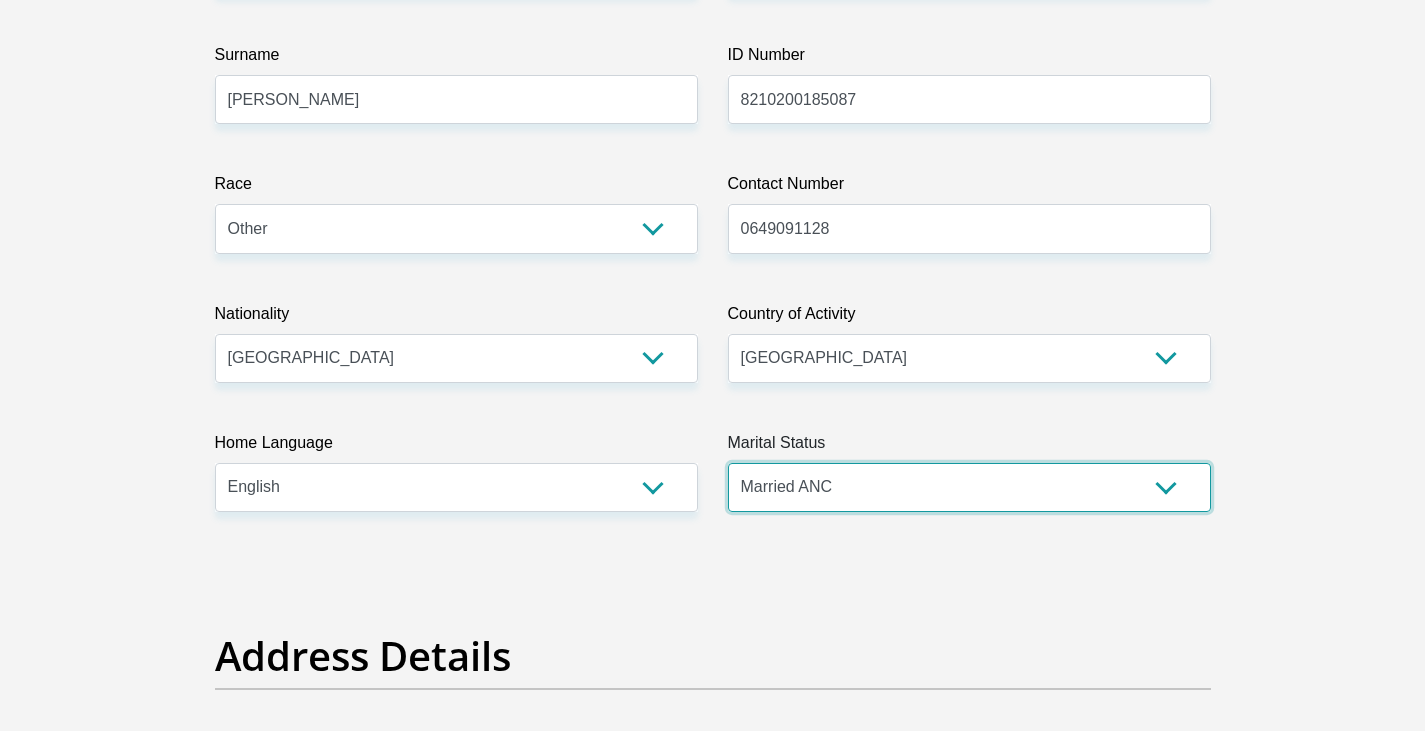 click on "Married ANC
Single
Divorced
Widowed
Married COP or Customary Law" at bounding box center (969, 487) 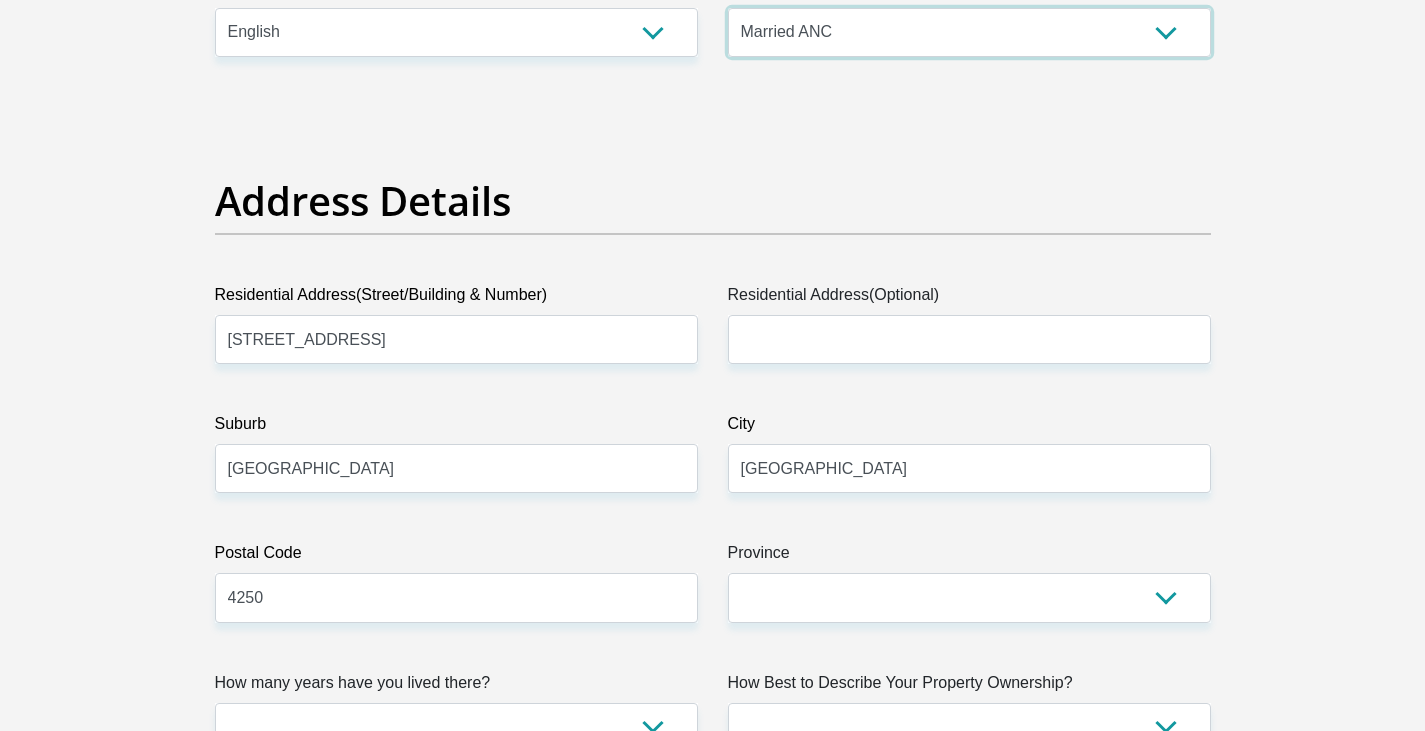 scroll, scrollTop: 900, scrollLeft: 0, axis: vertical 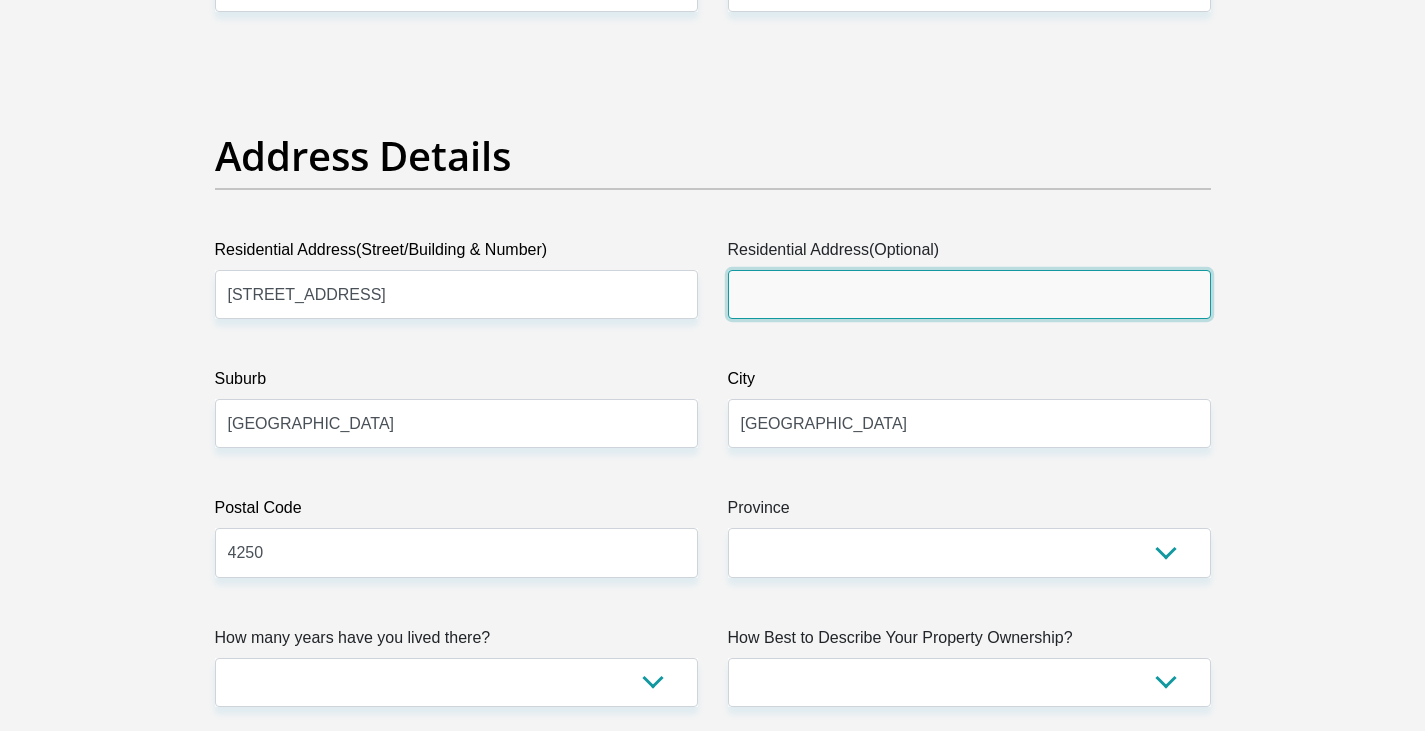 click on "Residential Address(Optional)" at bounding box center (969, 294) 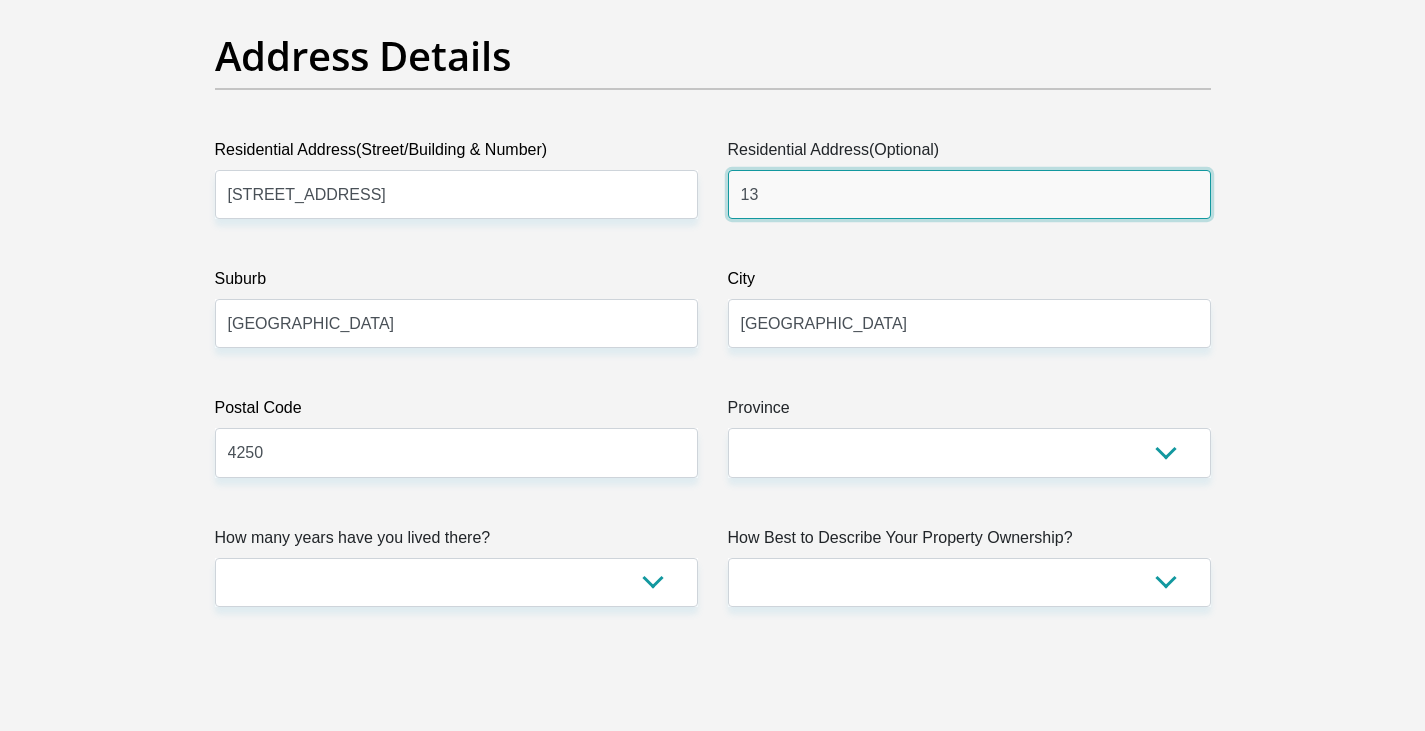scroll, scrollTop: 1100, scrollLeft: 0, axis: vertical 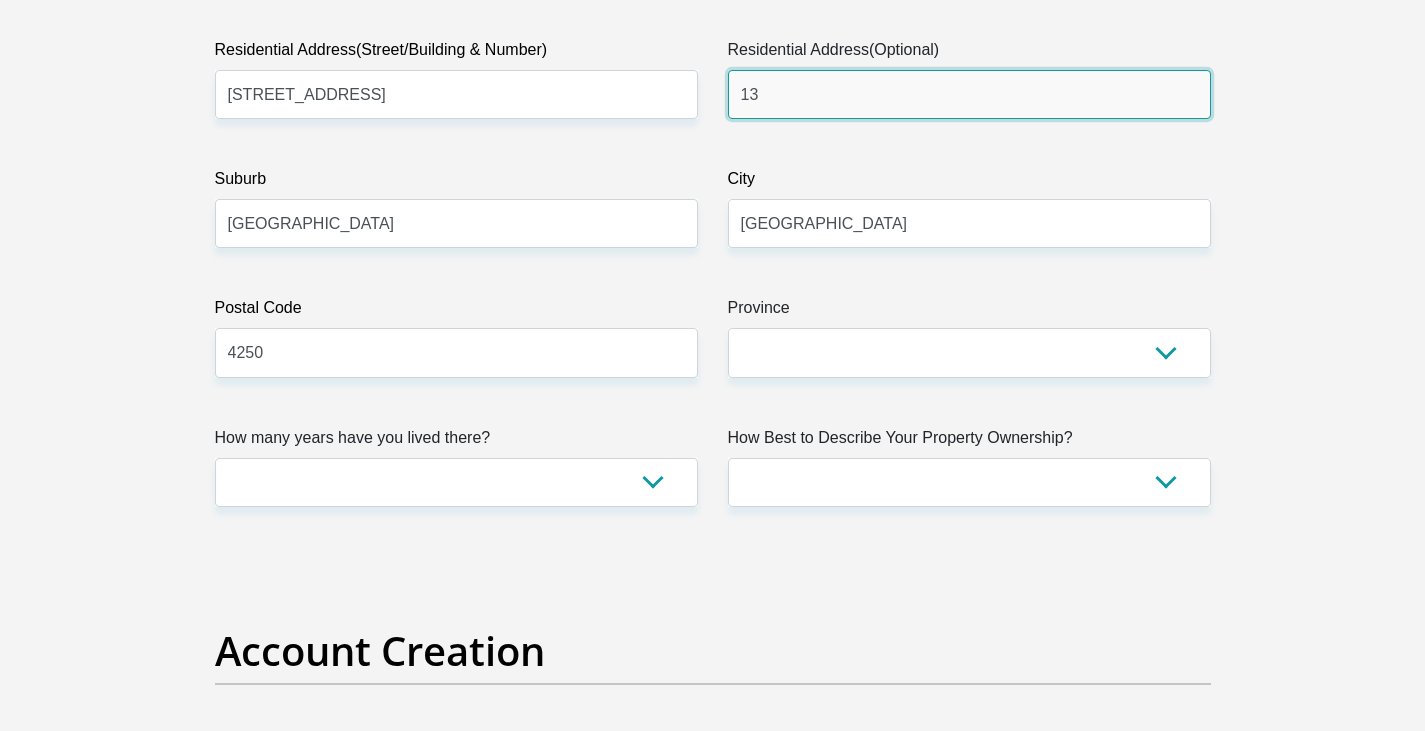 type on "13" 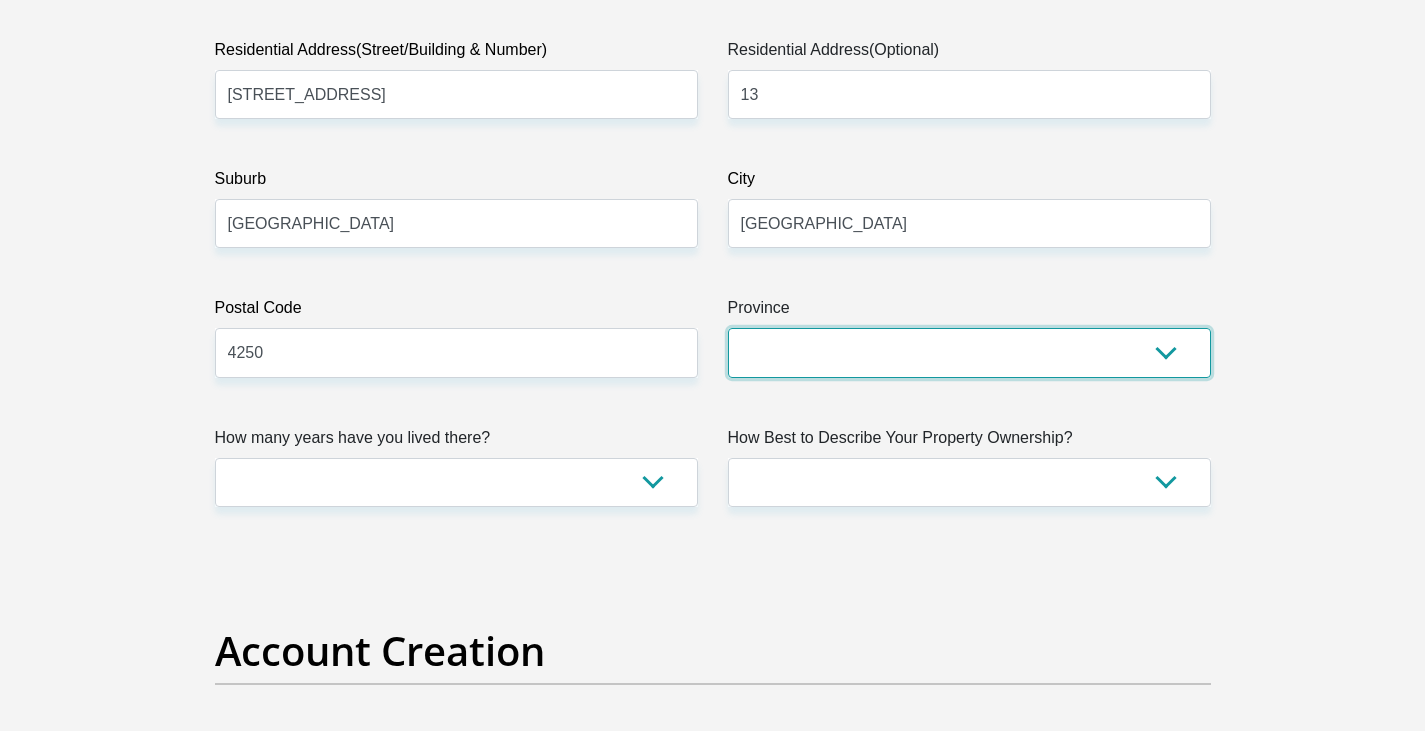 click on "Eastern Cape
Free State
[GEOGRAPHIC_DATA]
[GEOGRAPHIC_DATA][DATE]
[GEOGRAPHIC_DATA]
[GEOGRAPHIC_DATA]
[GEOGRAPHIC_DATA]
[GEOGRAPHIC_DATA]" at bounding box center [969, 352] 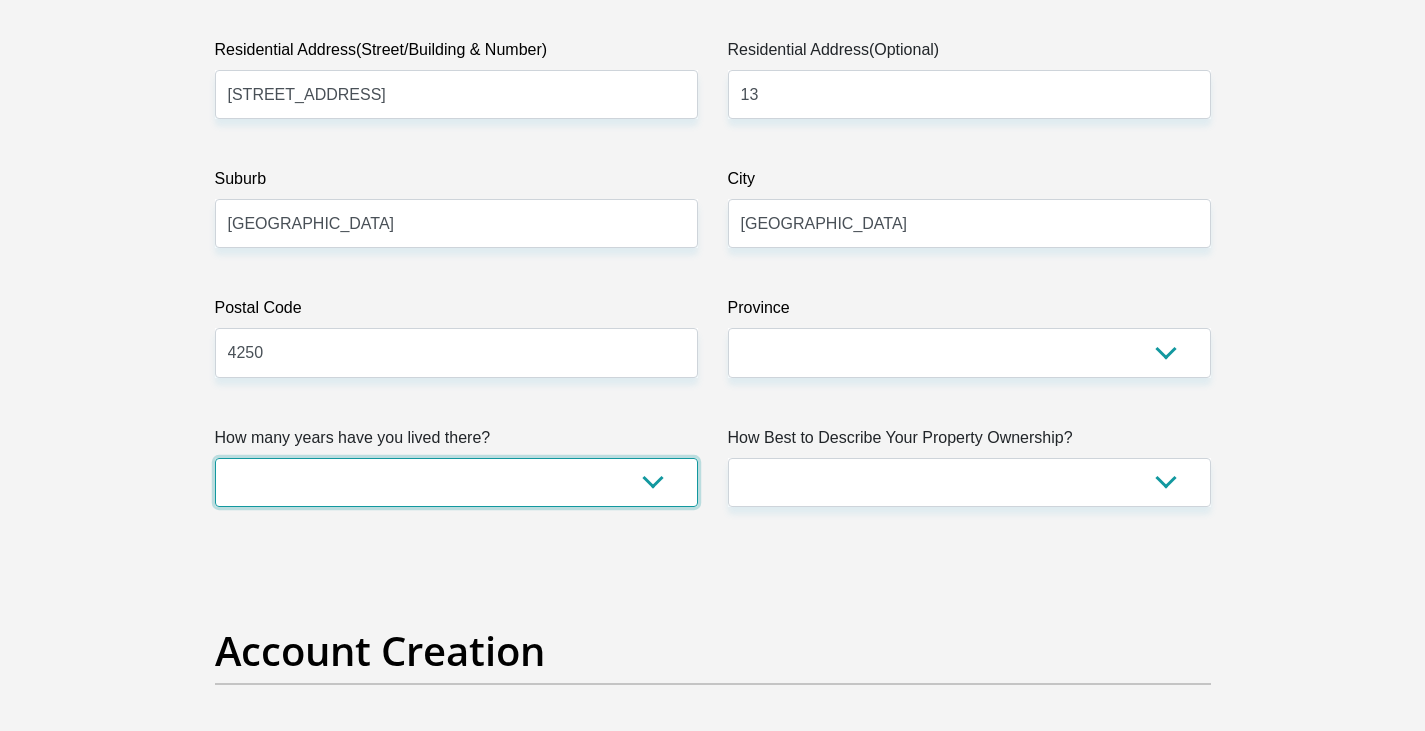 click on "less than 1 year
1-3 years
3-5 years
5+ years" at bounding box center (456, 482) 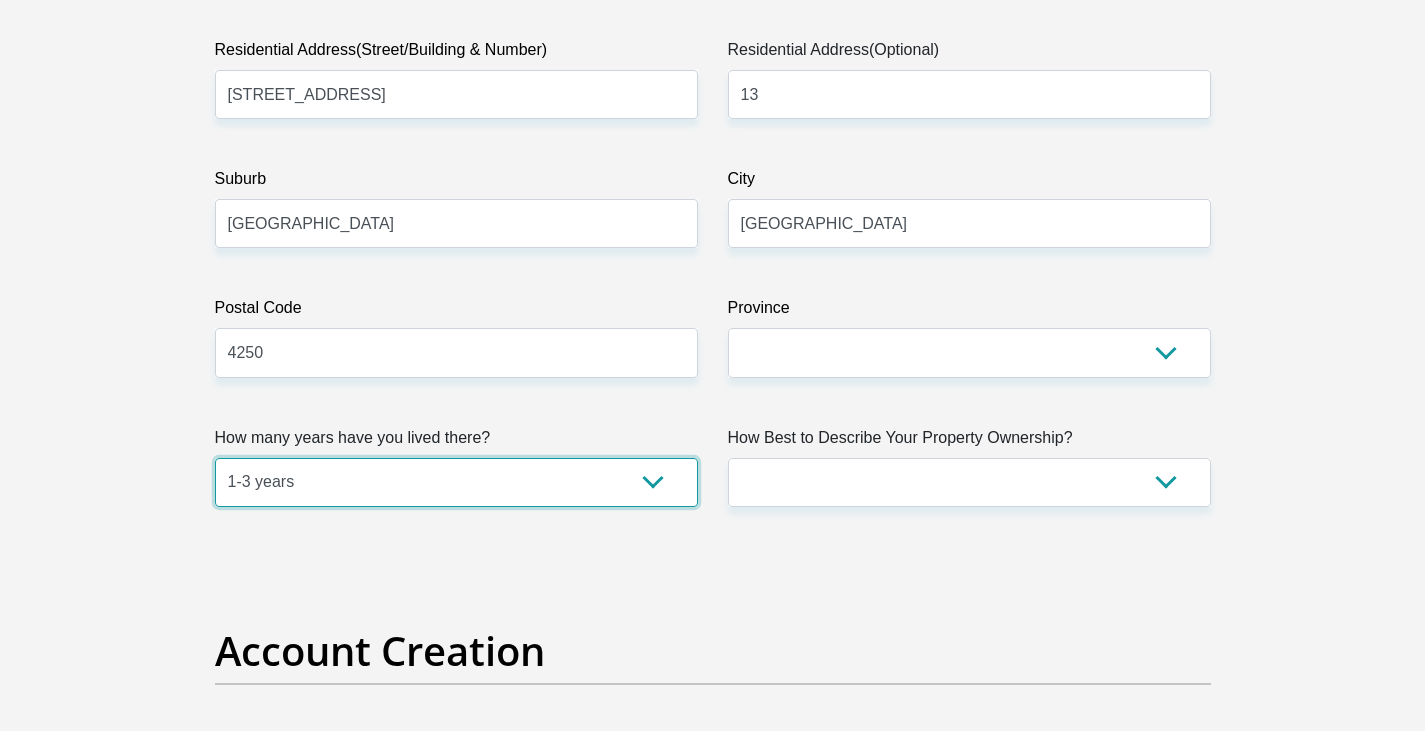 click on "less than 1 year
1-3 years
3-5 years
5+ years" at bounding box center (456, 482) 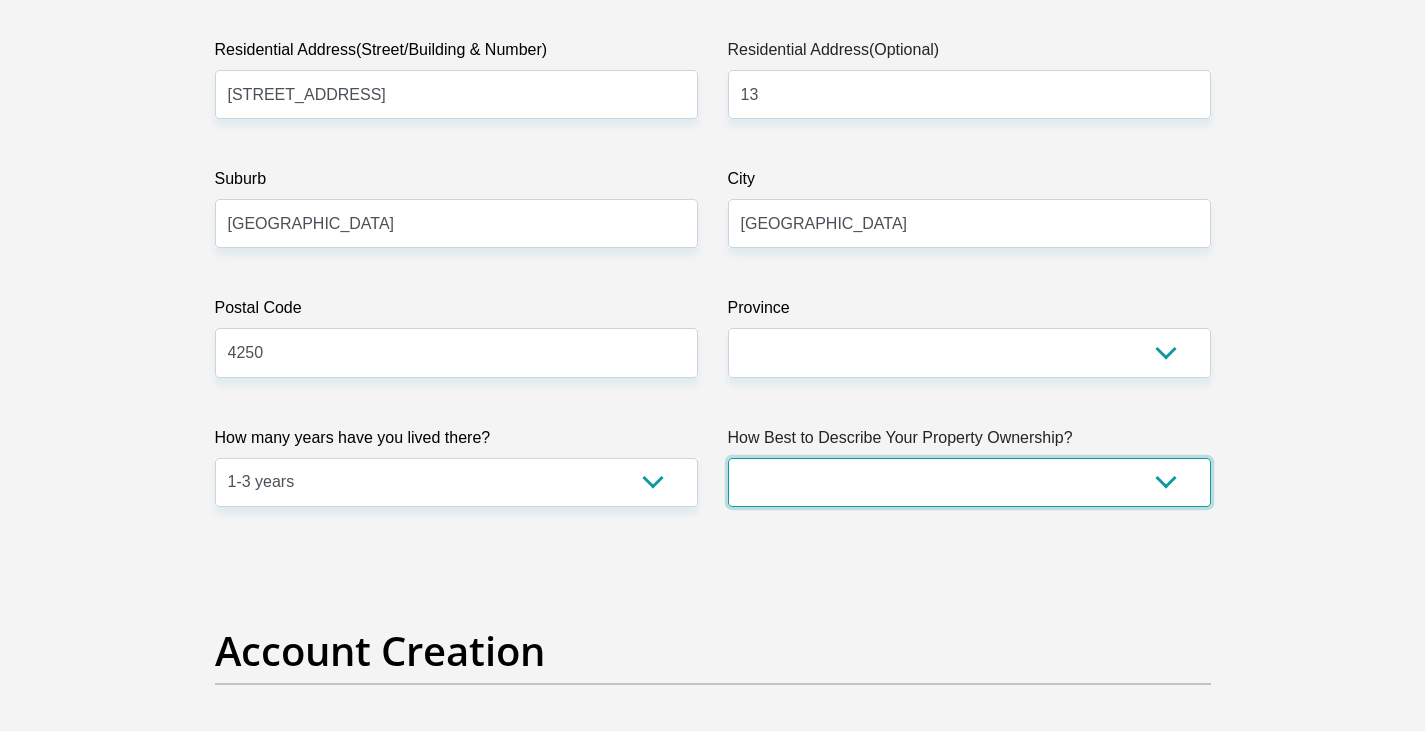 click on "Owned
Rented
Family Owned
Company Dwelling" at bounding box center (969, 482) 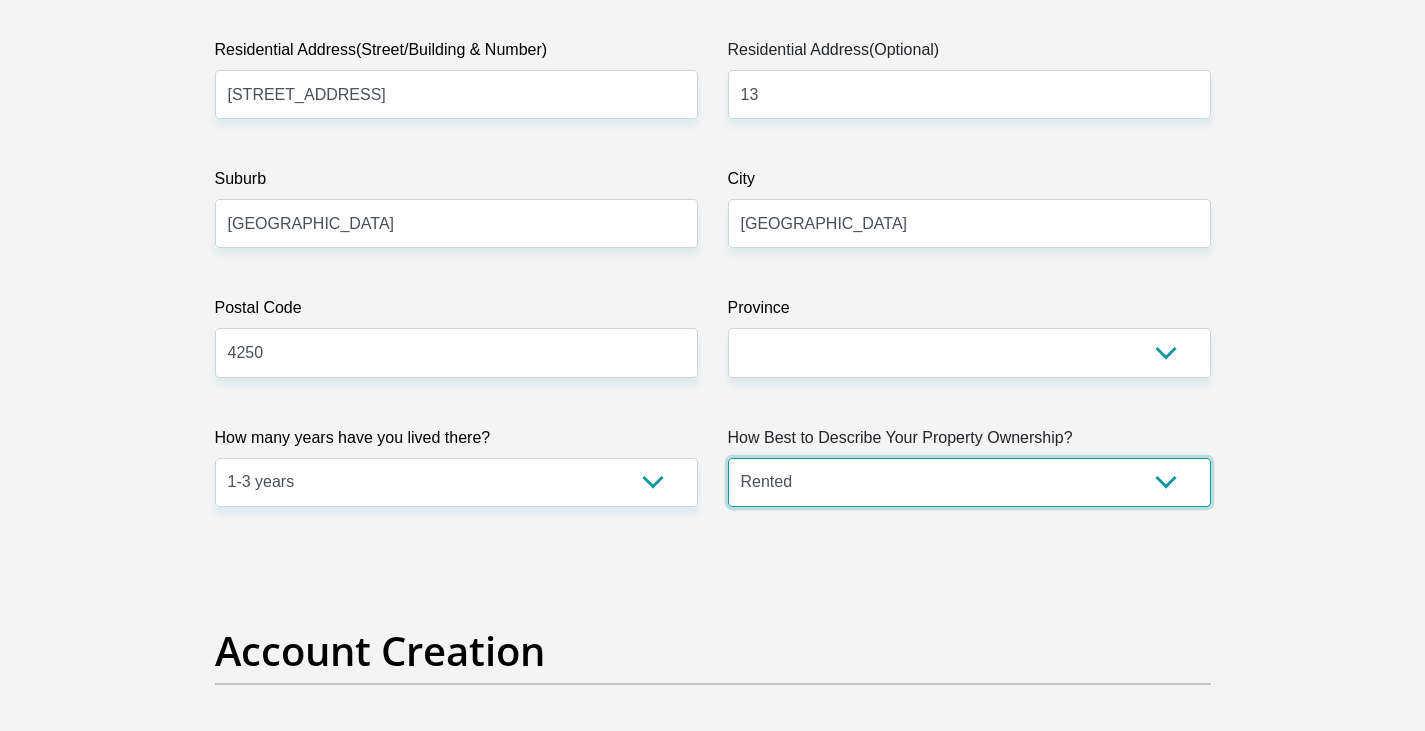 click on "Owned
Rented
Family Owned
Company Dwelling" at bounding box center (969, 482) 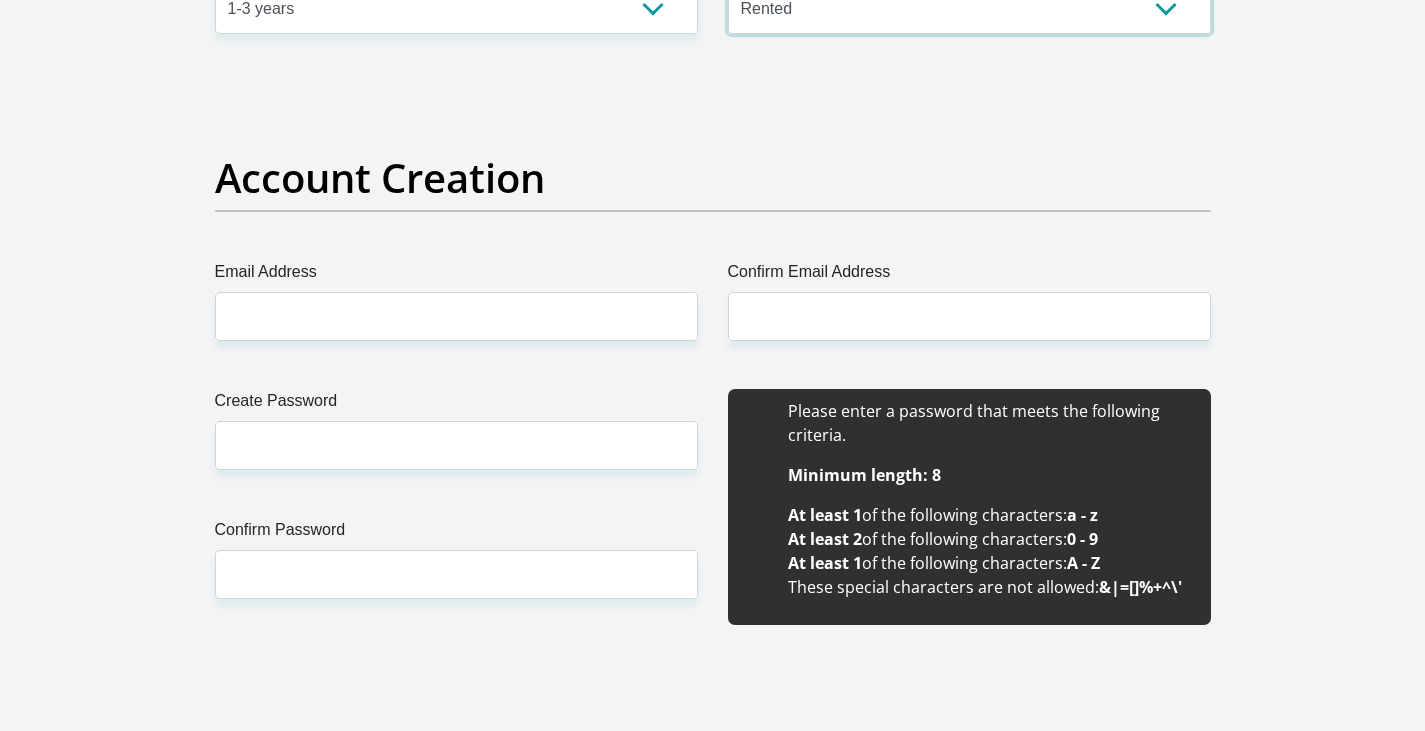 scroll, scrollTop: 1600, scrollLeft: 0, axis: vertical 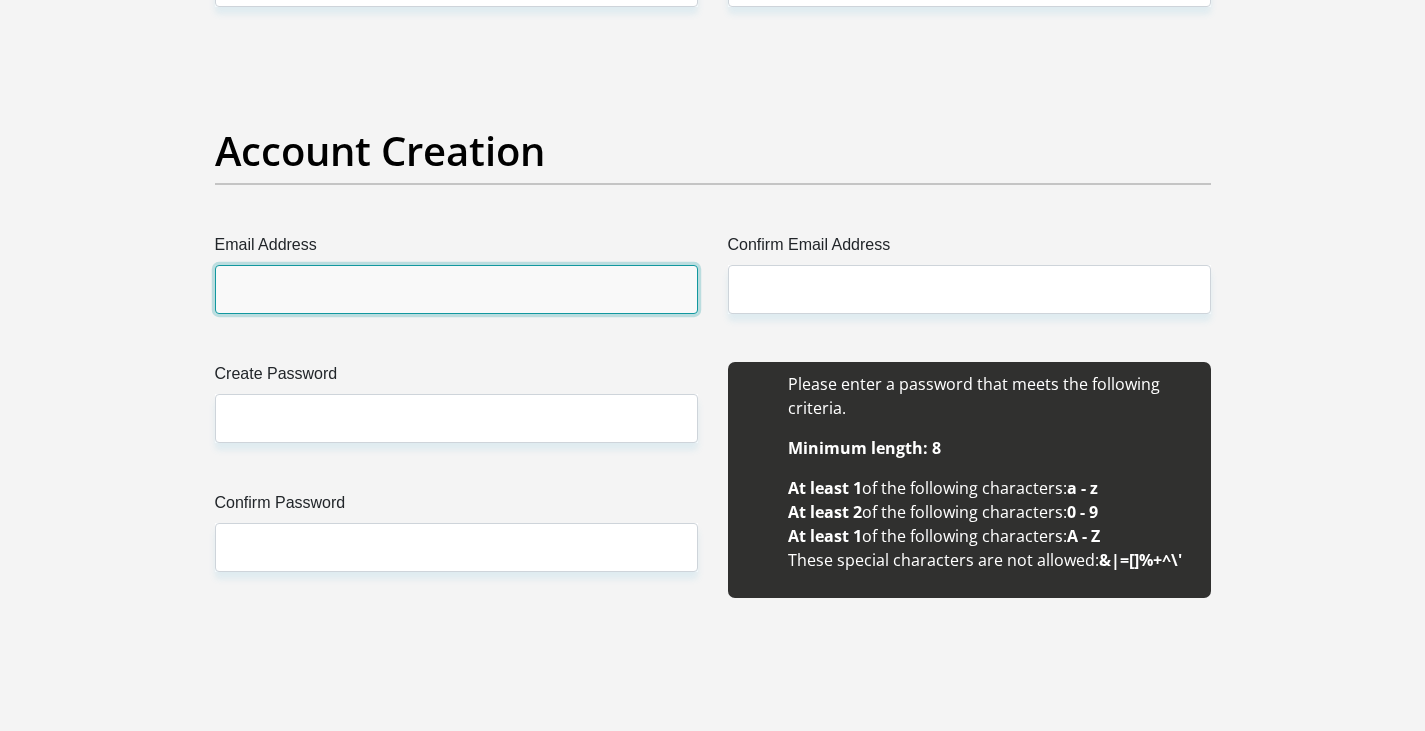 click on "Email Address" at bounding box center [456, 289] 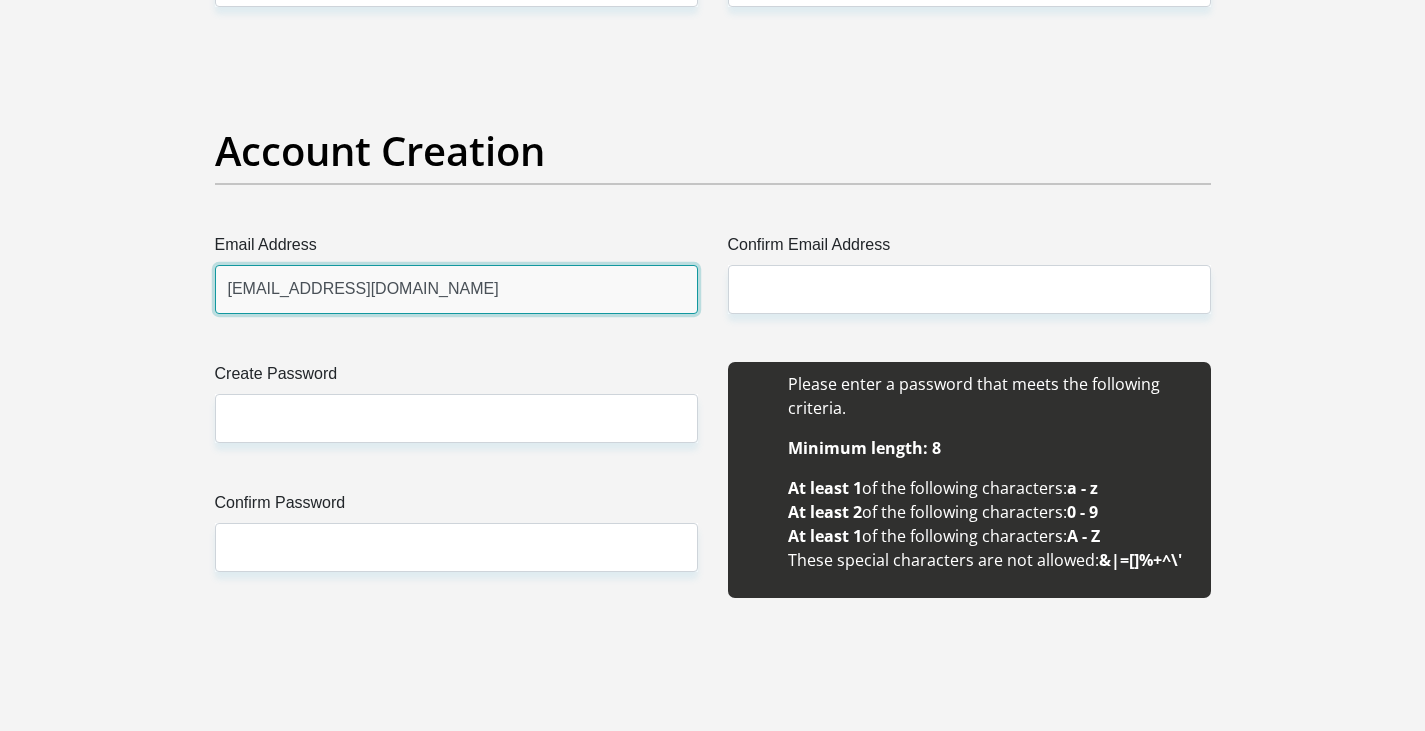 type on "[EMAIL_ADDRESS][DOMAIN_NAME]" 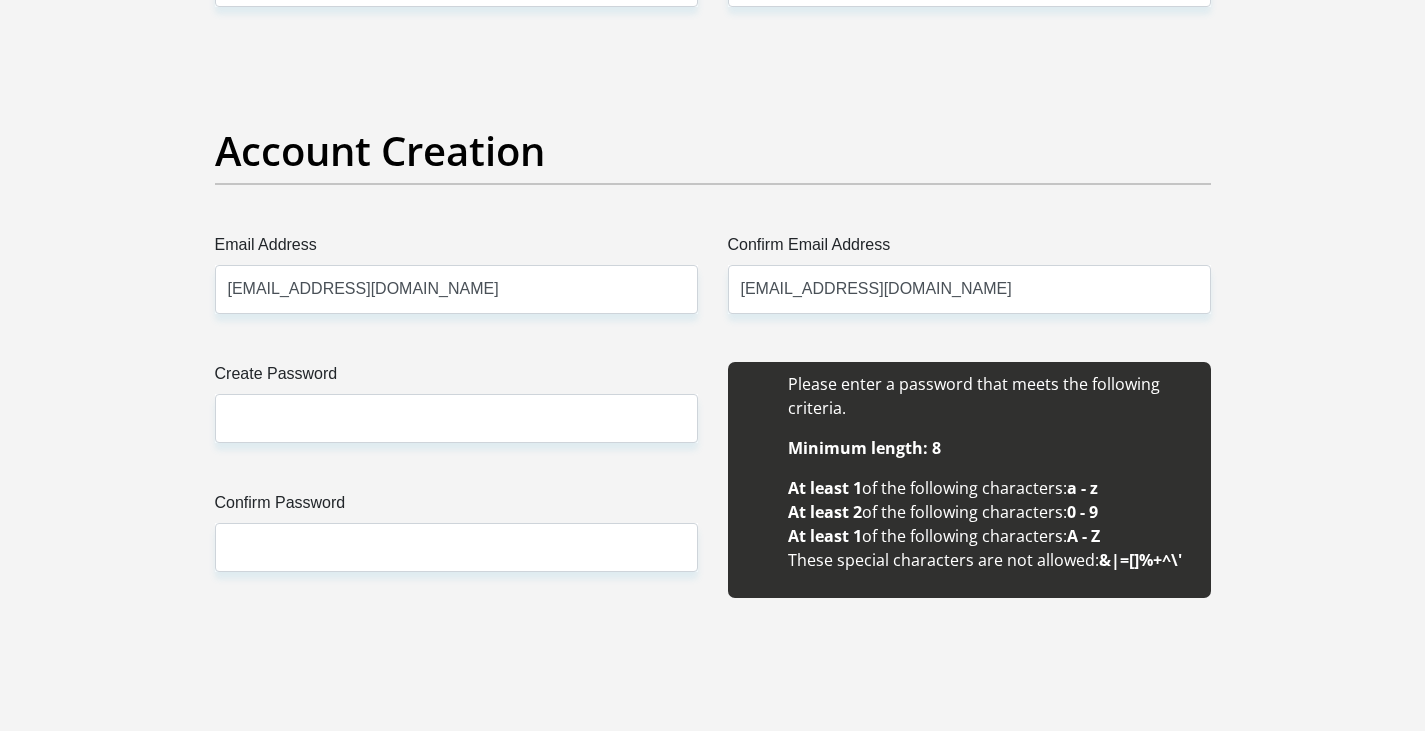type 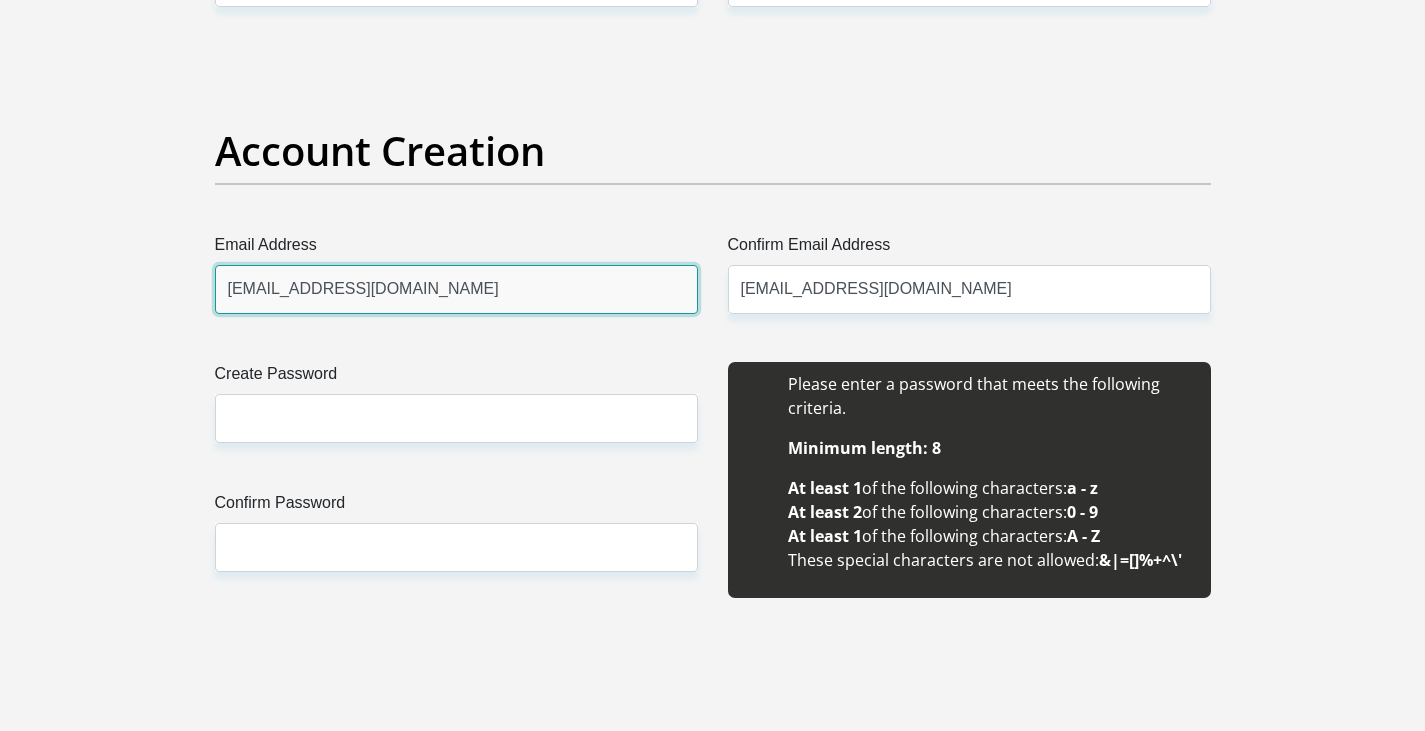 type 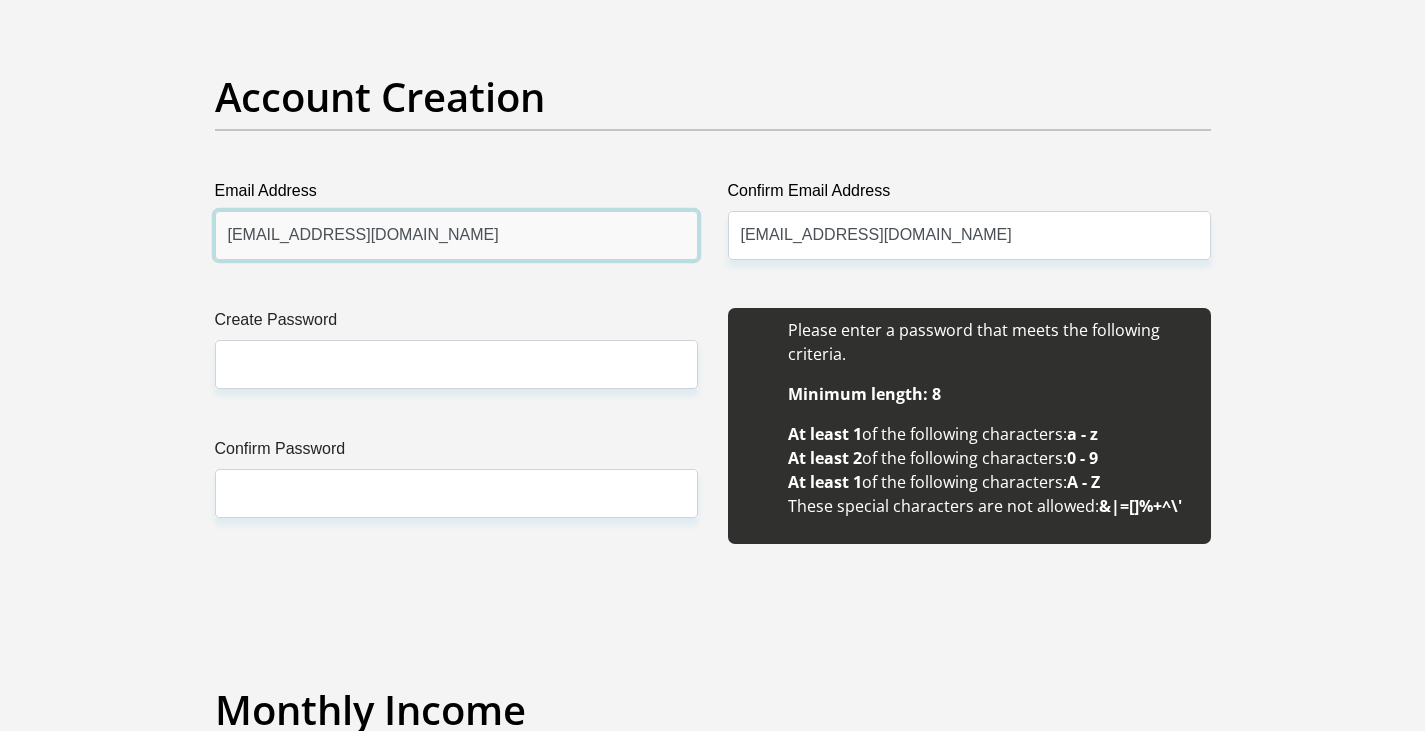 scroll, scrollTop: 1700, scrollLeft: 0, axis: vertical 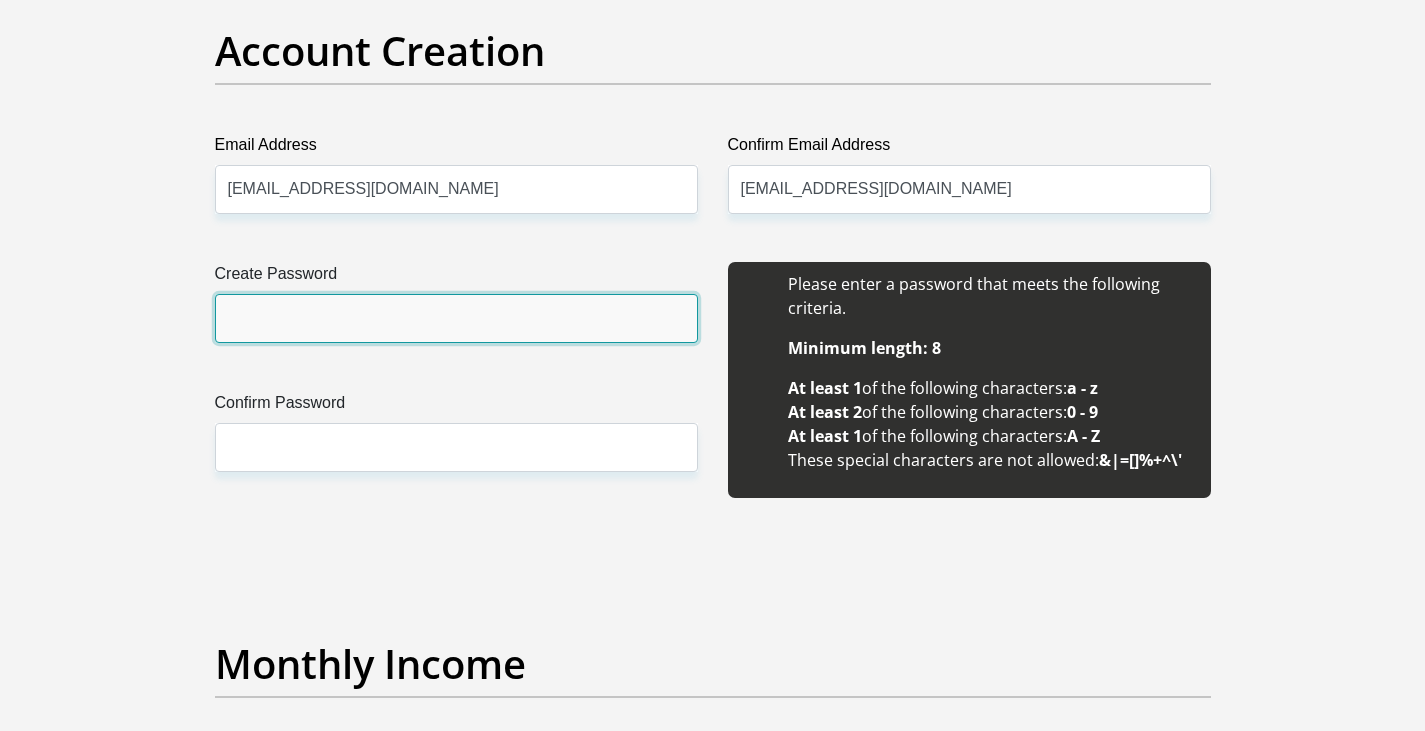 click on "Create Password" at bounding box center (456, 318) 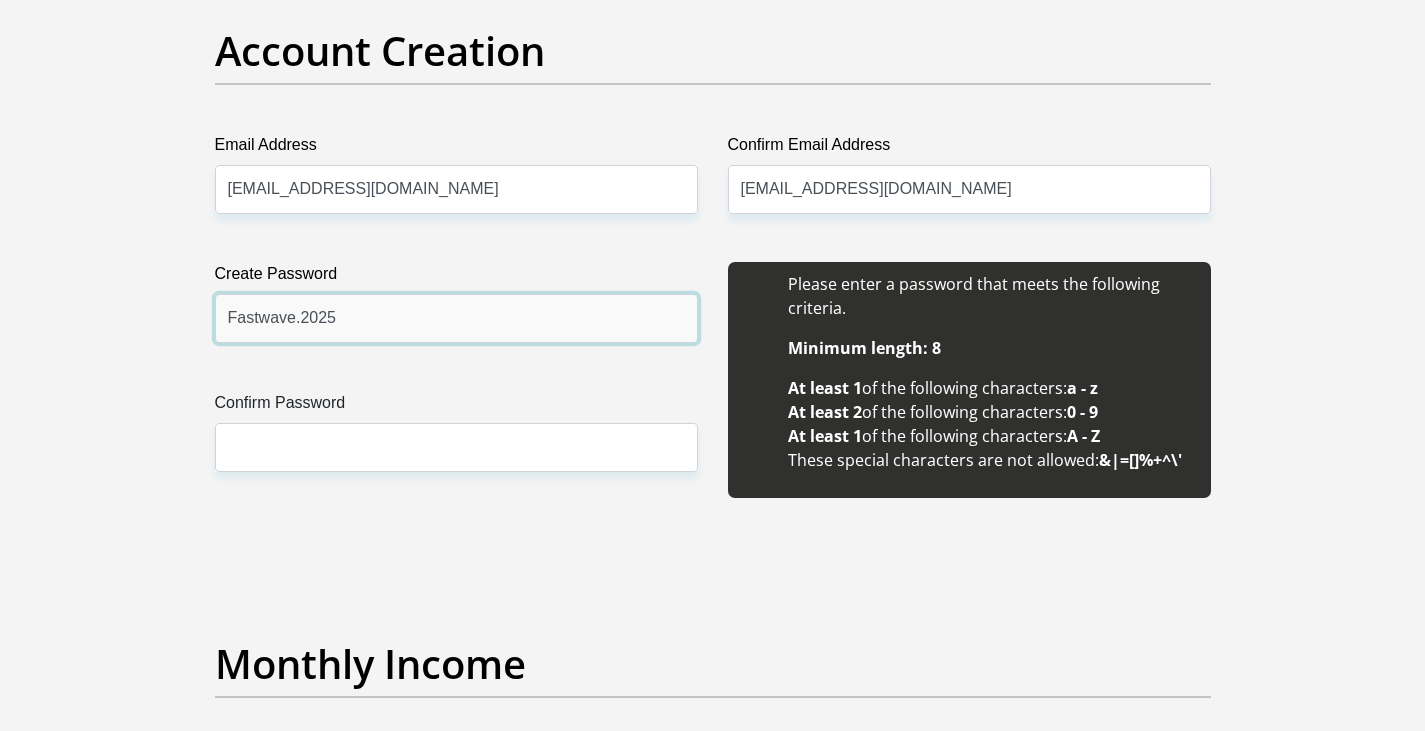 type on "Fastwave.2025" 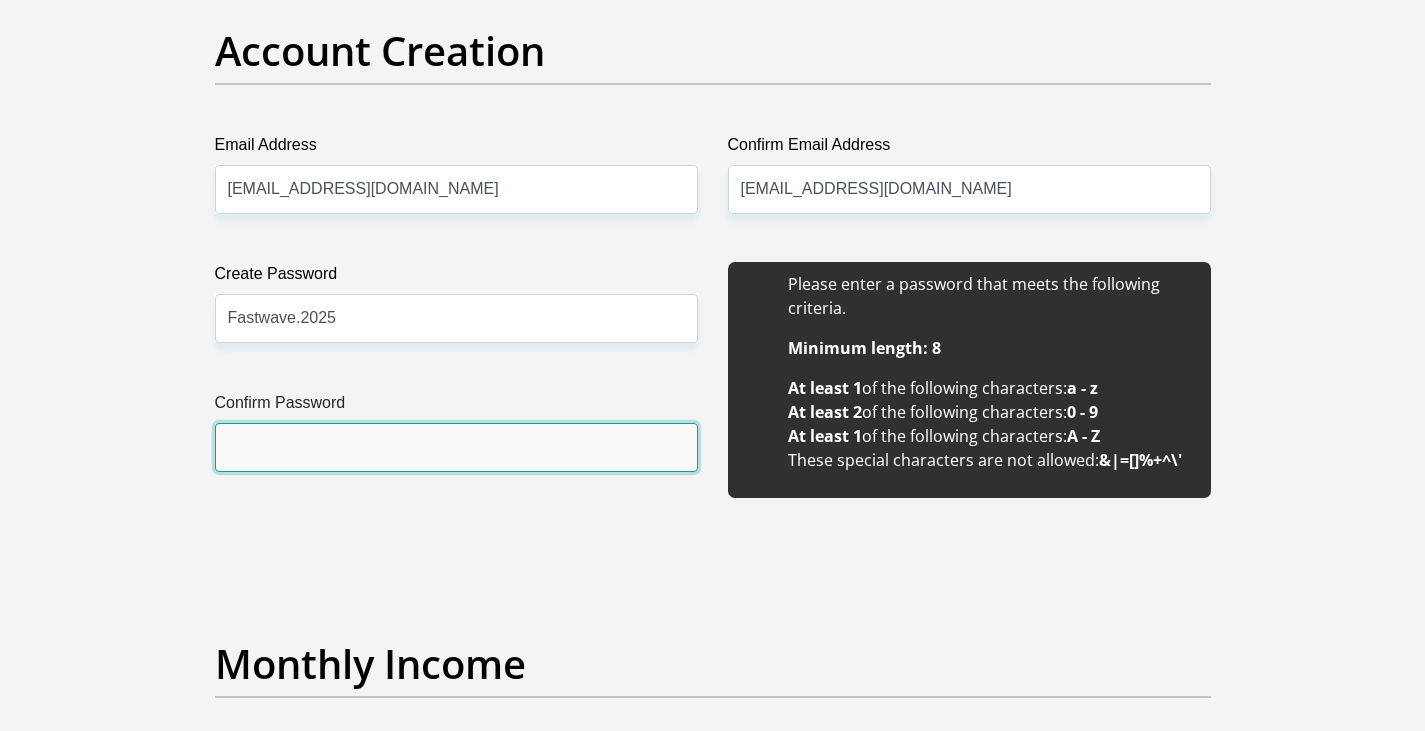 click on "Confirm Password" at bounding box center (456, 447) 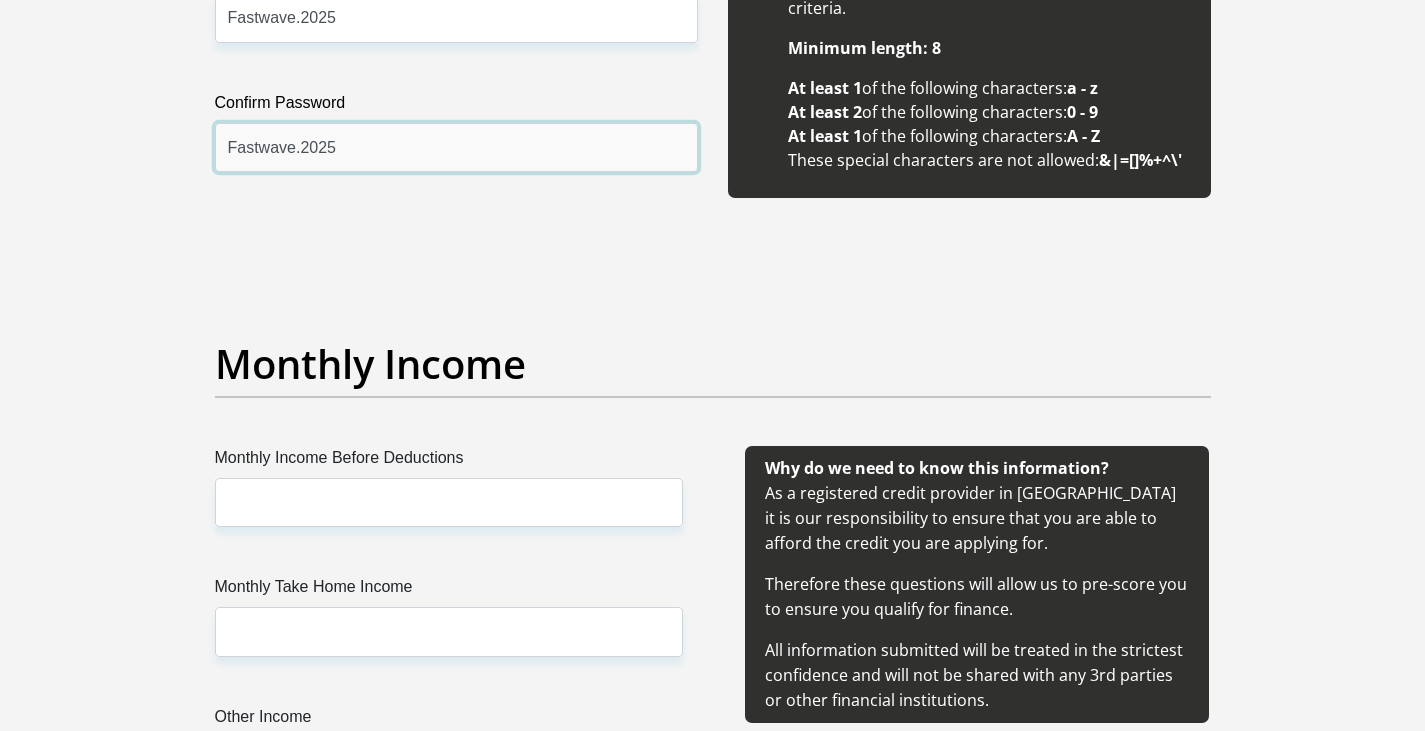 scroll, scrollTop: 2100, scrollLeft: 0, axis: vertical 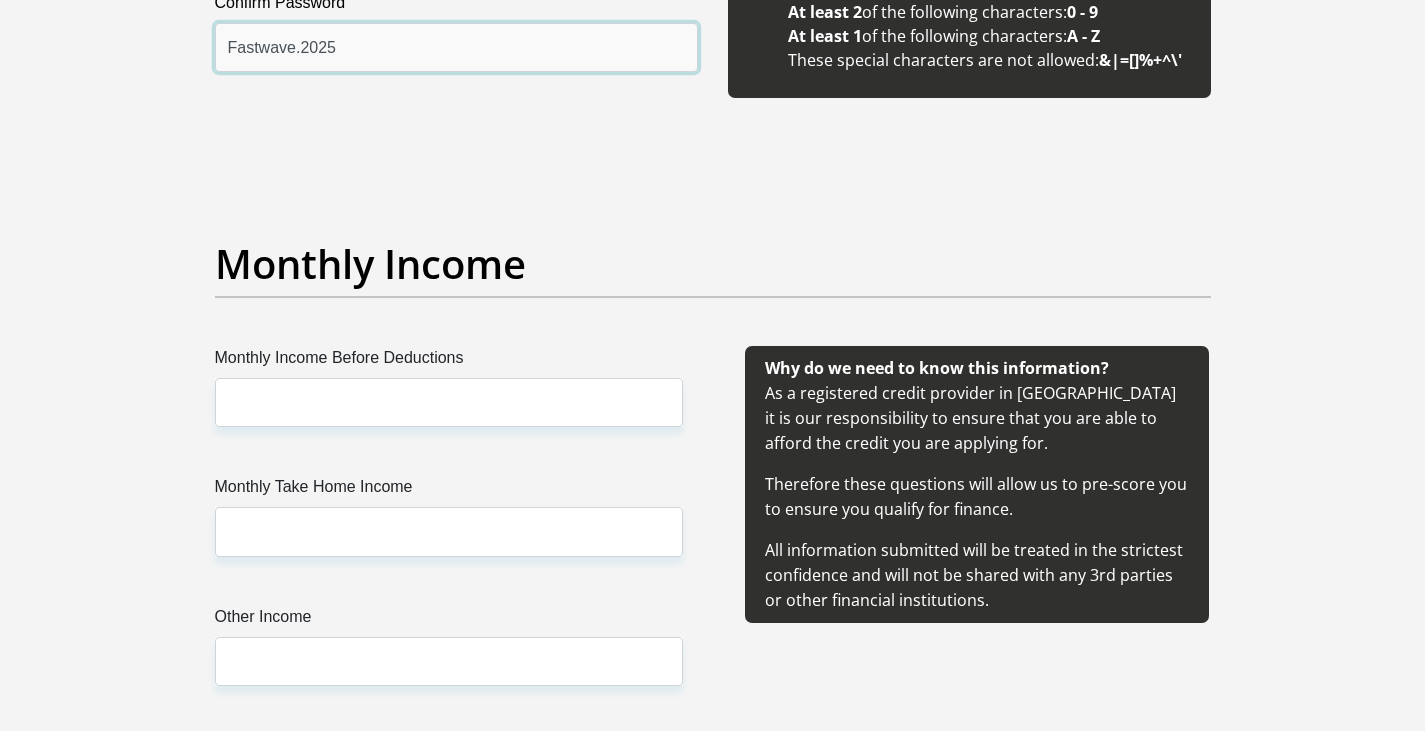 type on "Fastwave.2025" 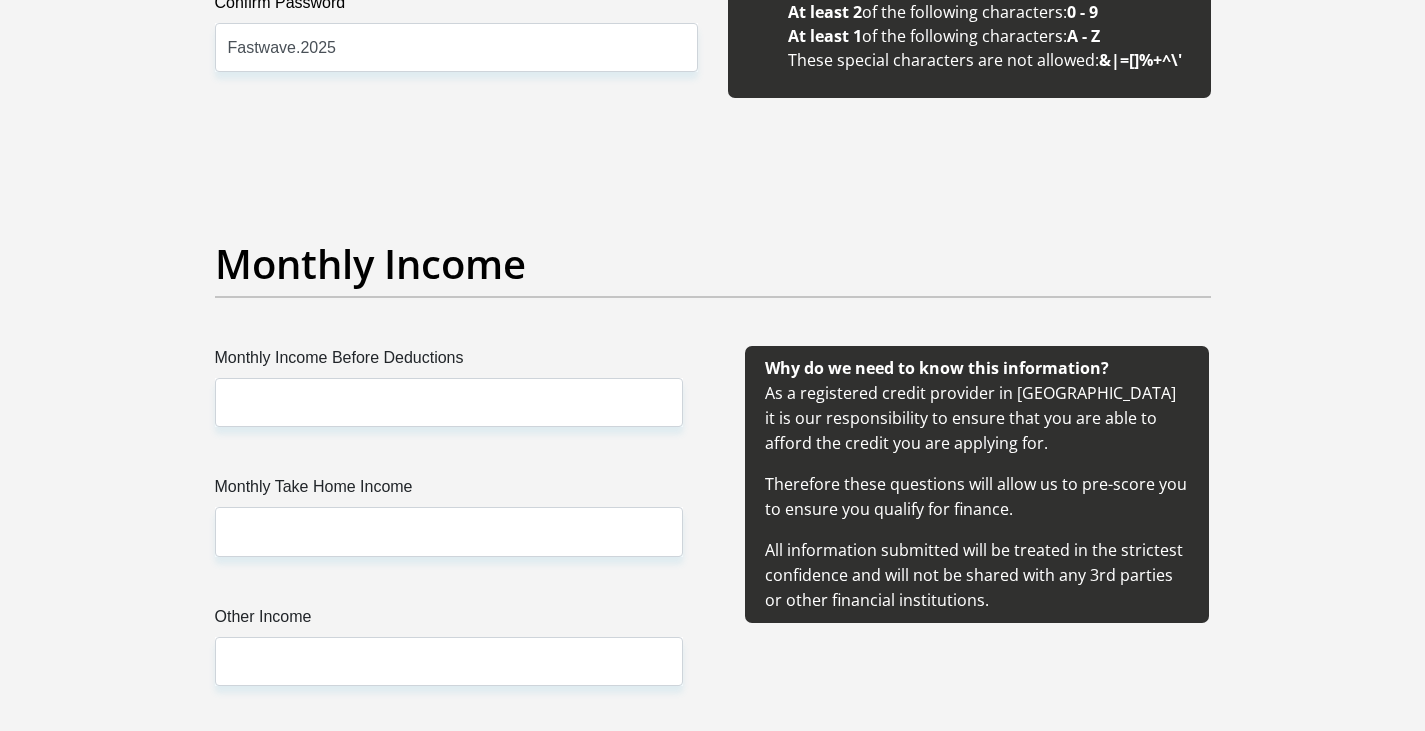 click on "Monthly Income Before Deductions" at bounding box center [449, 362] 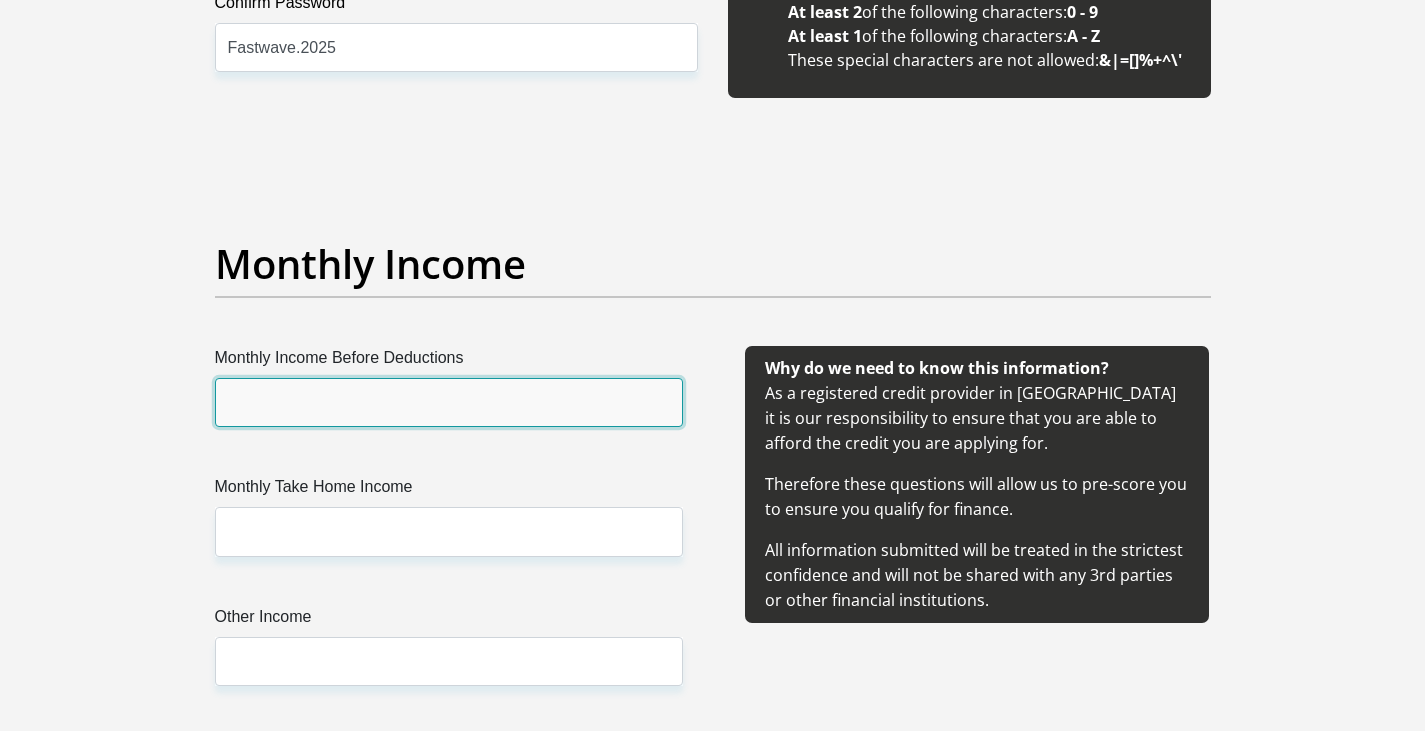 click on "Monthly Income Before Deductions" at bounding box center [449, 402] 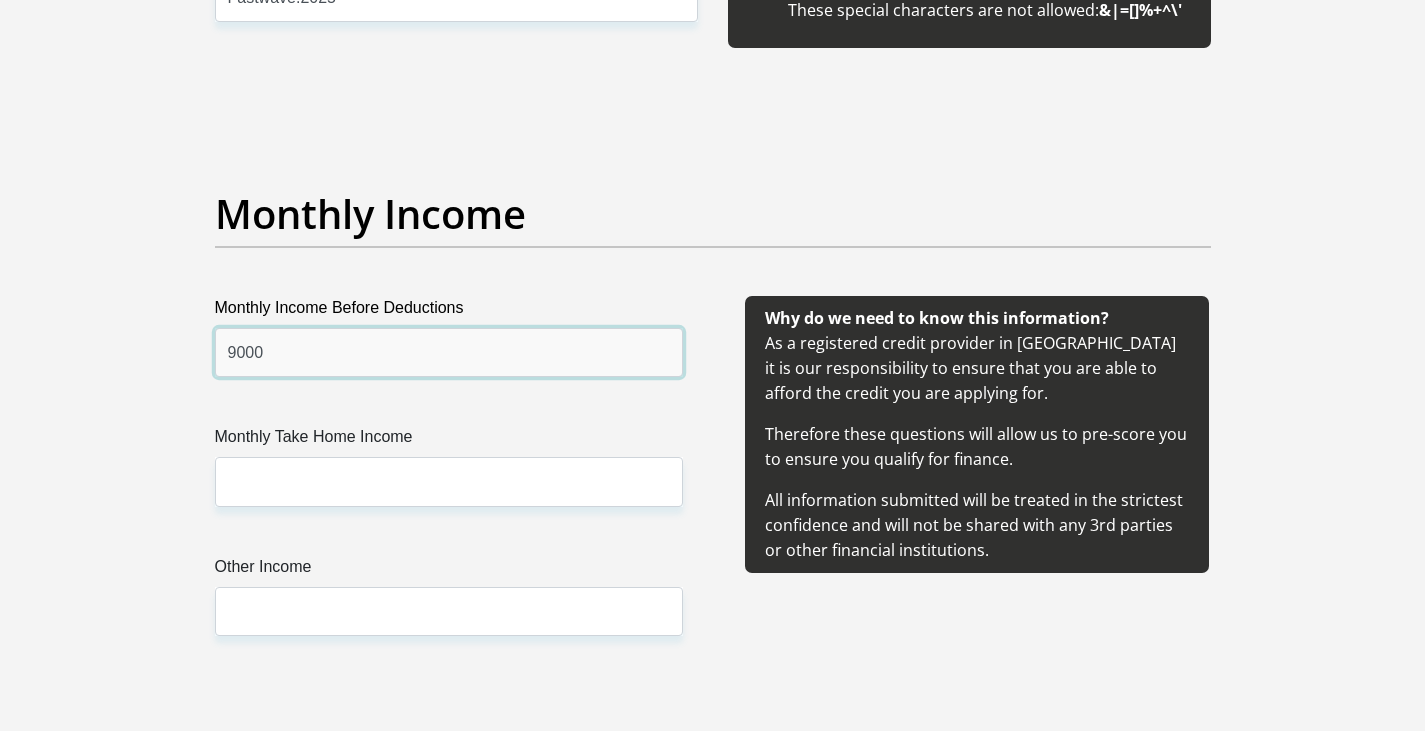 scroll, scrollTop: 2200, scrollLeft: 0, axis: vertical 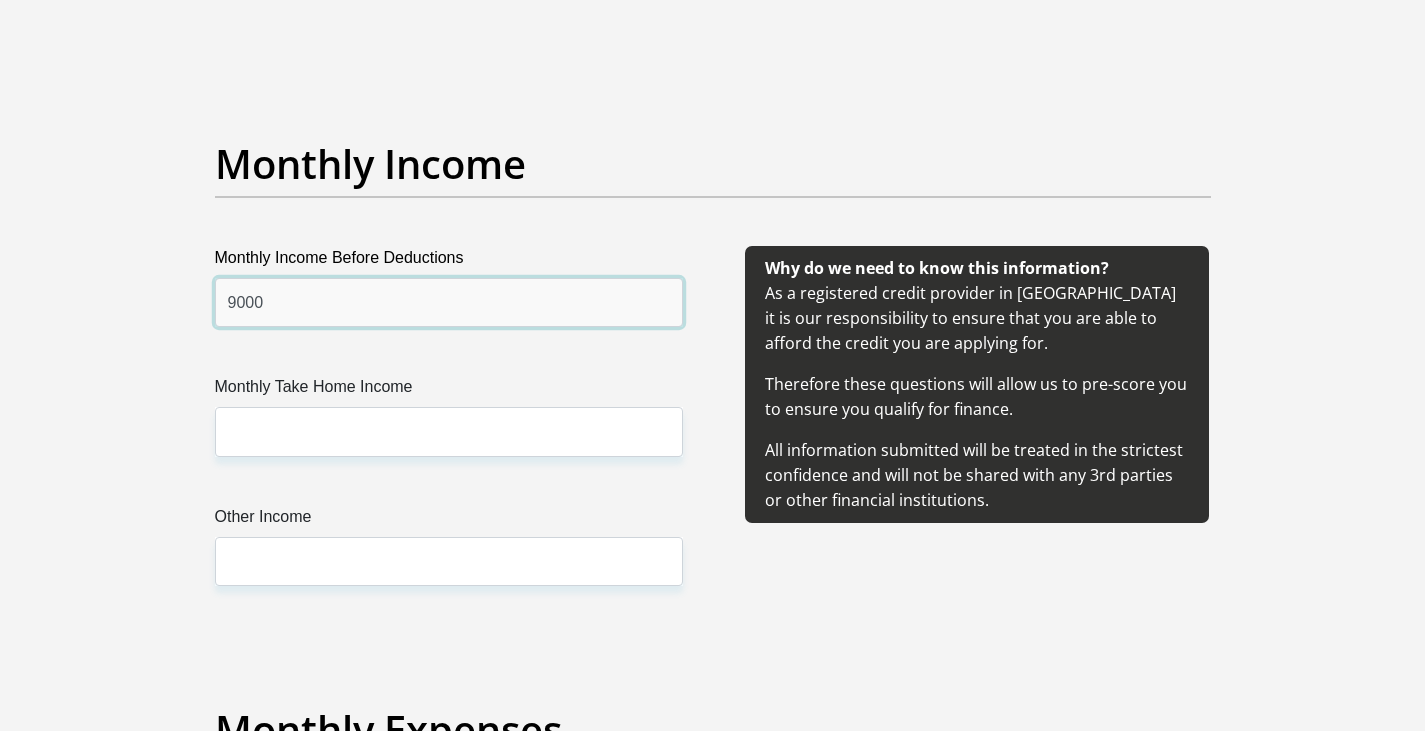type on "9000" 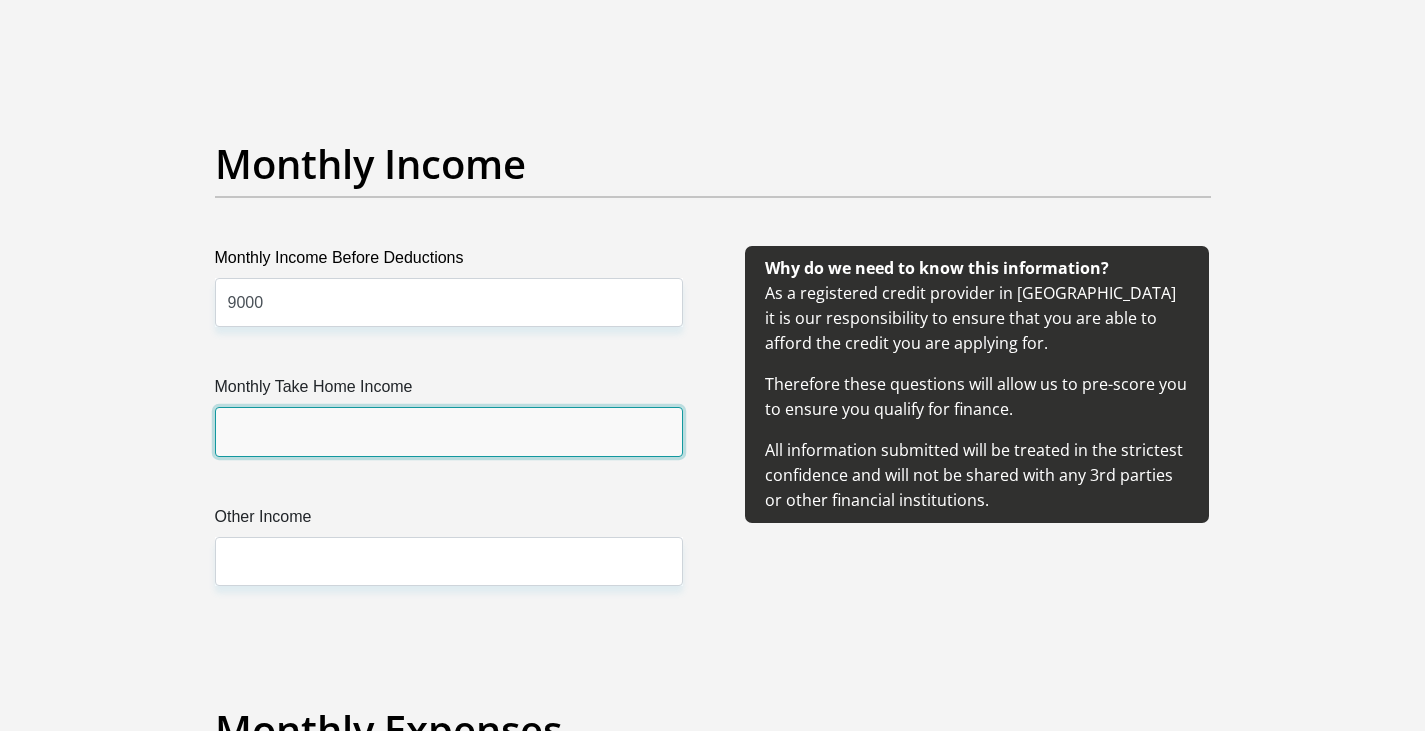 click on "Monthly Take Home Income" at bounding box center (449, 431) 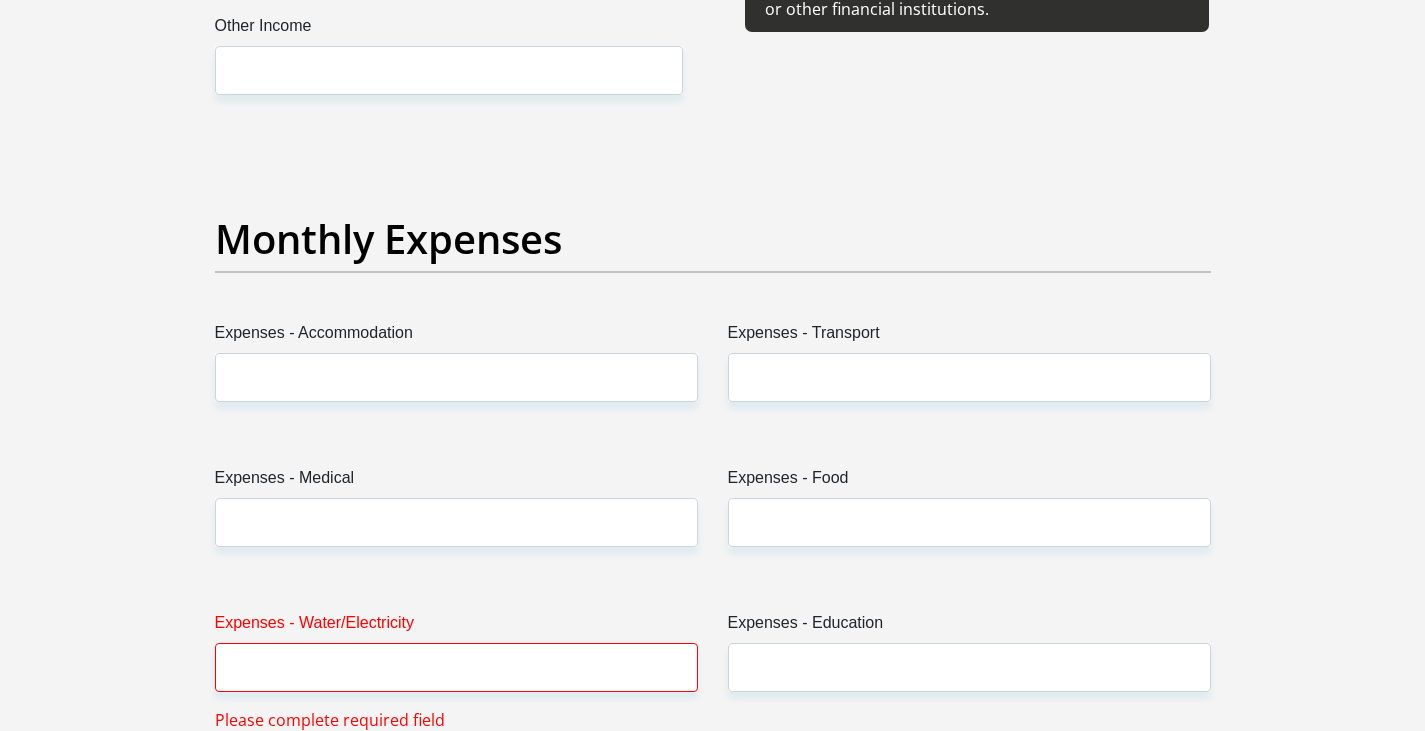 scroll, scrollTop: 2700, scrollLeft: 0, axis: vertical 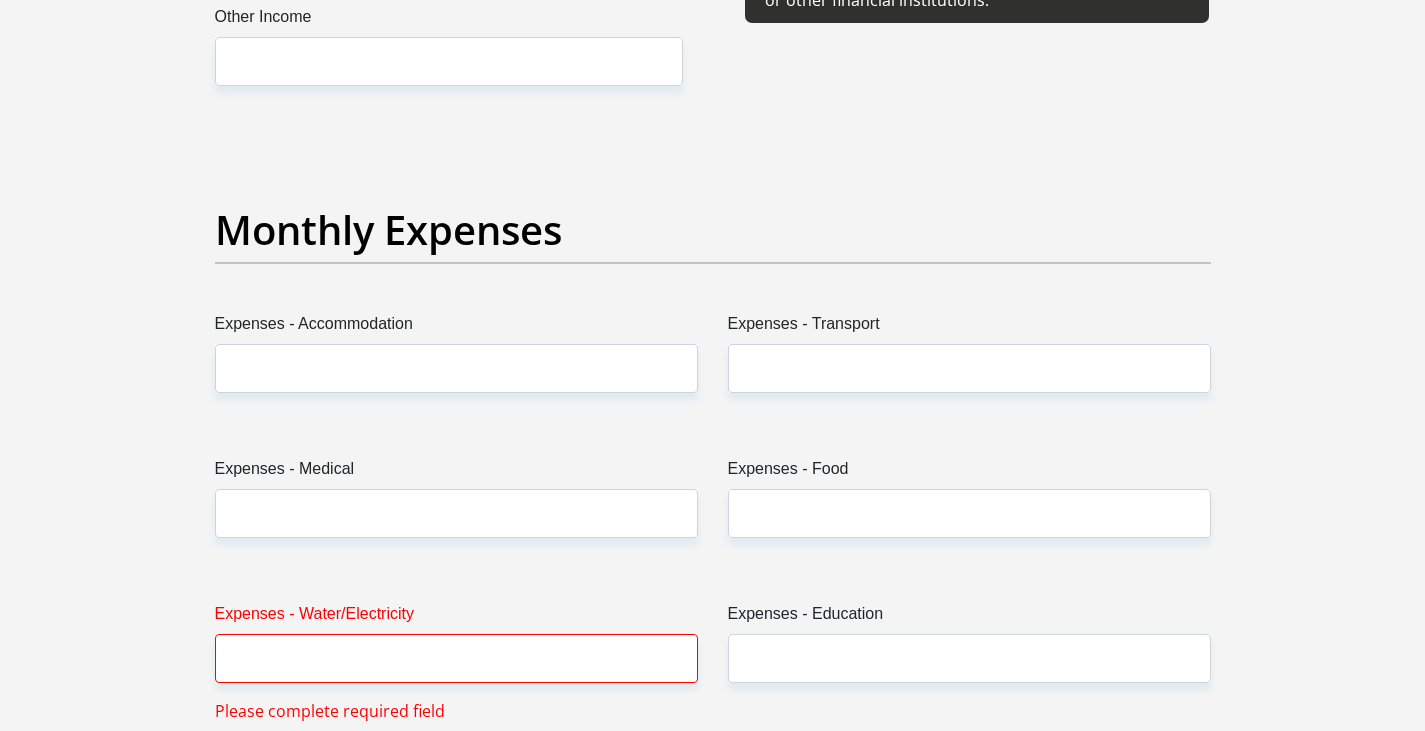 type on "9000" 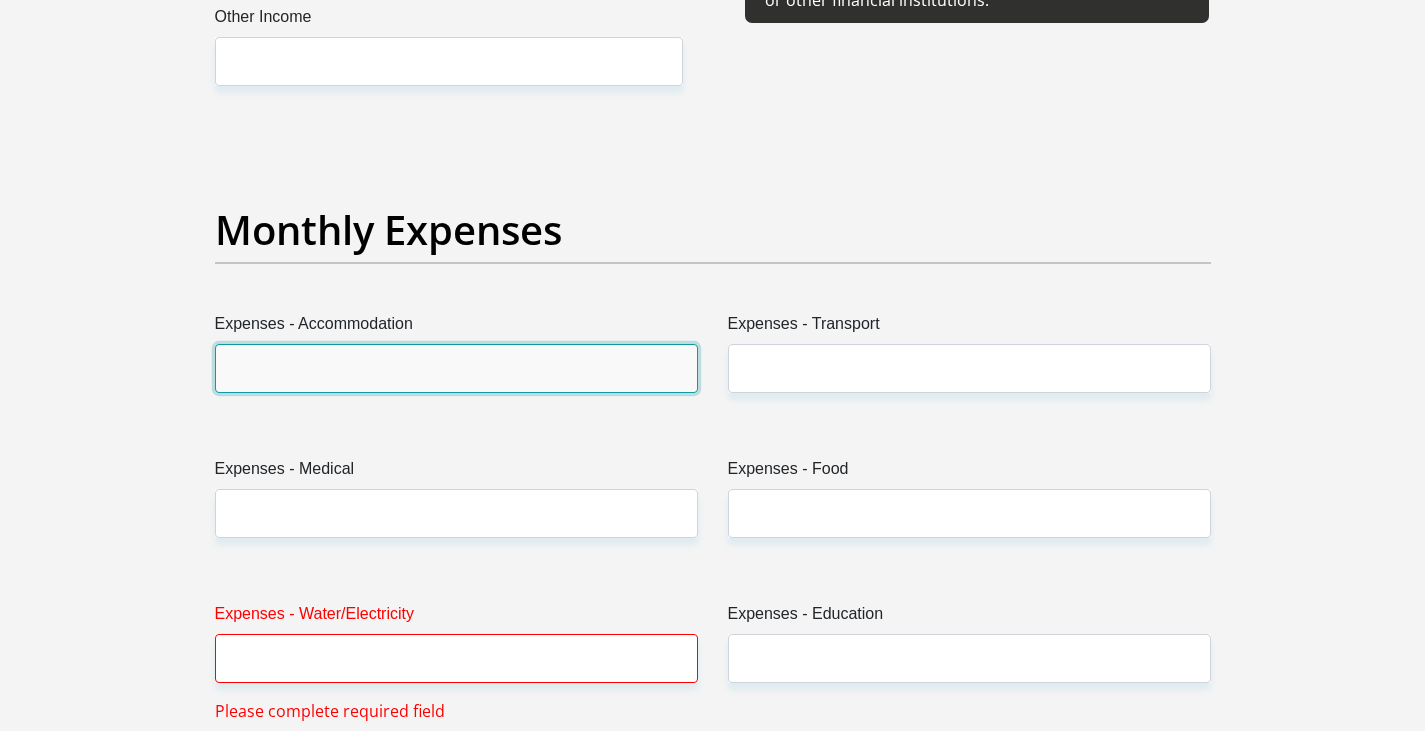 click on "Expenses - Accommodation" at bounding box center [456, 368] 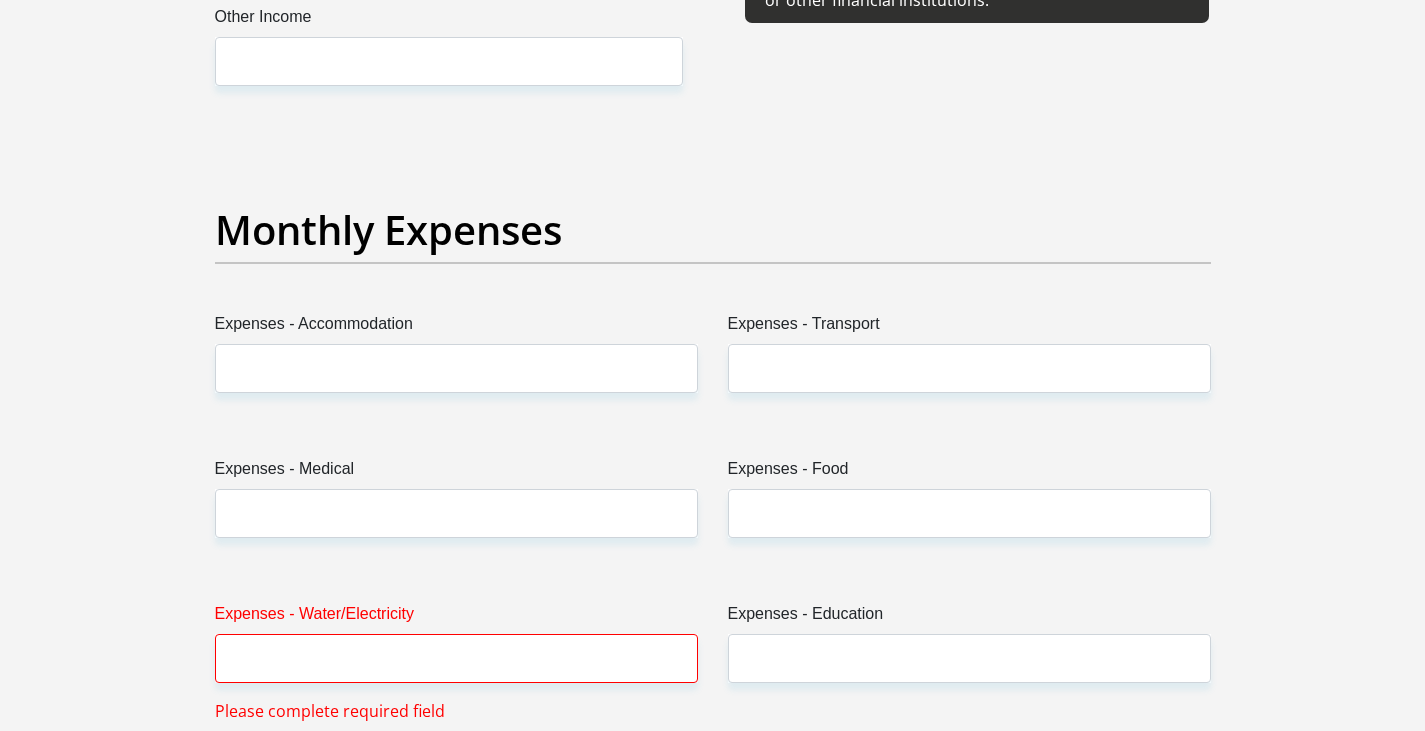 click on "Other Income" at bounding box center [449, 21] 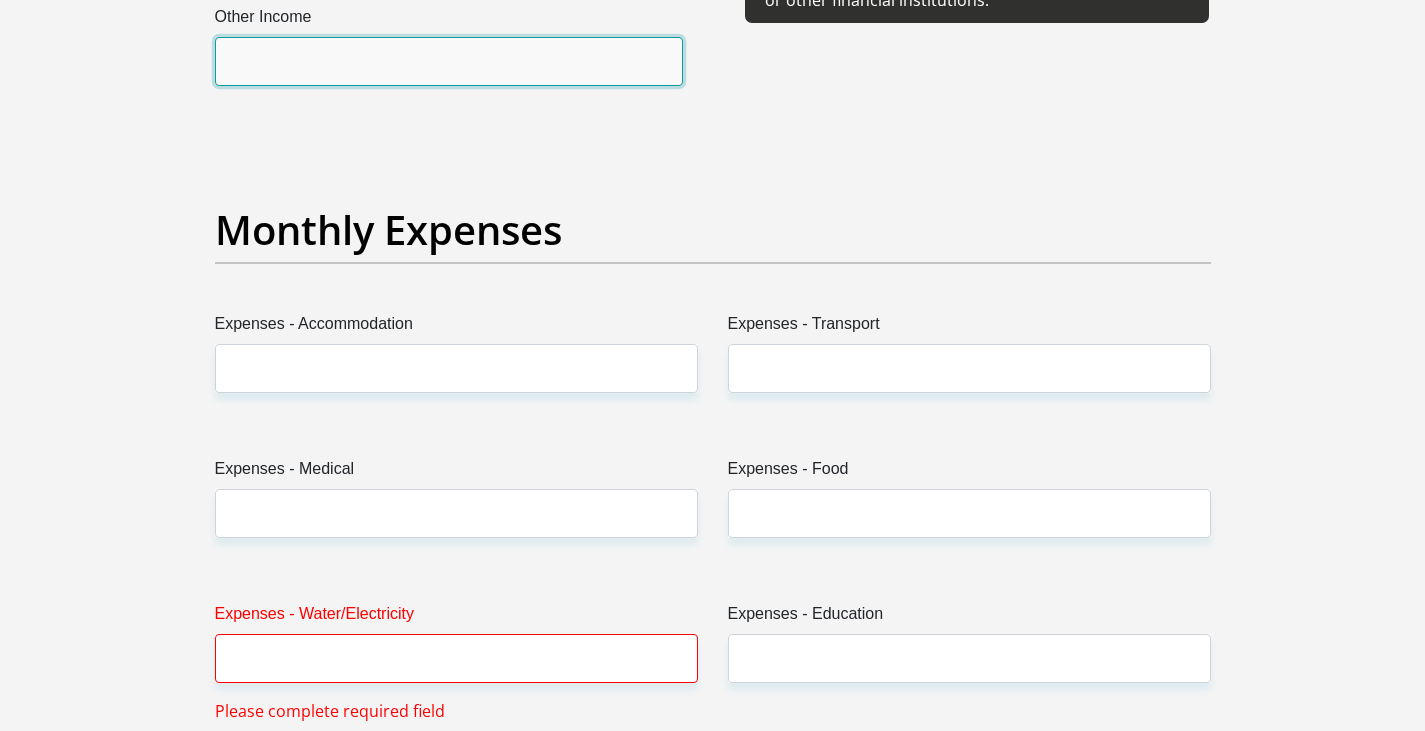 click on "Other Income" at bounding box center [449, 61] 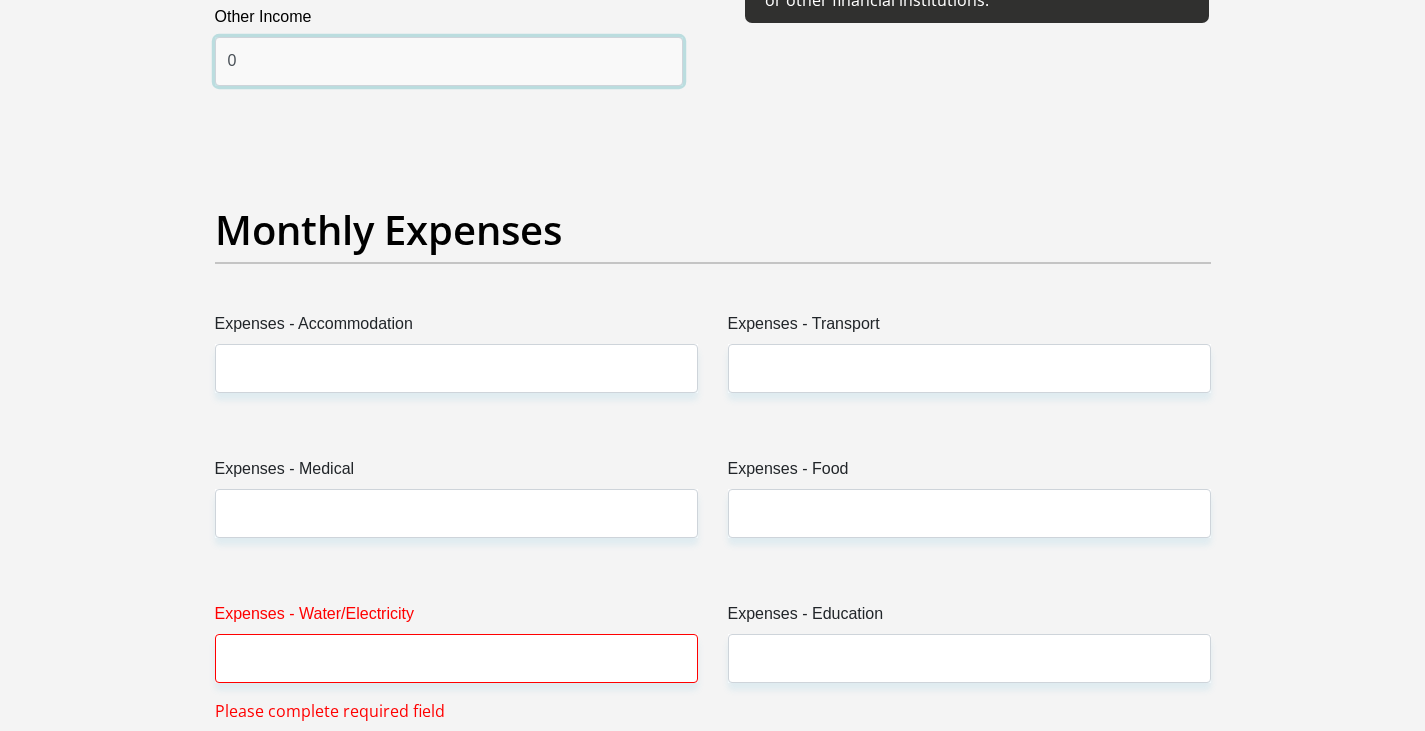 type on "0" 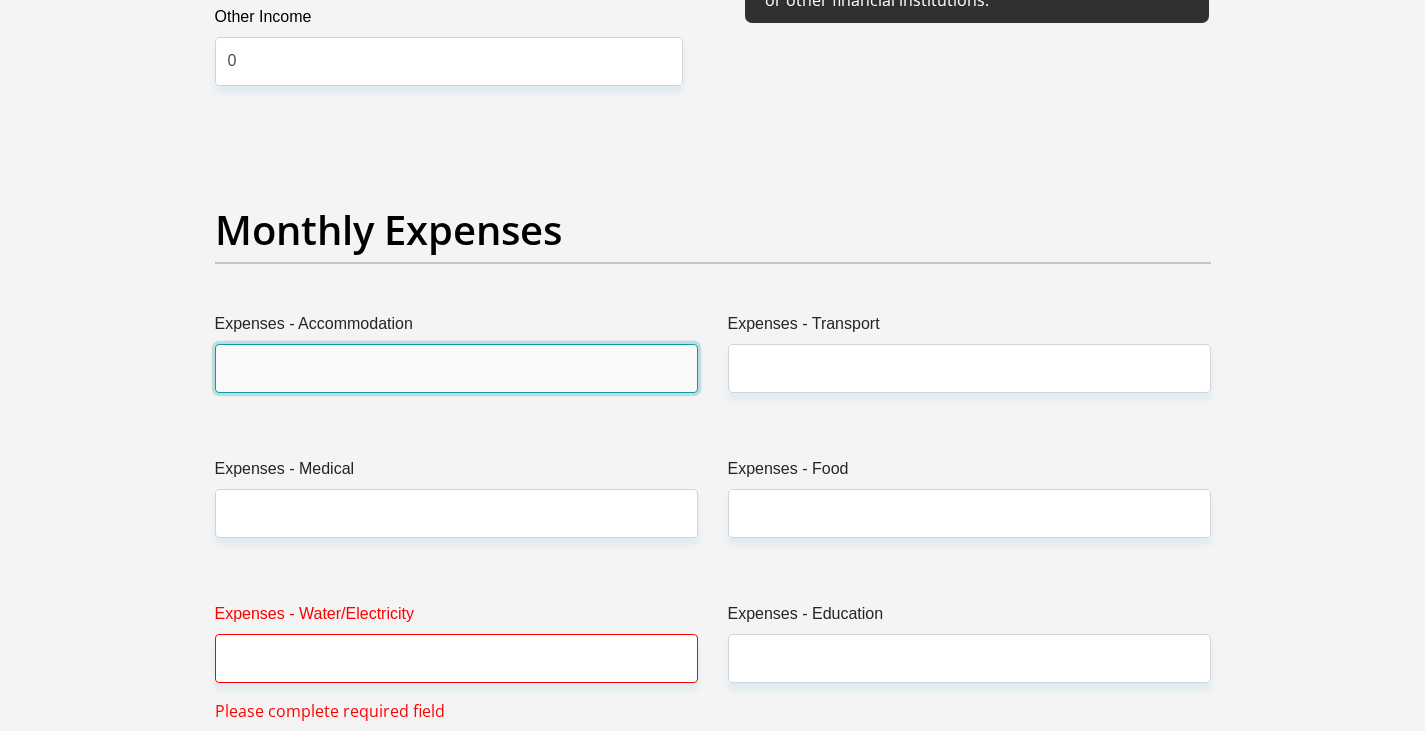 click on "Expenses - Accommodation" at bounding box center (456, 368) 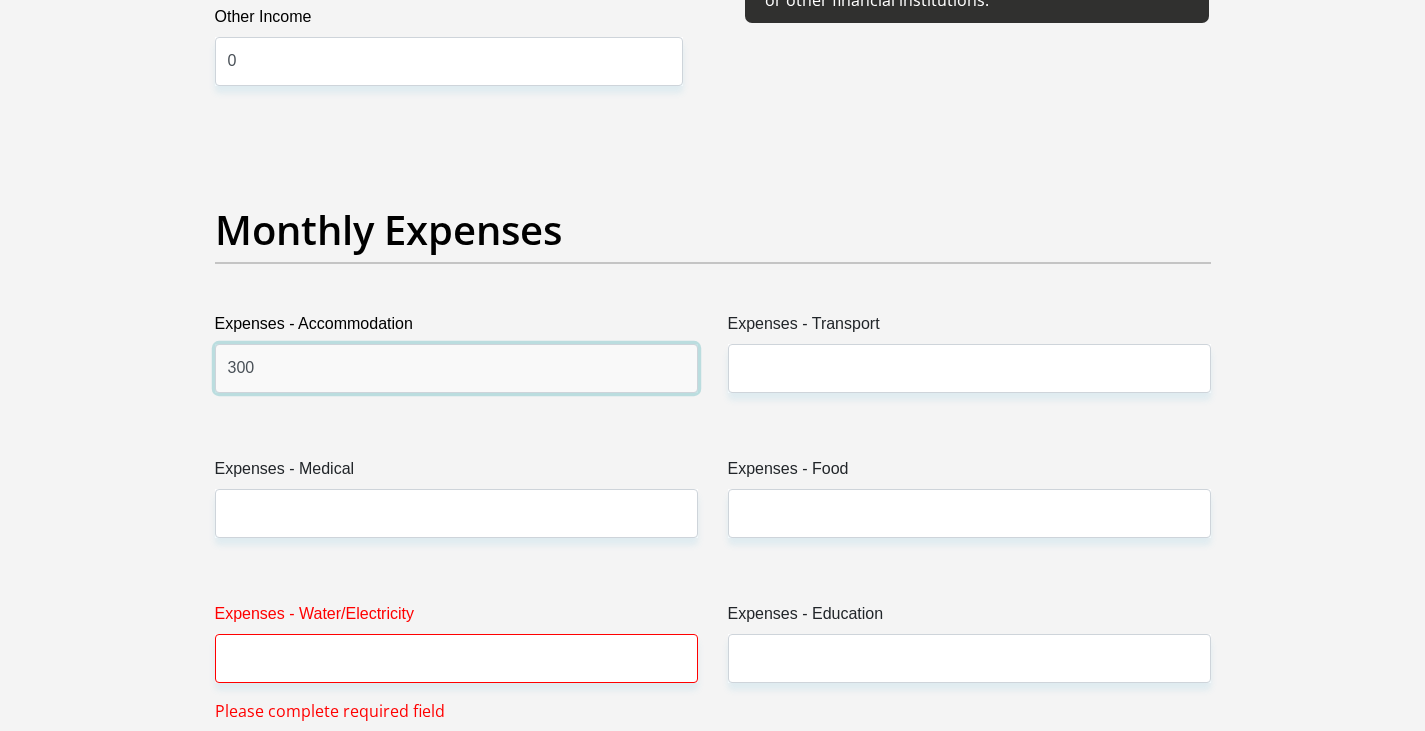 type on "300" 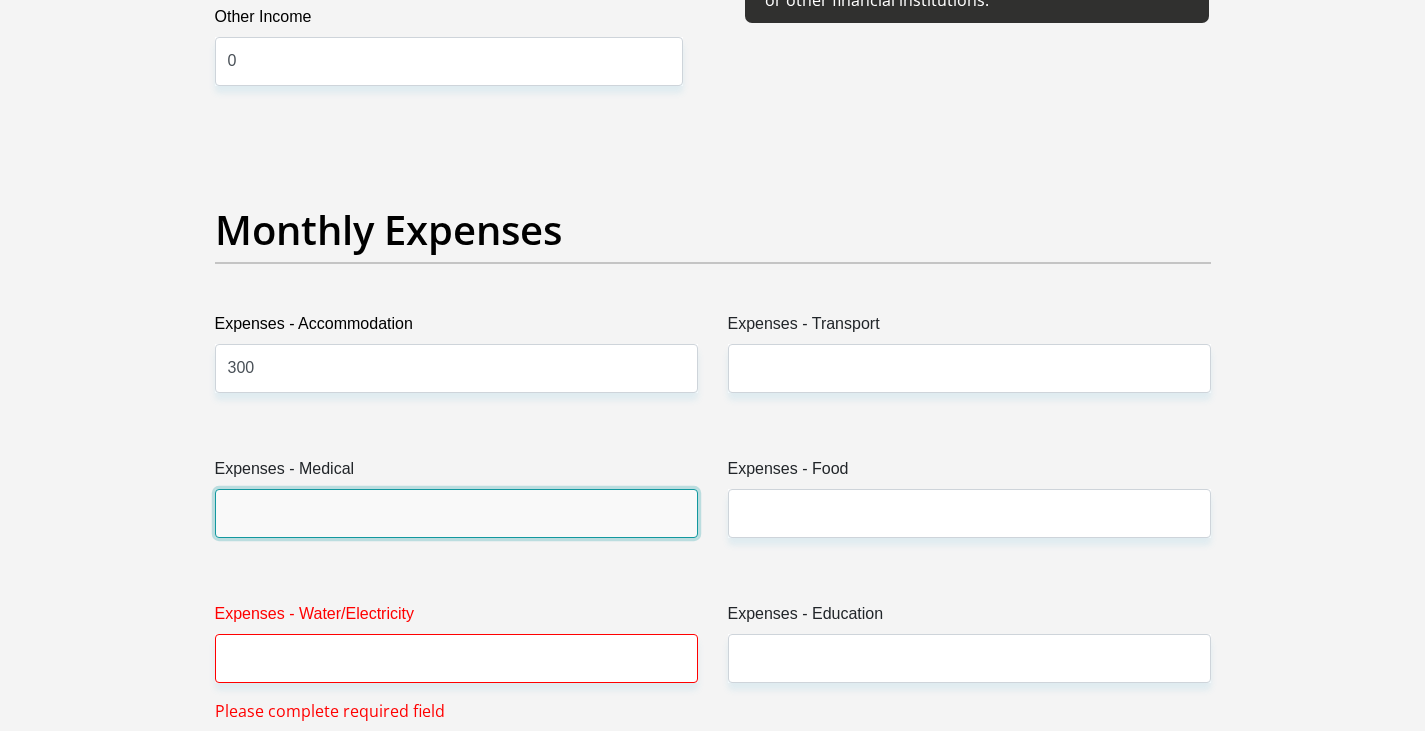 click on "Expenses - Medical" at bounding box center [456, 513] 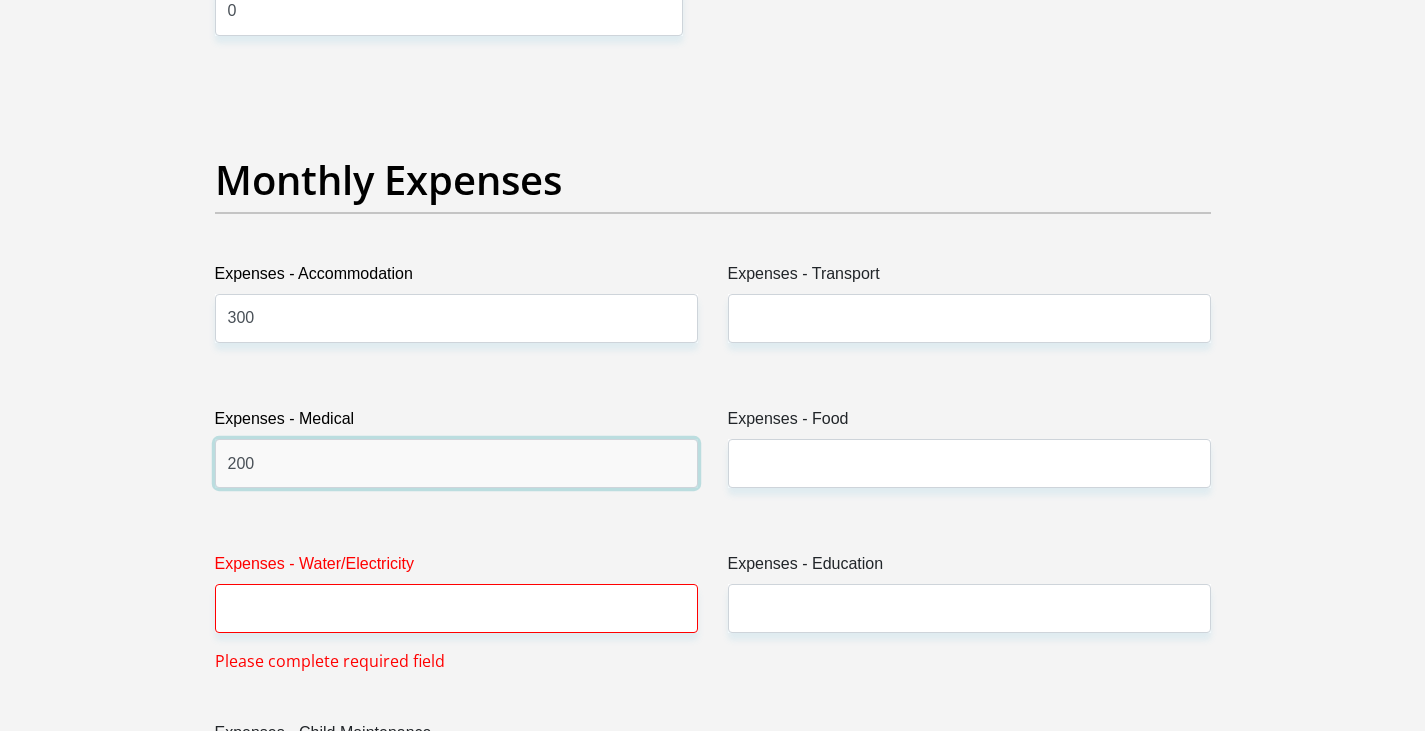scroll, scrollTop: 2800, scrollLeft: 0, axis: vertical 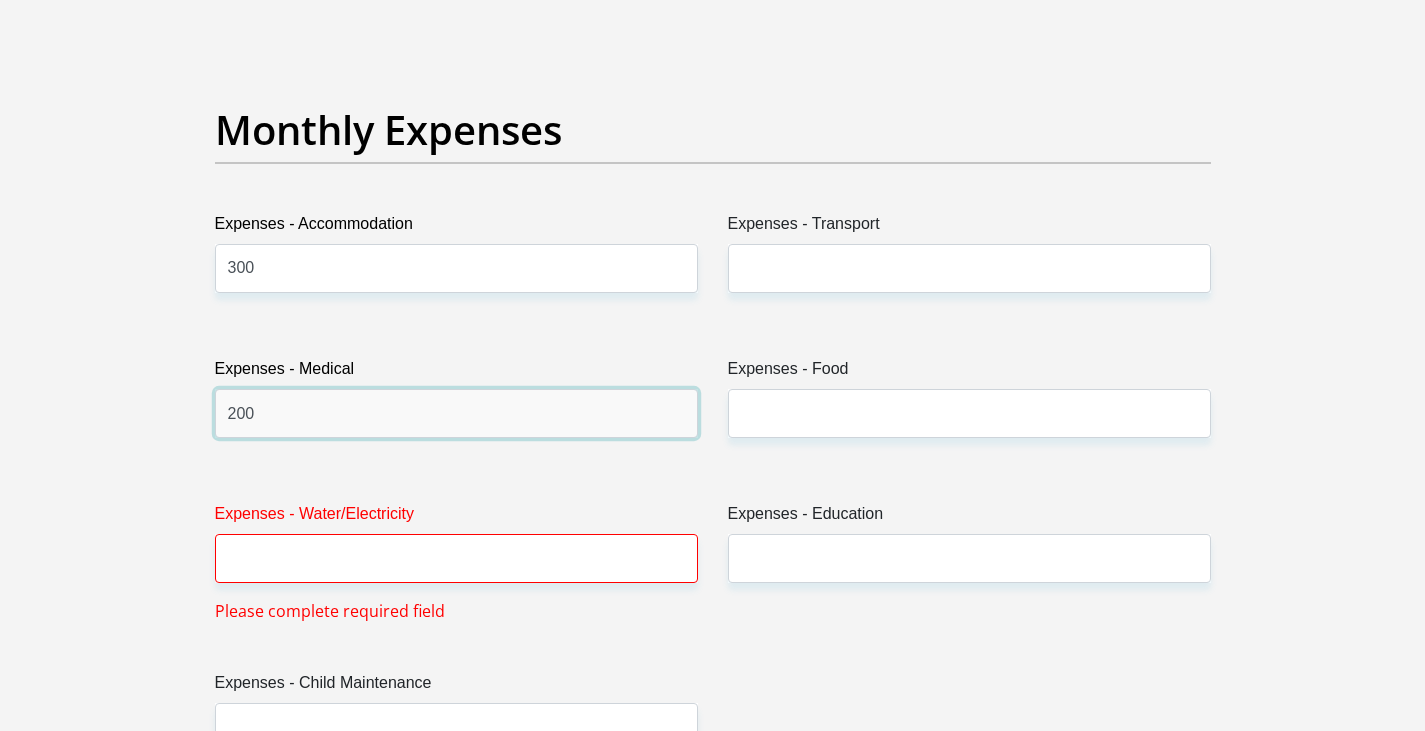 type on "200" 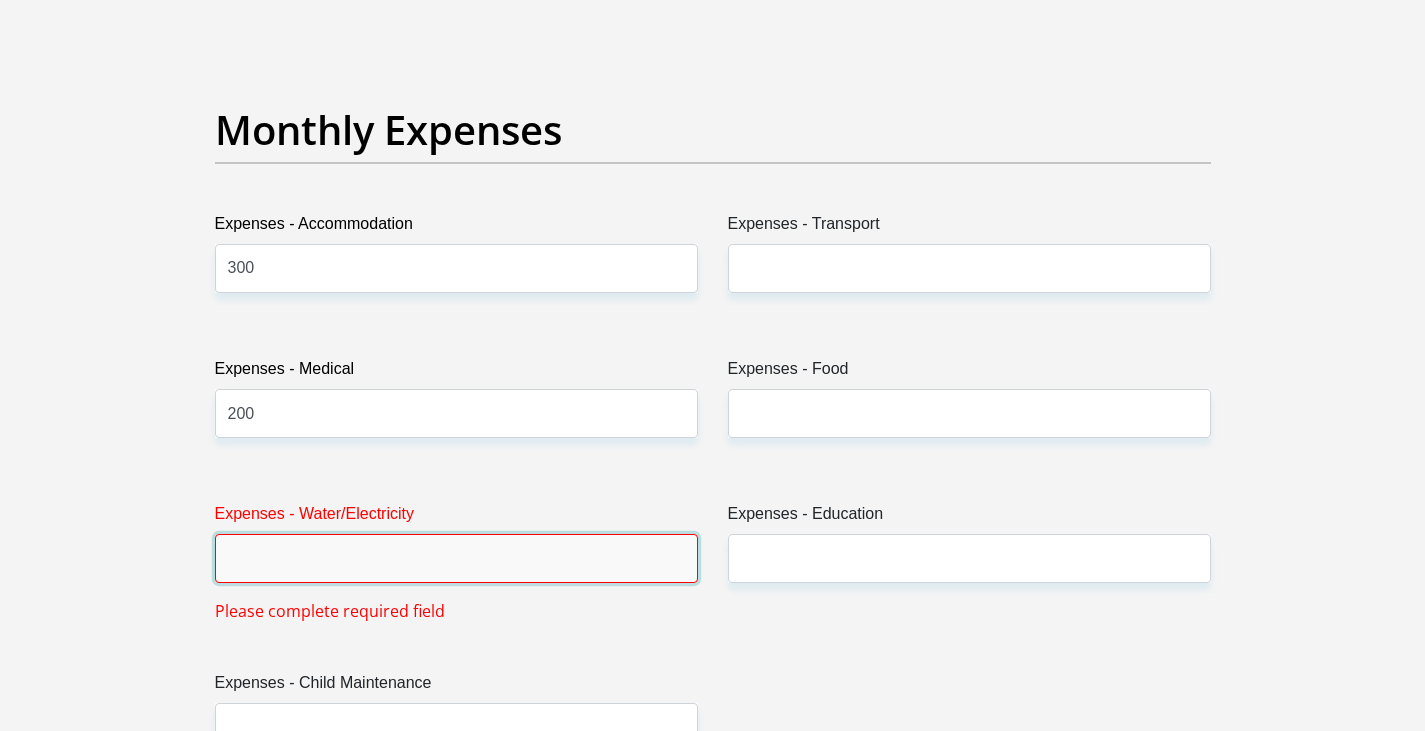 click on "Expenses - Water/Electricity" at bounding box center [456, 558] 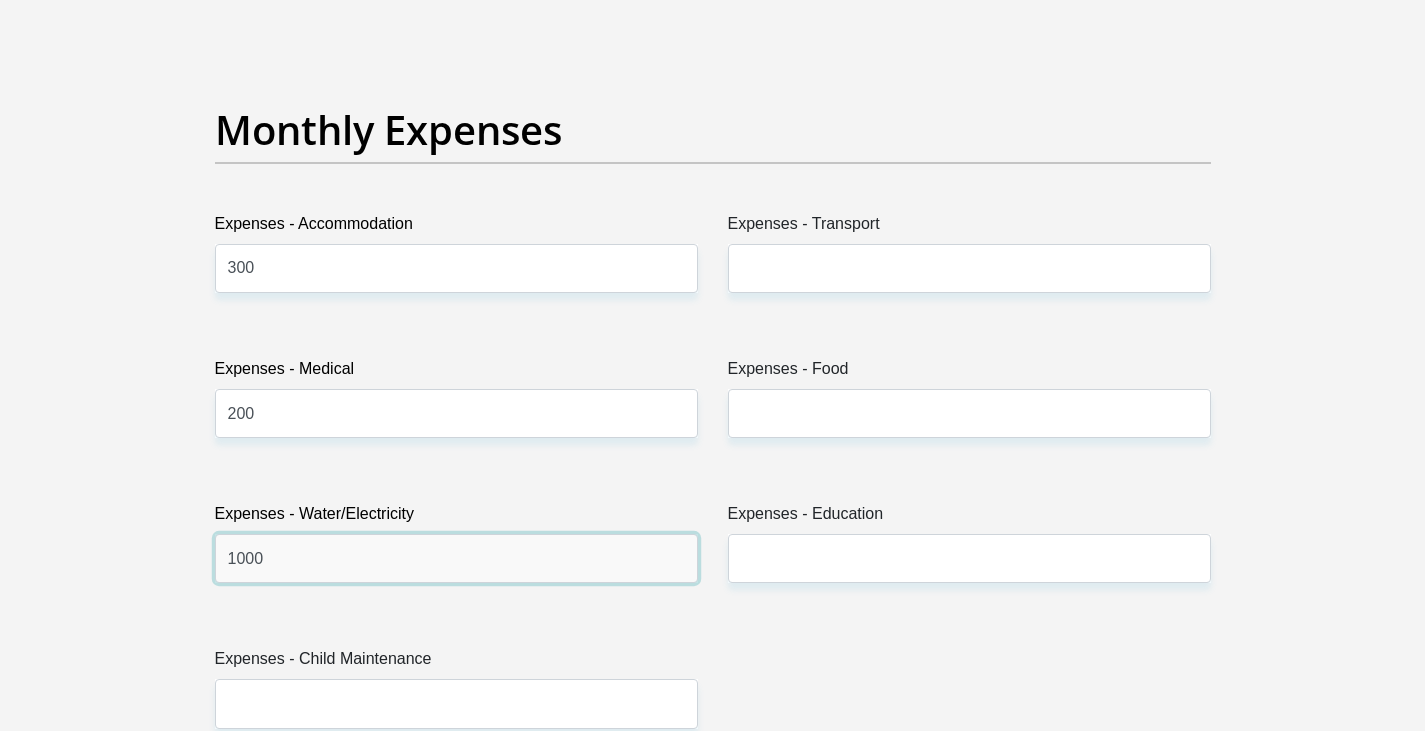 scroll, scrollTop: 3000, scrollLeft: 0, axis: vertical 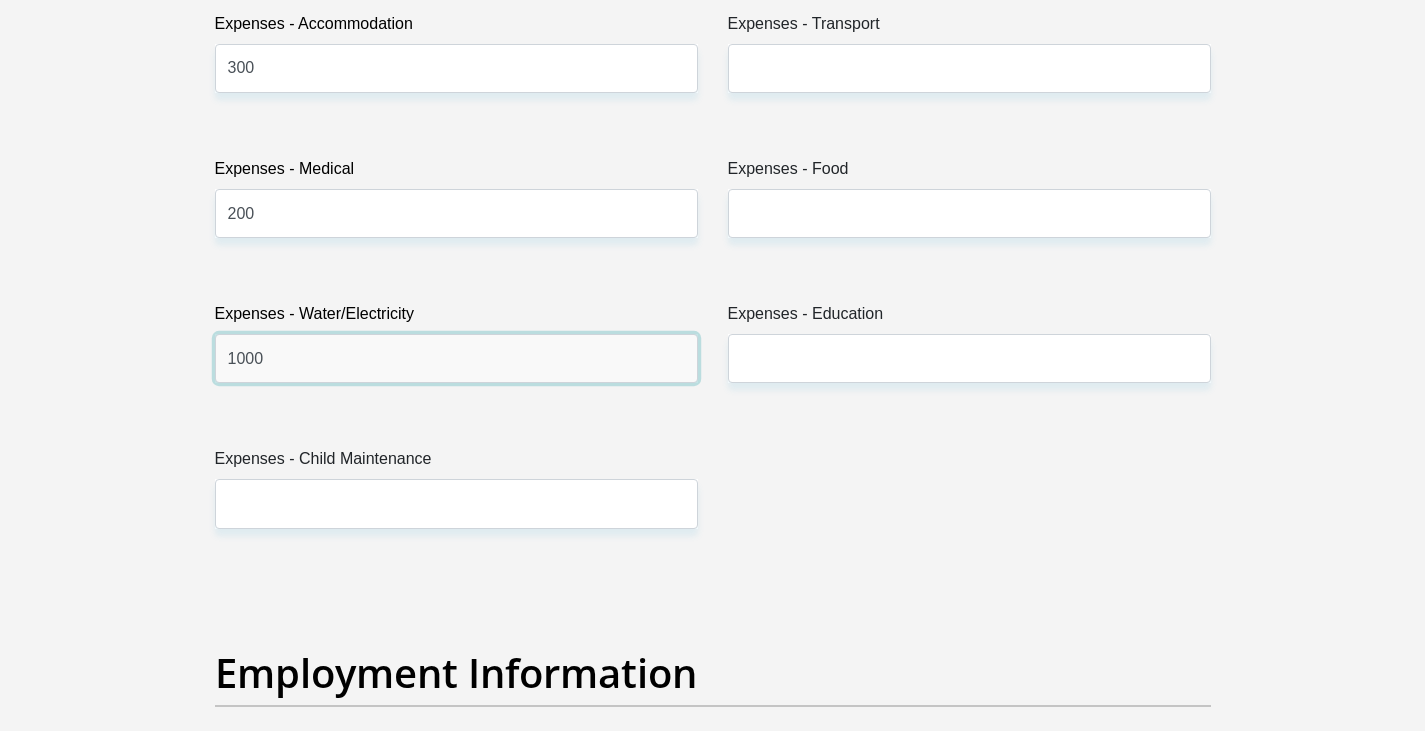 type on "1000" 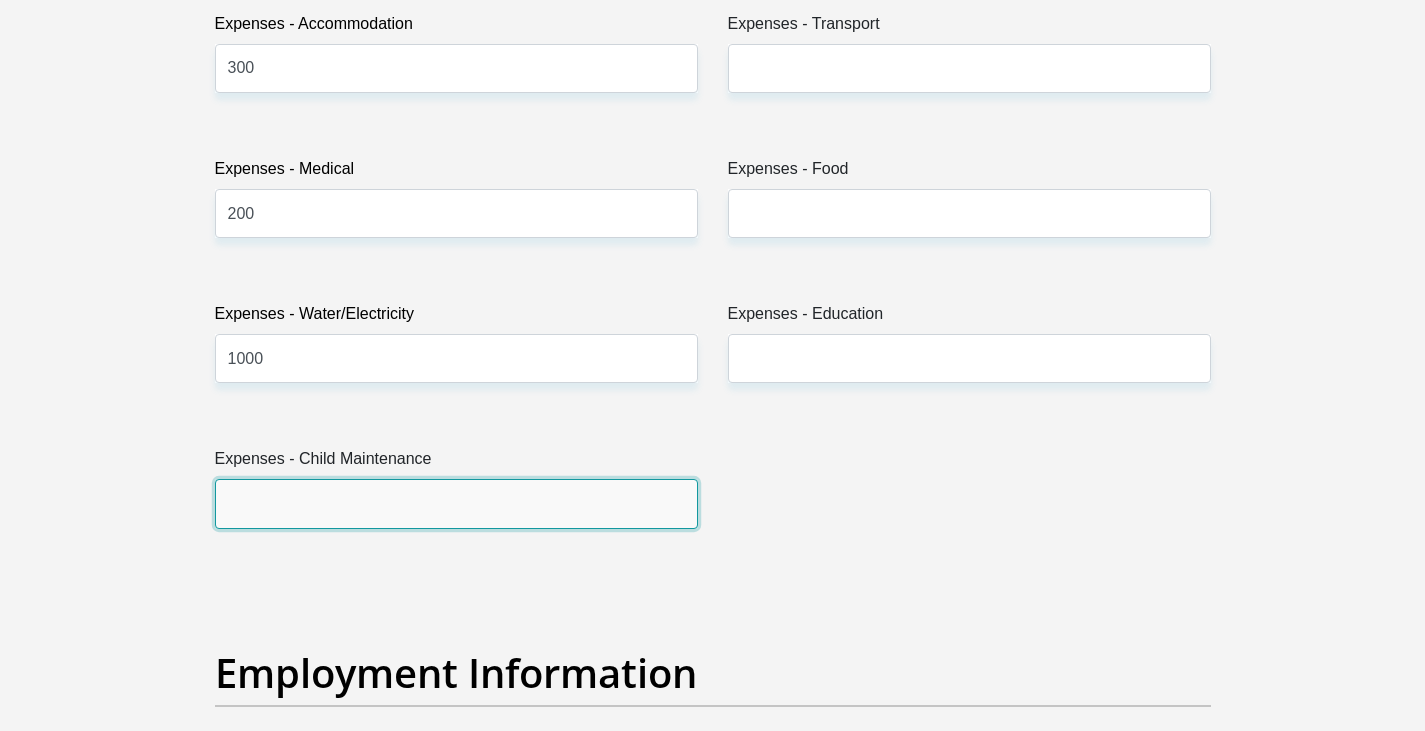 click on "Expenses - Child Maintenance" at bounding box center [456, 503] 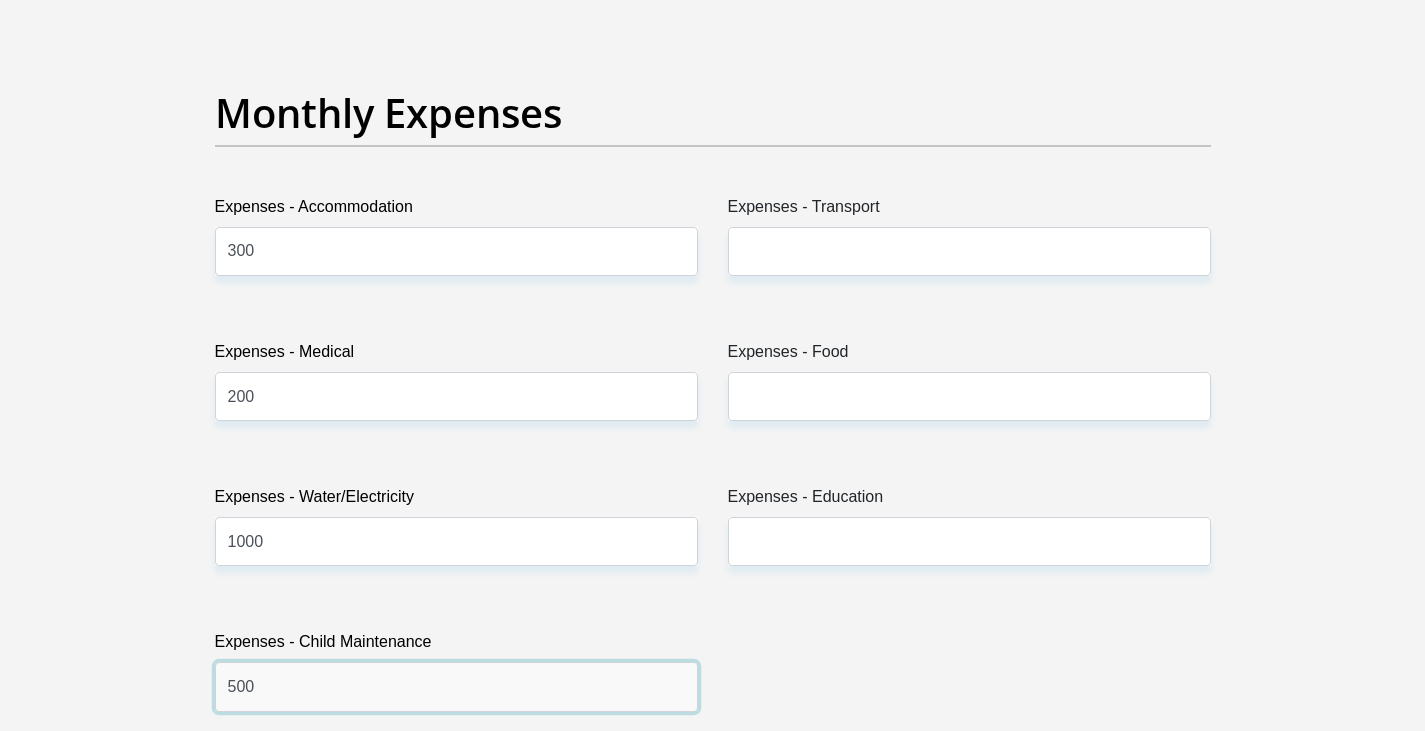 scroll, scrollTop: 2700, scrollLeft: 0, axis: vertical 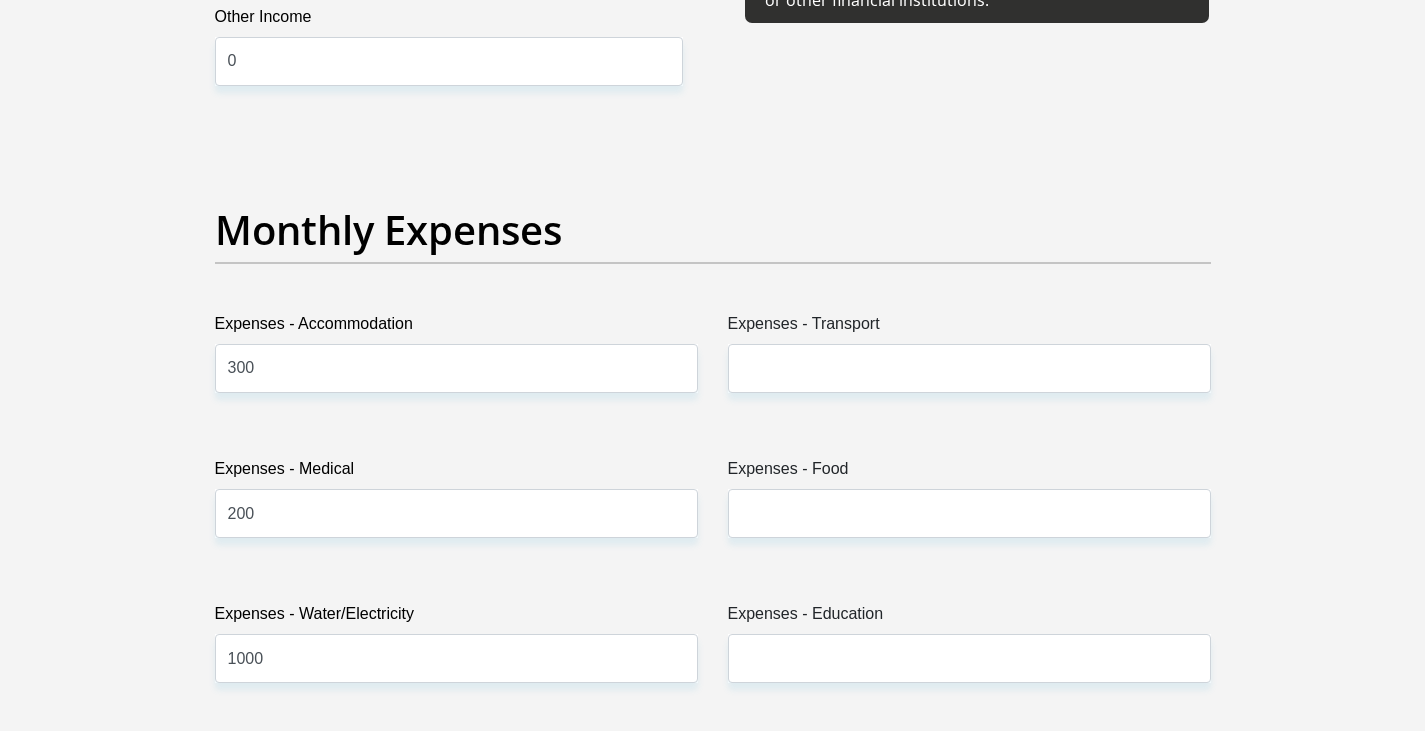 type on "500" 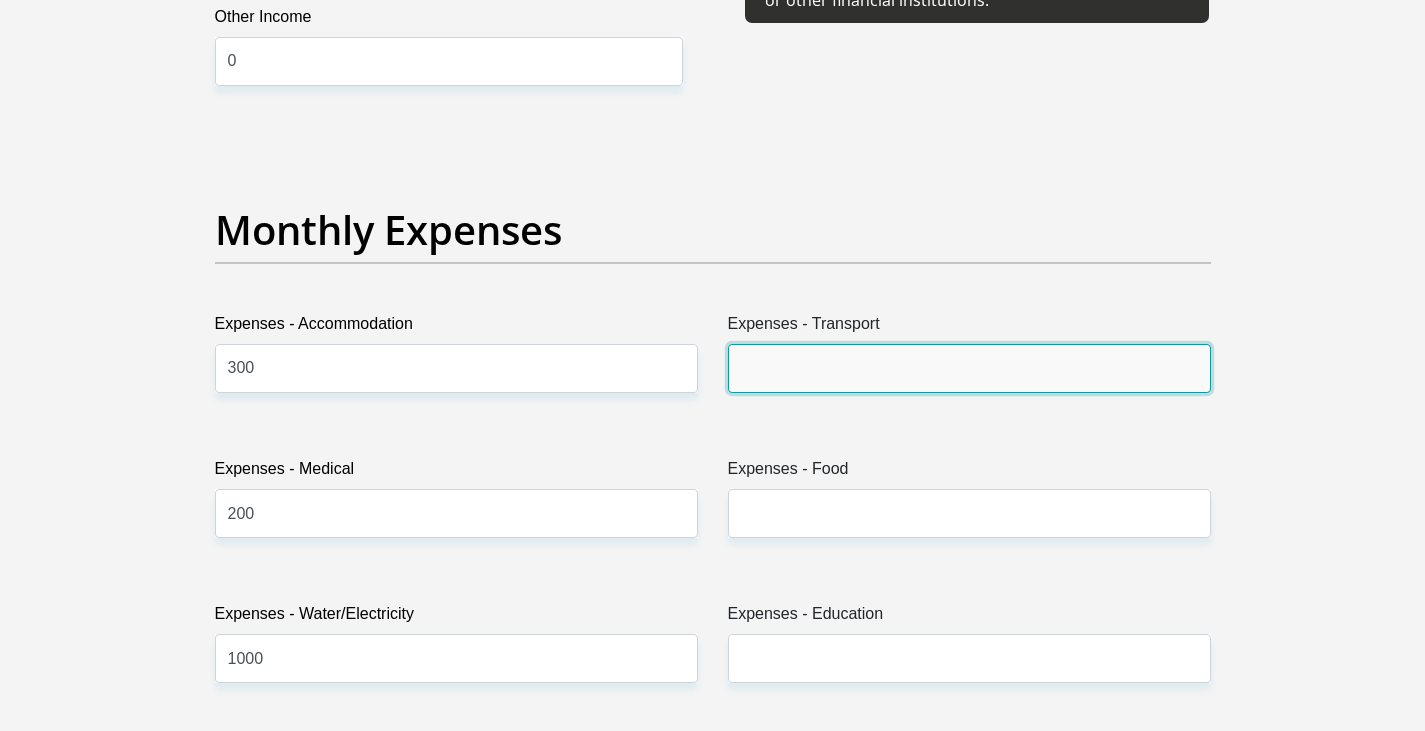 click on "Expenses - Transport" at bounding box center [969, 368] 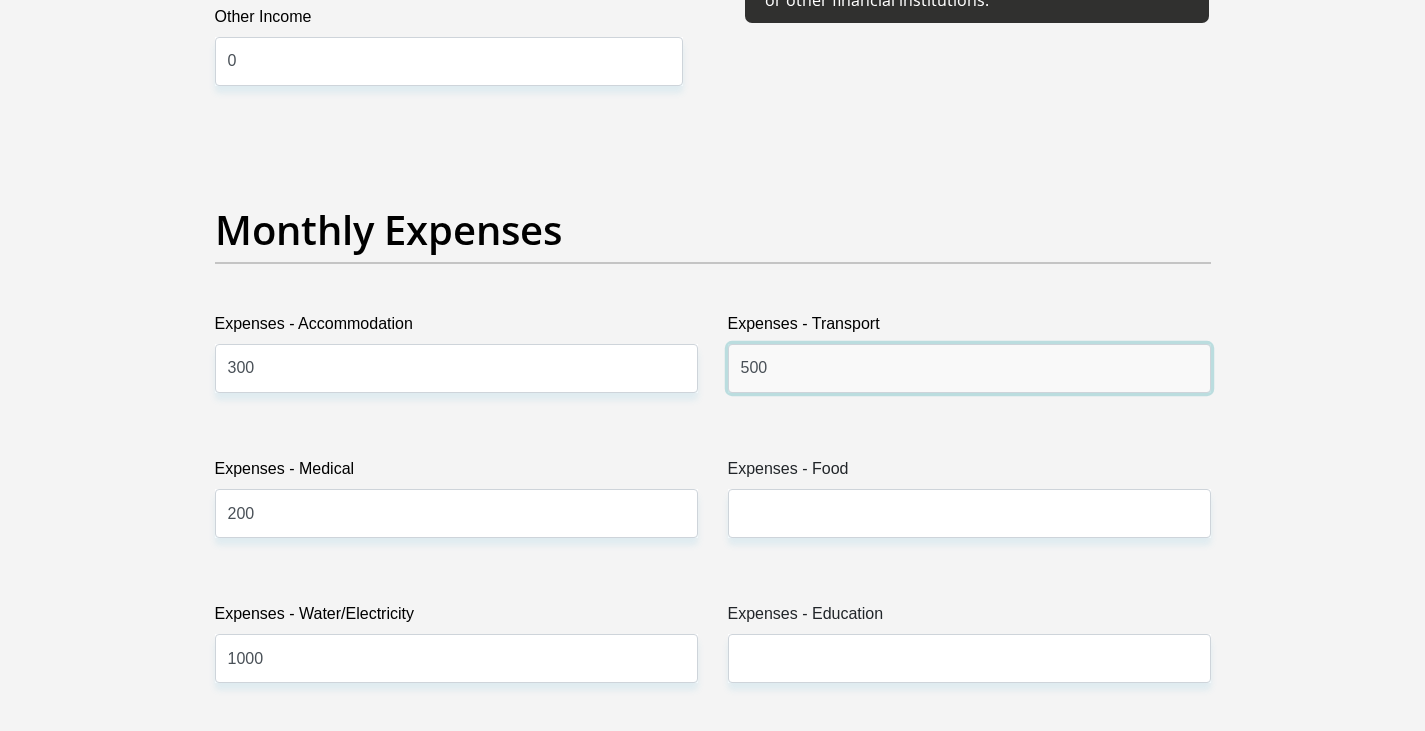 type on "500" 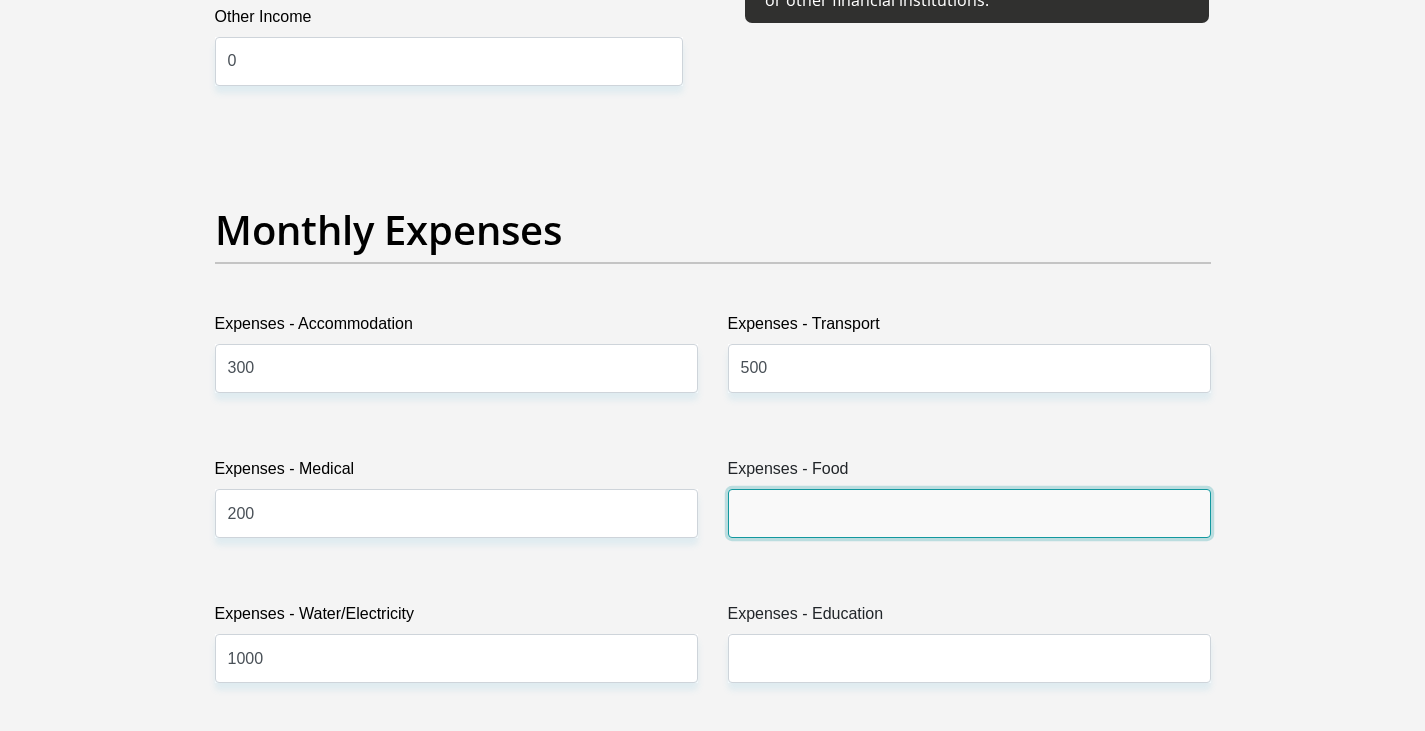 click on "Expenses - Food" at bounding box center (969, 513) 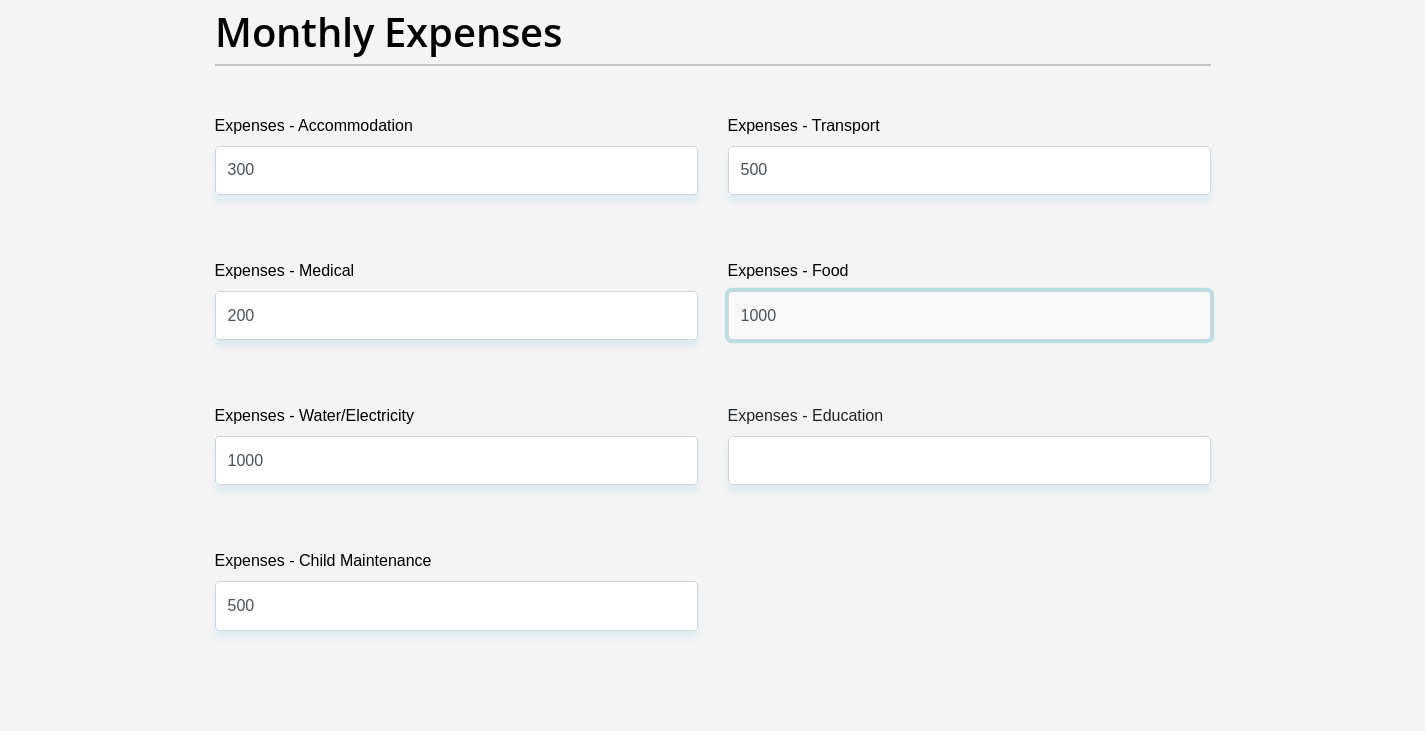 scroll, scrollTop: 2900, scrollLeft: 0, axis: vertical 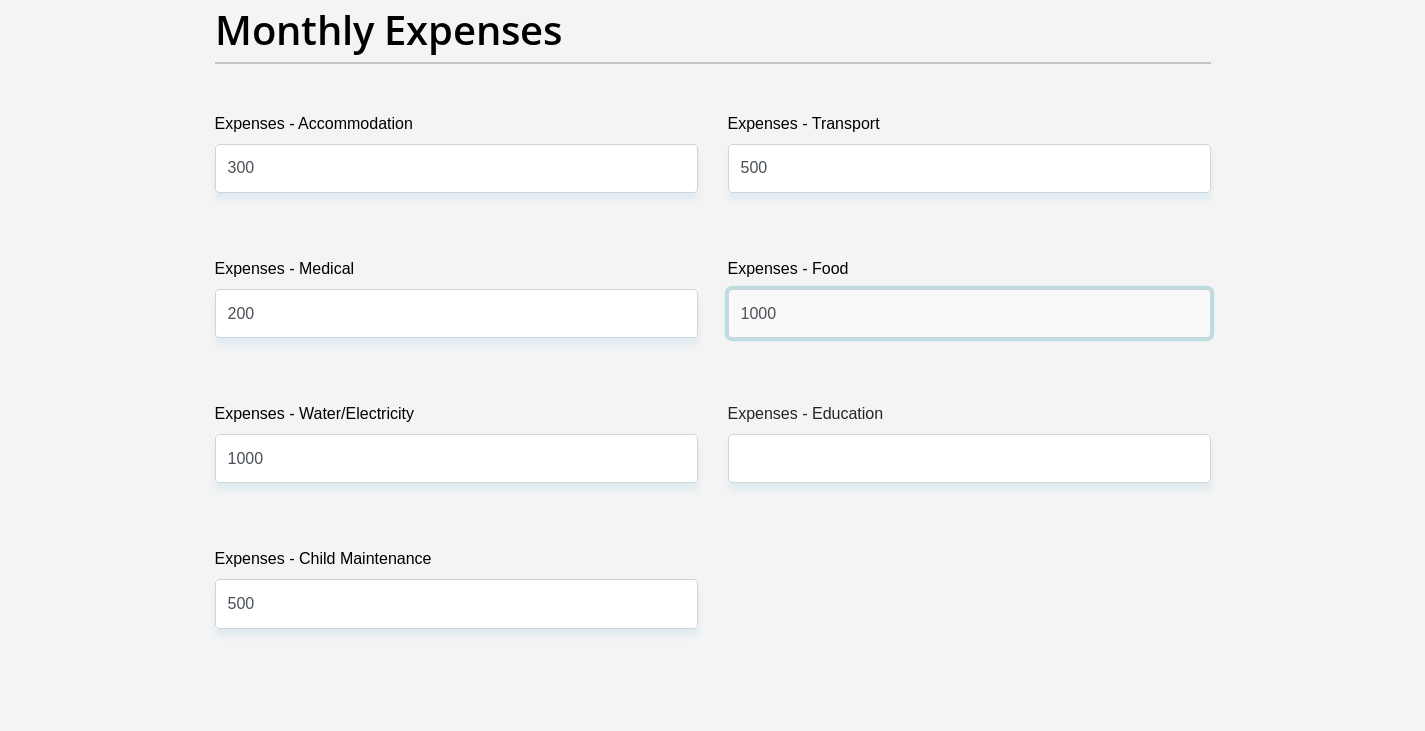 type on "1000" 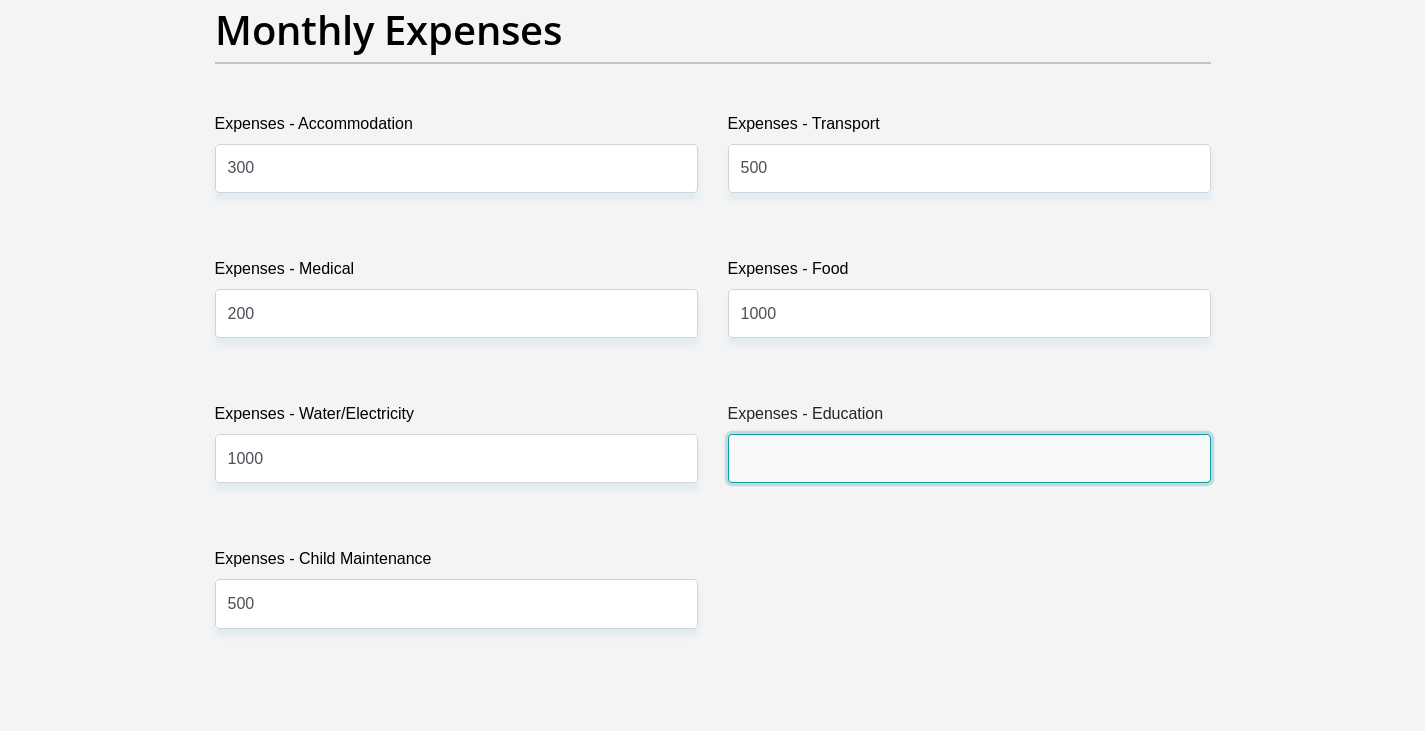 click on "Expenses - Education" at bounding box center [969, 458] 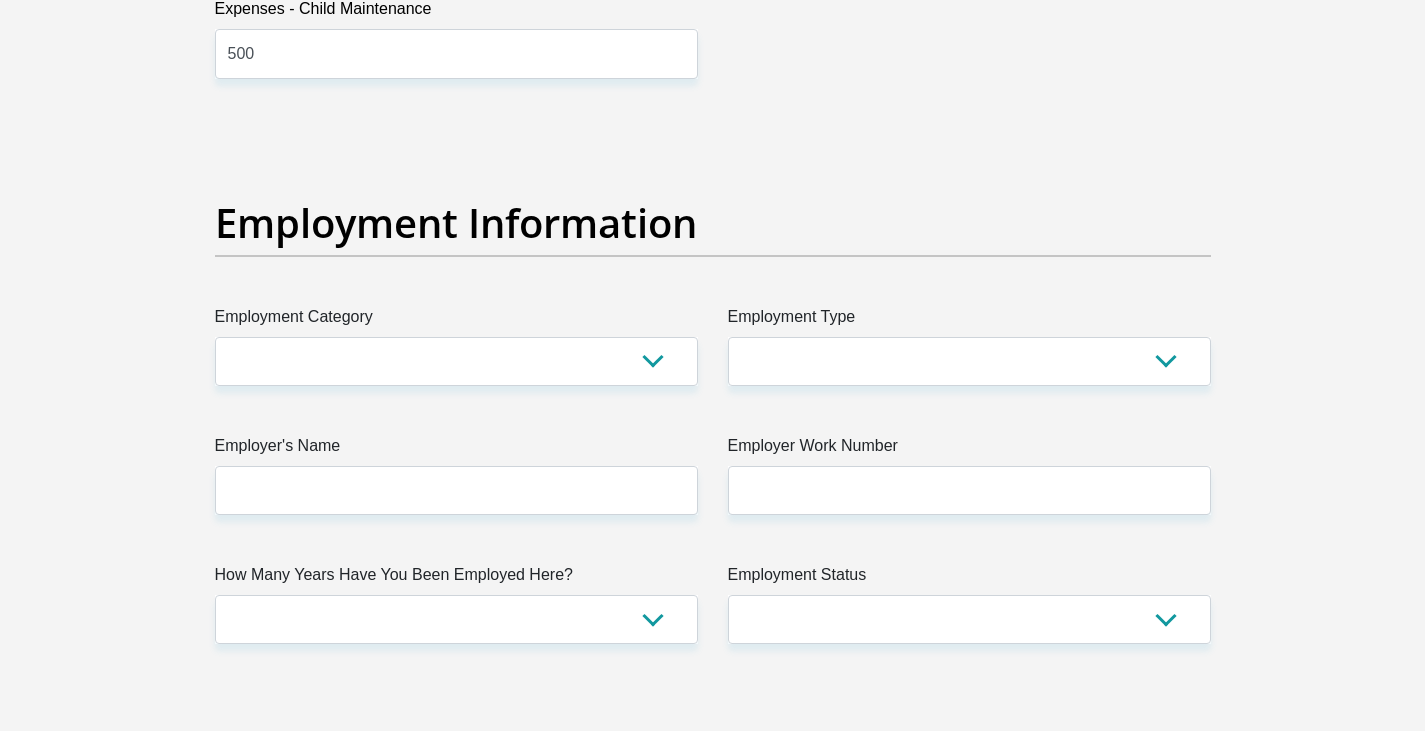 scroll, scrollTop: 3500, scrollLeft: 0, axis: vertical 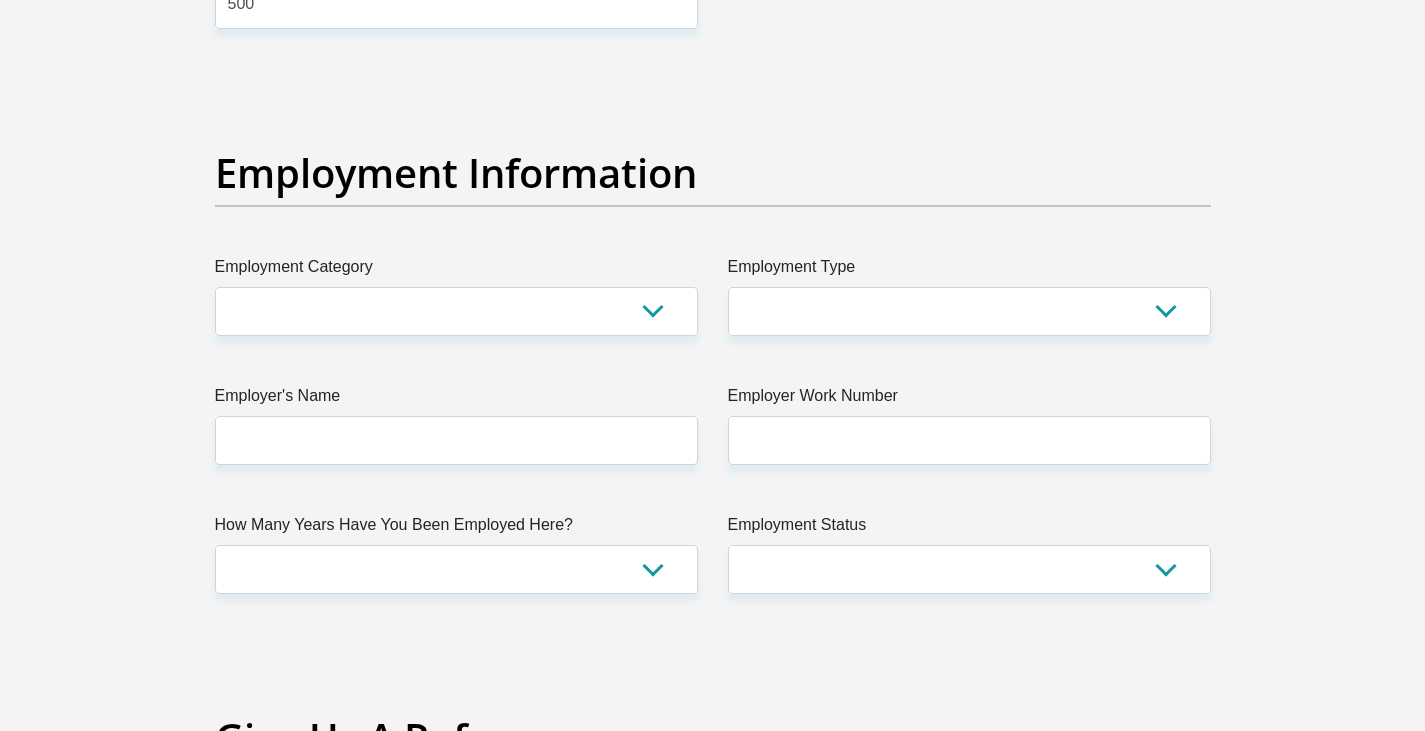 type on "500" 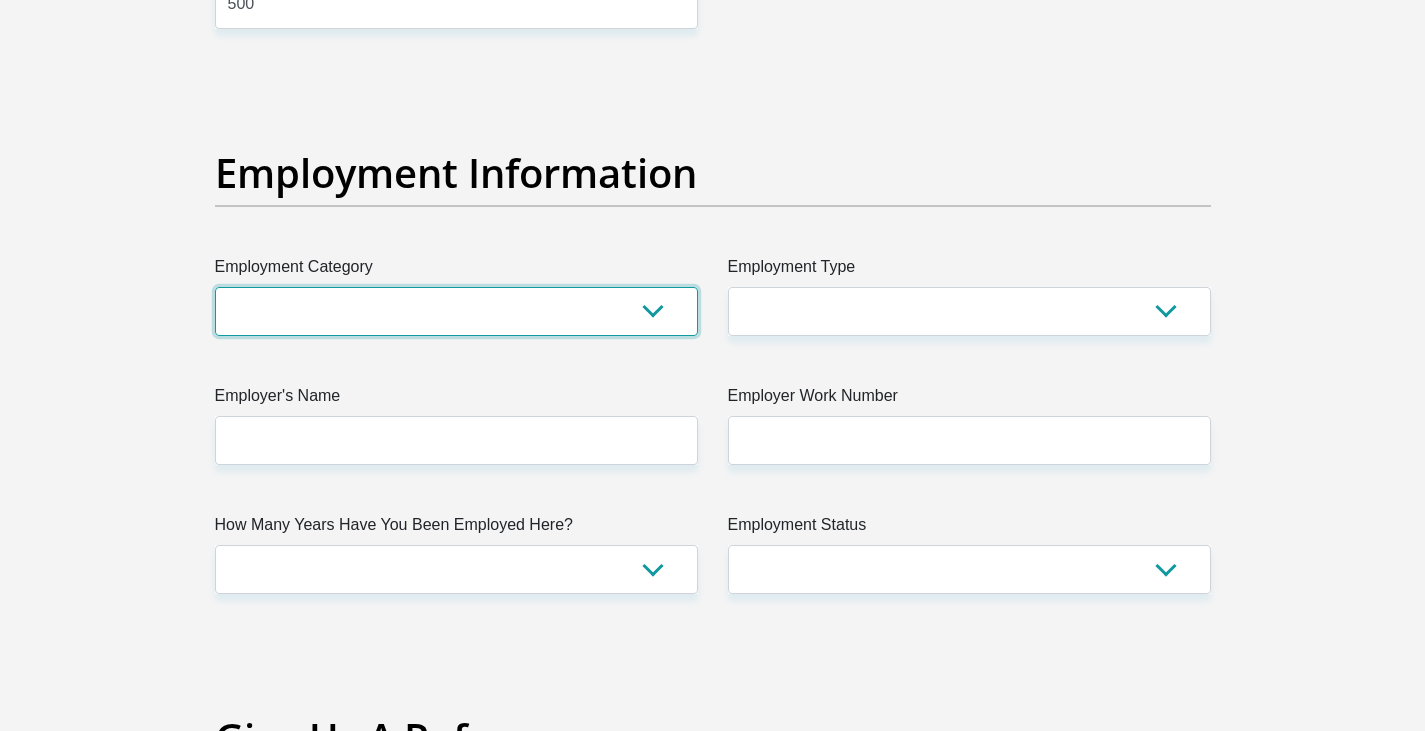 click on "AGRICULTURE
ALCOHOL & TOBACCO
CONSTRUCTION MATERIALS
METALLURGY
EQUIPMENT FOR RENEWABLE ENERGY
SPECIALIZED CONTRACTORS
CAR
GAMING (INCL. INTERNET
OTHER WHOLESALE
UNLICENSED PHARMACEUTICALS
CURRENCY EXCHANGE HOUSES
OTHER FINANCIAL INSTITUTIONS & INSURANCE
REAL ESTATE AGENTS
OIL & GAS
OTHER MATERIALS (E.G. IRON ORE)
PRECIOUS STONES & PRECIOUS METALS
POLITICAL ORGANIZATIONS
RELIGIOUS ORGANIZATIONS(NOT SECTS)
ACTI. HAVING BUSINESS DEAL WITH PUBLIC ADMINISTRATION
LAUNDROMATS" at bounding box center (456, 311) 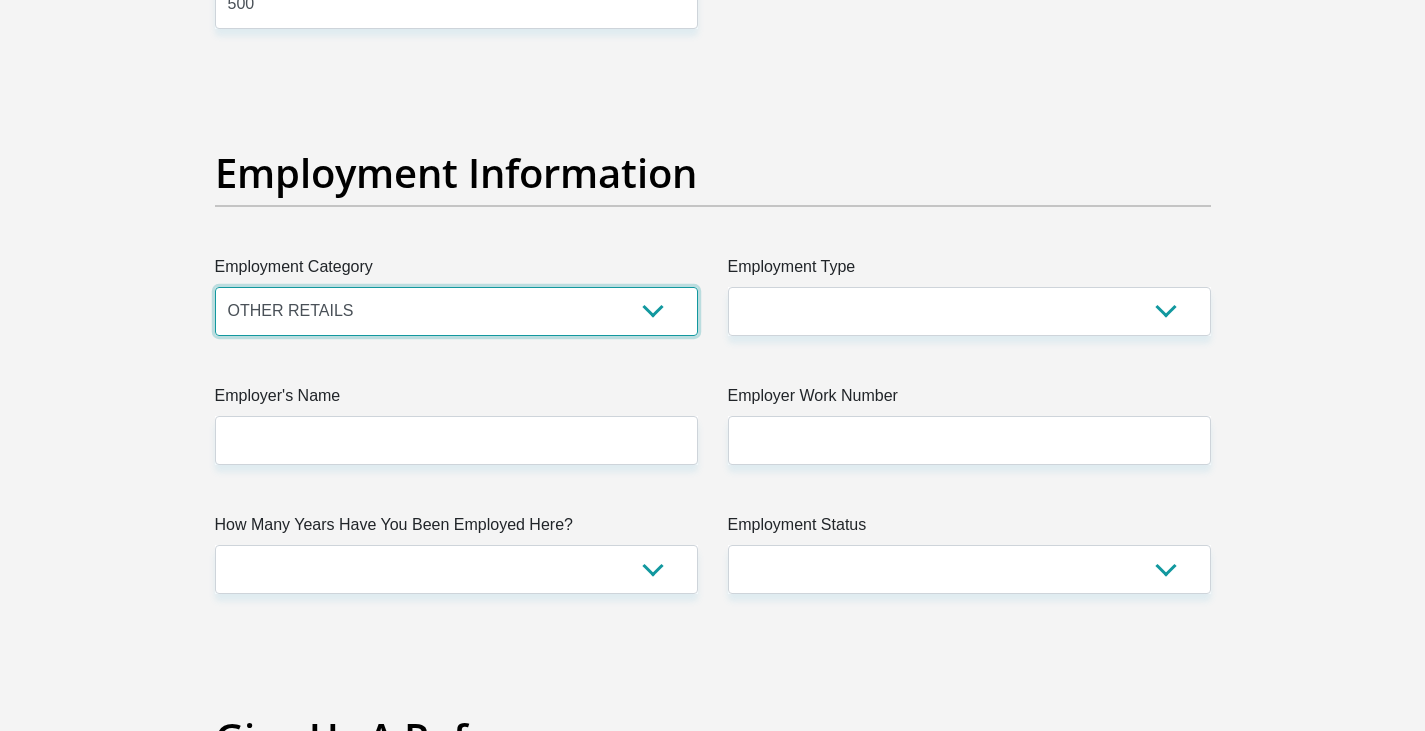 click on "AGRICULTURE
ALCOHOL & TOBACCO
CONSTRUCTION MATERIALS
METALLURGY
EQUIPMENT FOR RENEWABLE ENERGY
SPECIALIZED CONTRACTORS
CAR
GAMING (INCL. INTERNET
OTHER WHOLESALE
UNLICENSED PHARMACEUTICALS
CURRENCY EXCHANGE HOUSES
OTHER FINANCIAL INSTITUTIONS & INSURANCE
REAL ESTATE AGENTS
OIL & GAS
OTHER MATERIALS (E.G. IRON ORE)
PRECIOUS STONES & PRECIOUS METALS
POLITICAL ORGANIZATIONS
RELIGIOUS ORGANIZATIONS(NOT SECTS)
ACTI. HAVING BUSINESS DEAL WITH PUBLIC ADMINISTRATION
LAUNDROMATS" at bounding box center (456, 311) 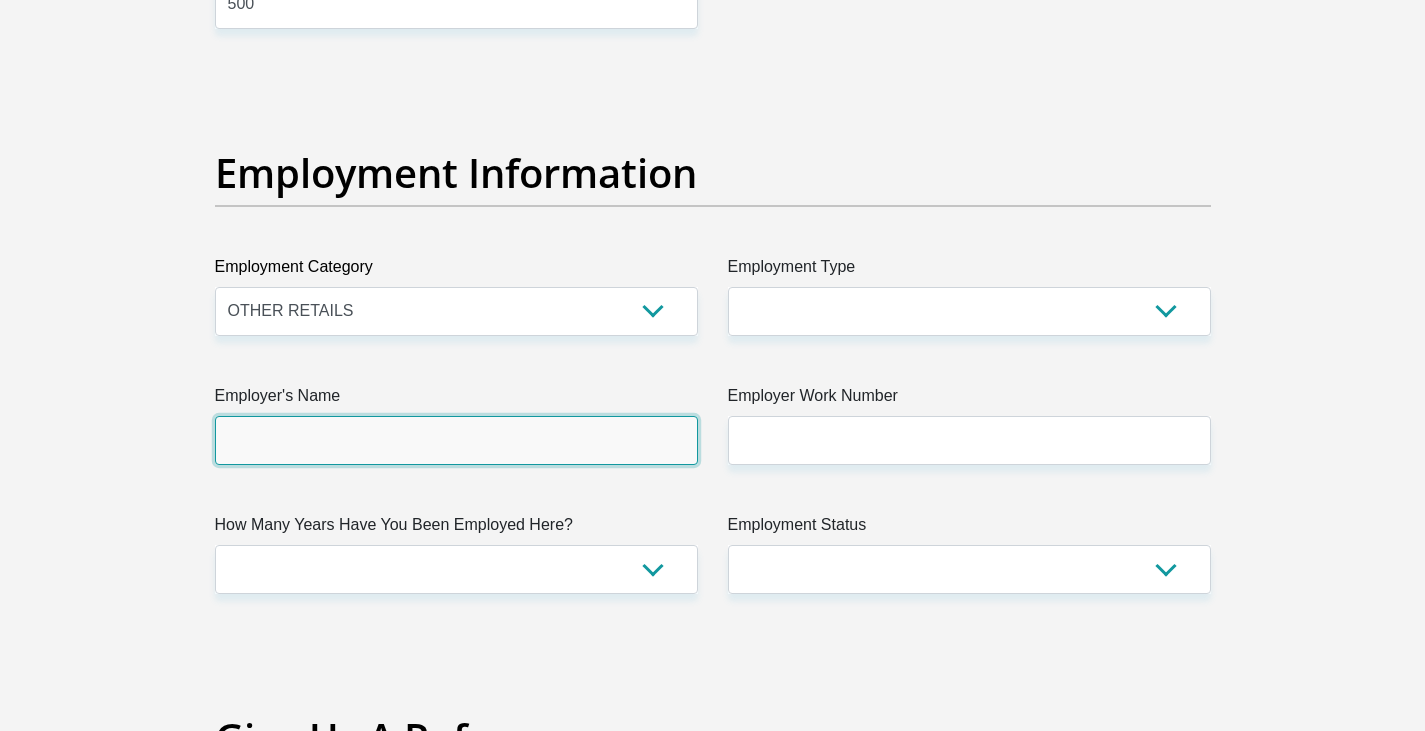click on "Employer's Name" at bounding box center (456, 440) 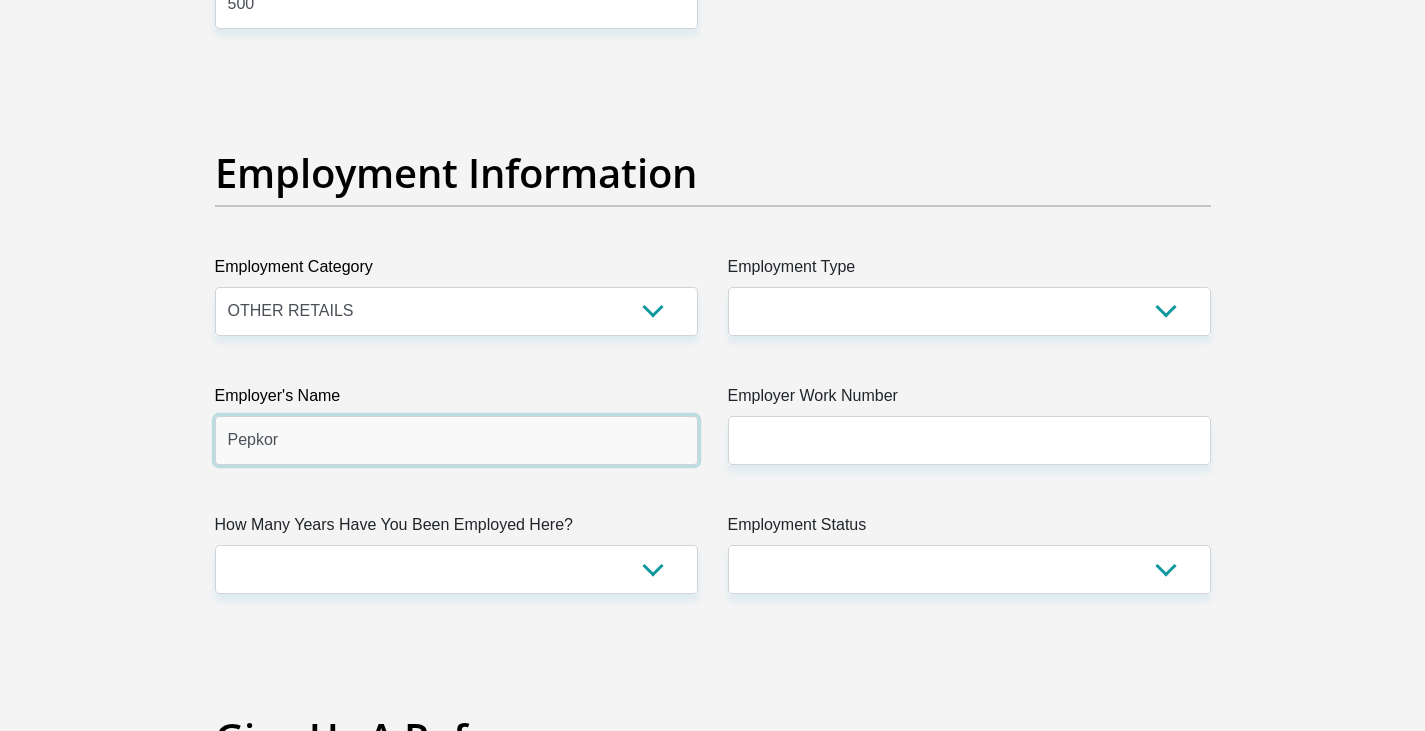 type on "Pepkor" 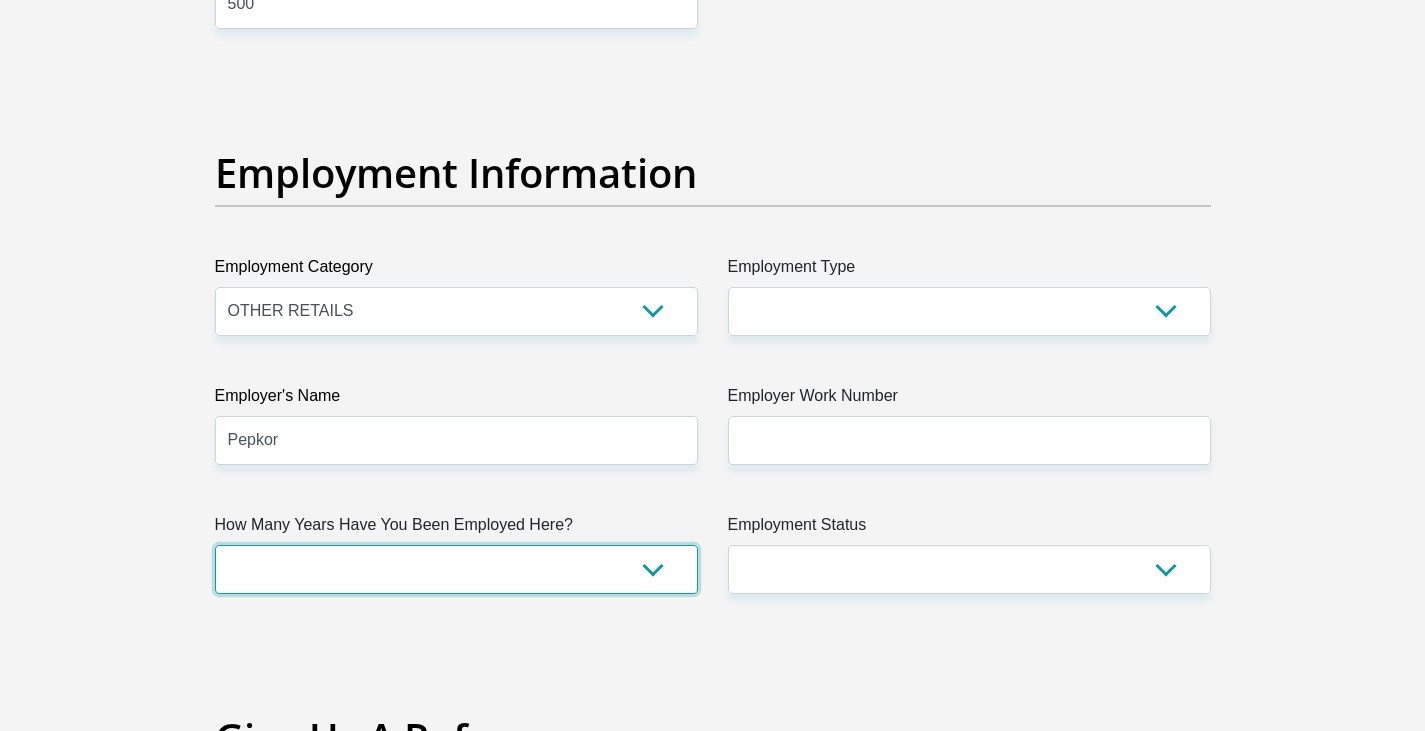 click on "less than 1 year
1-3 years
3-5 years
5+ years" at bounding box center (456, 569) 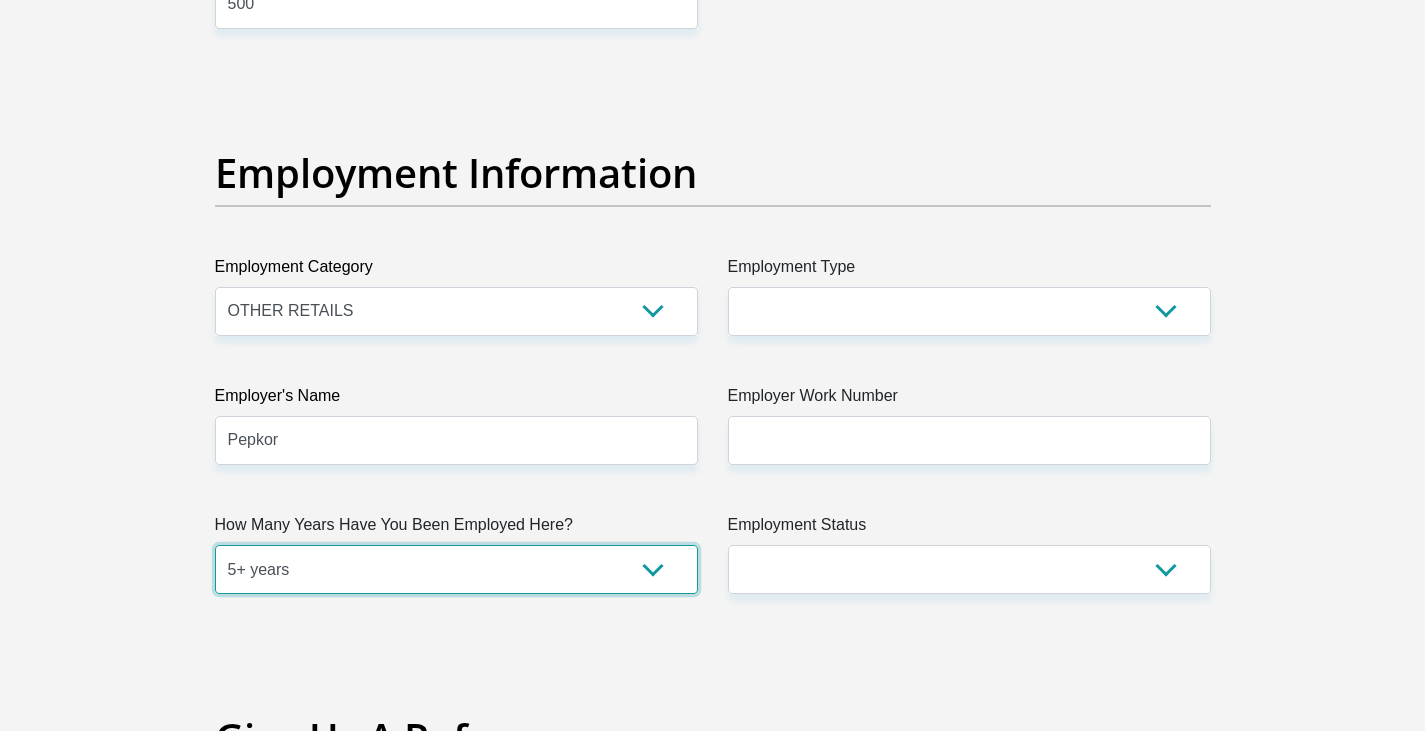 click on "less than 1 year
1-3 years
3-5 years
5+ years" at bounding box center [456, 569] 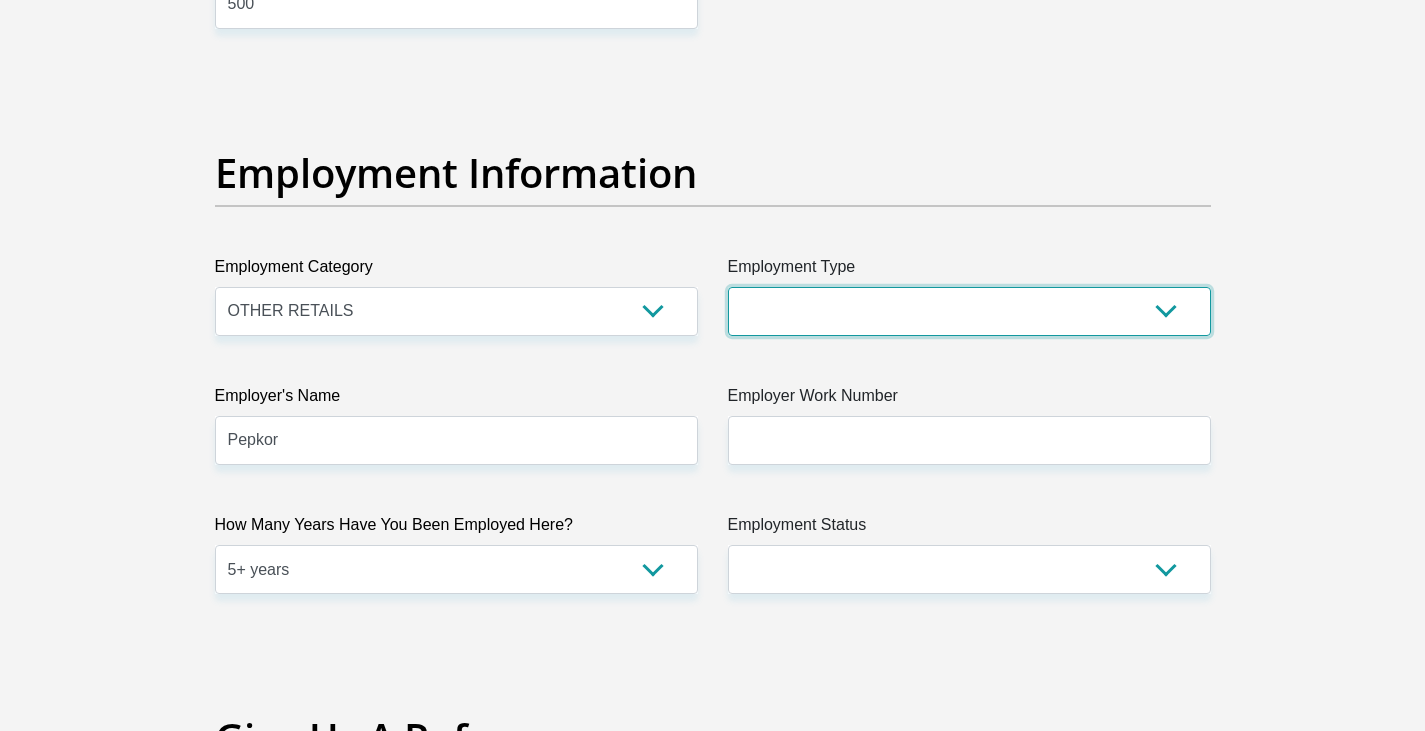 click on "College/Lecturer
Craft Seller
Creative
Driver
Executive
Farmer
Forces - Non Commissioned
Forces - Officer
Hawker
Housewife
Labourer
Licenced Professional
Manager
Miner
Non Licenced Professional
Office Staff/Clerk
Outside Worker
Pensioner
Permanent Teacher
Production/Manufacturing
Sales
Self-Employed
Semi-Professional Worker
Service Industry  Social Worker  Student" at bounding box center [969, 311] 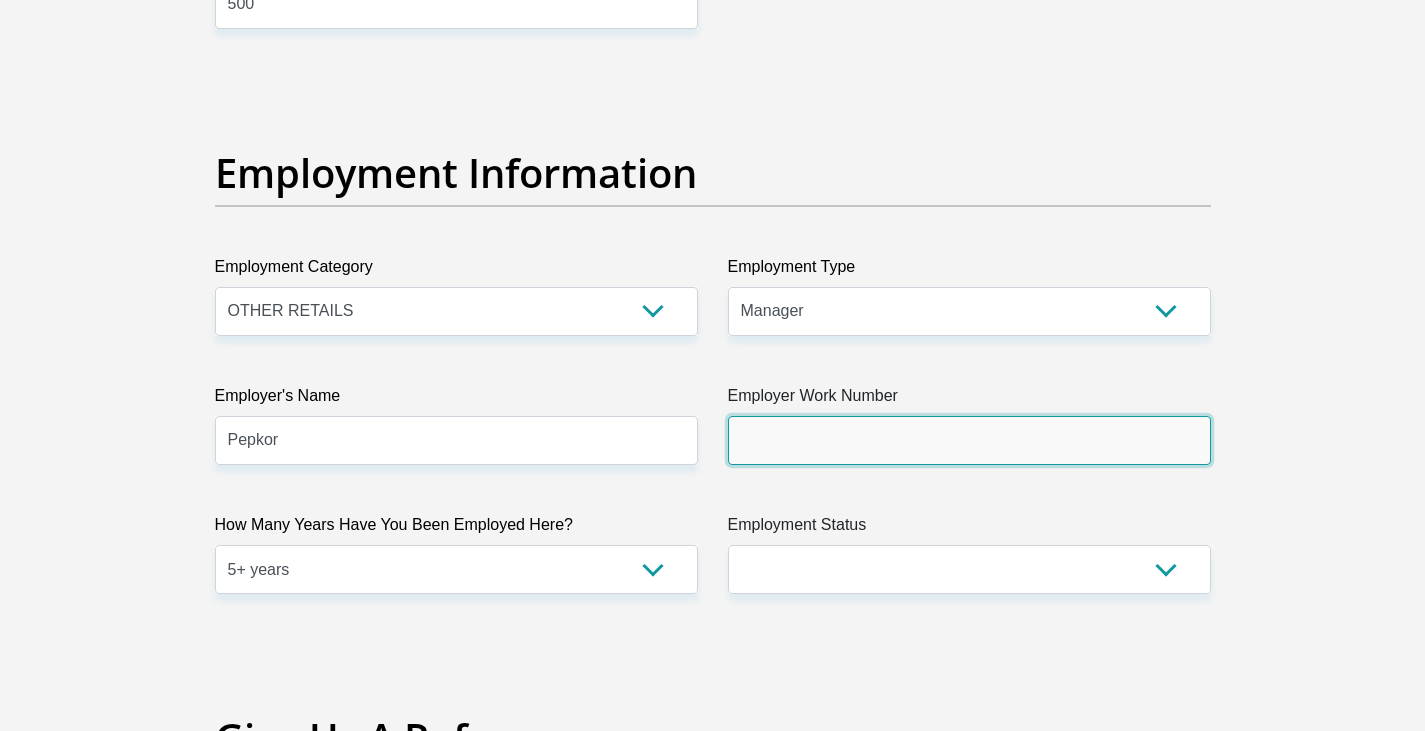 click on "Employer Work Number" at bounding box center [969, 440] 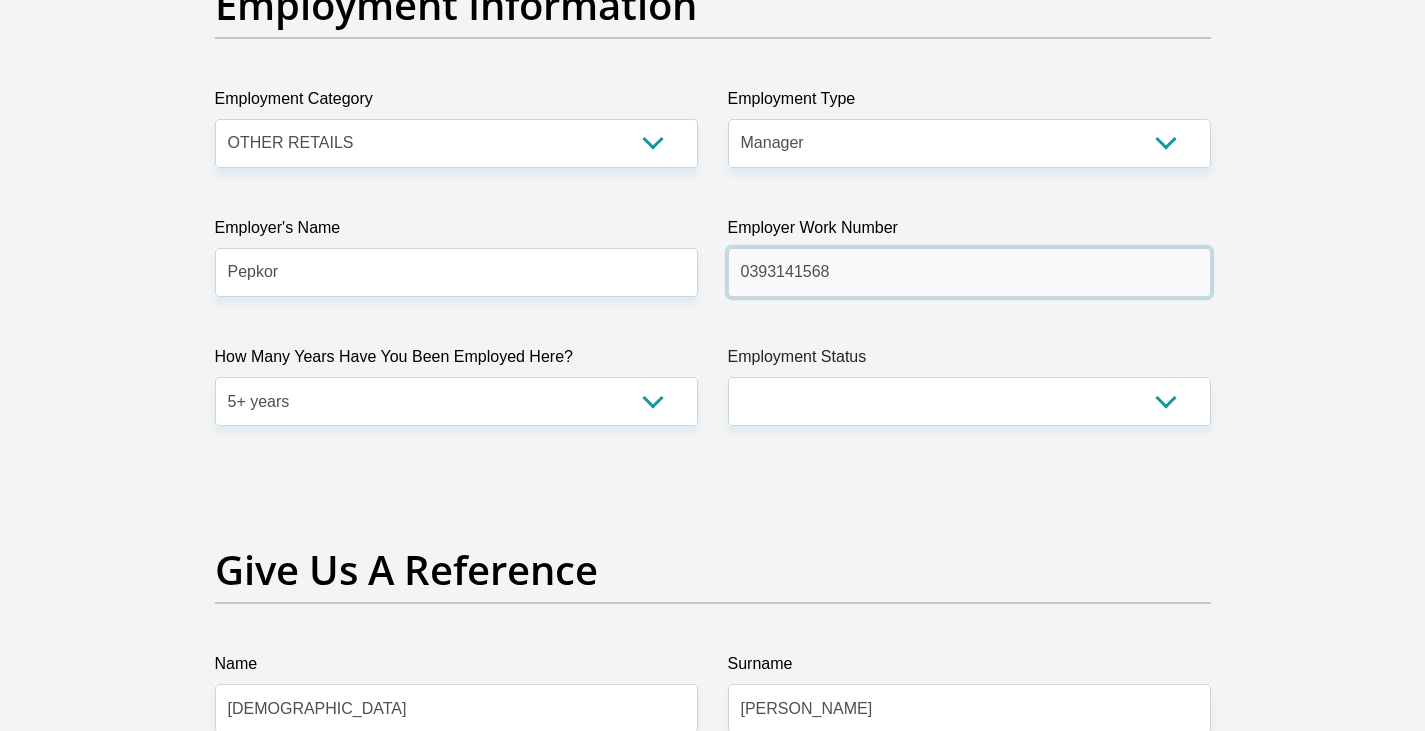 scroll, scrollTop: 3700, scrollLeft: 0, axis: vertical 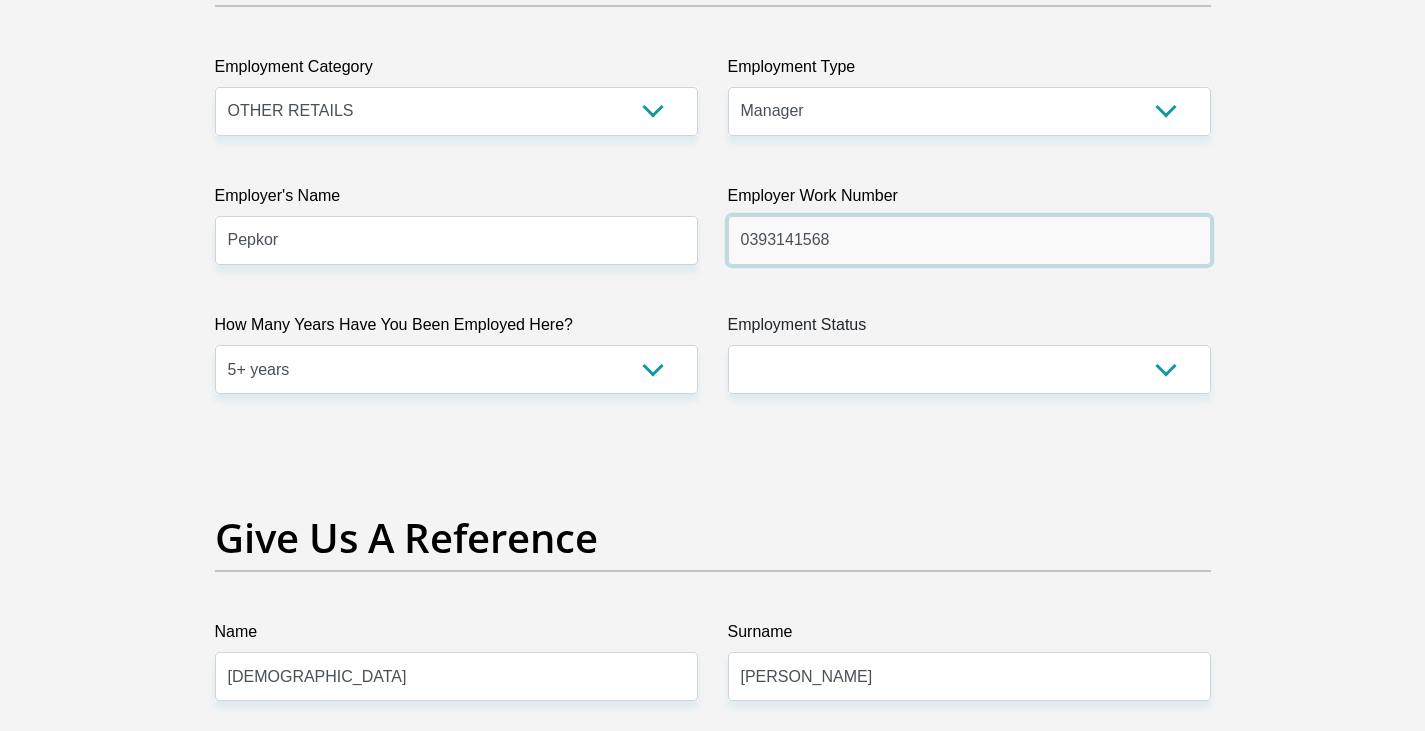 type on "0393141568" 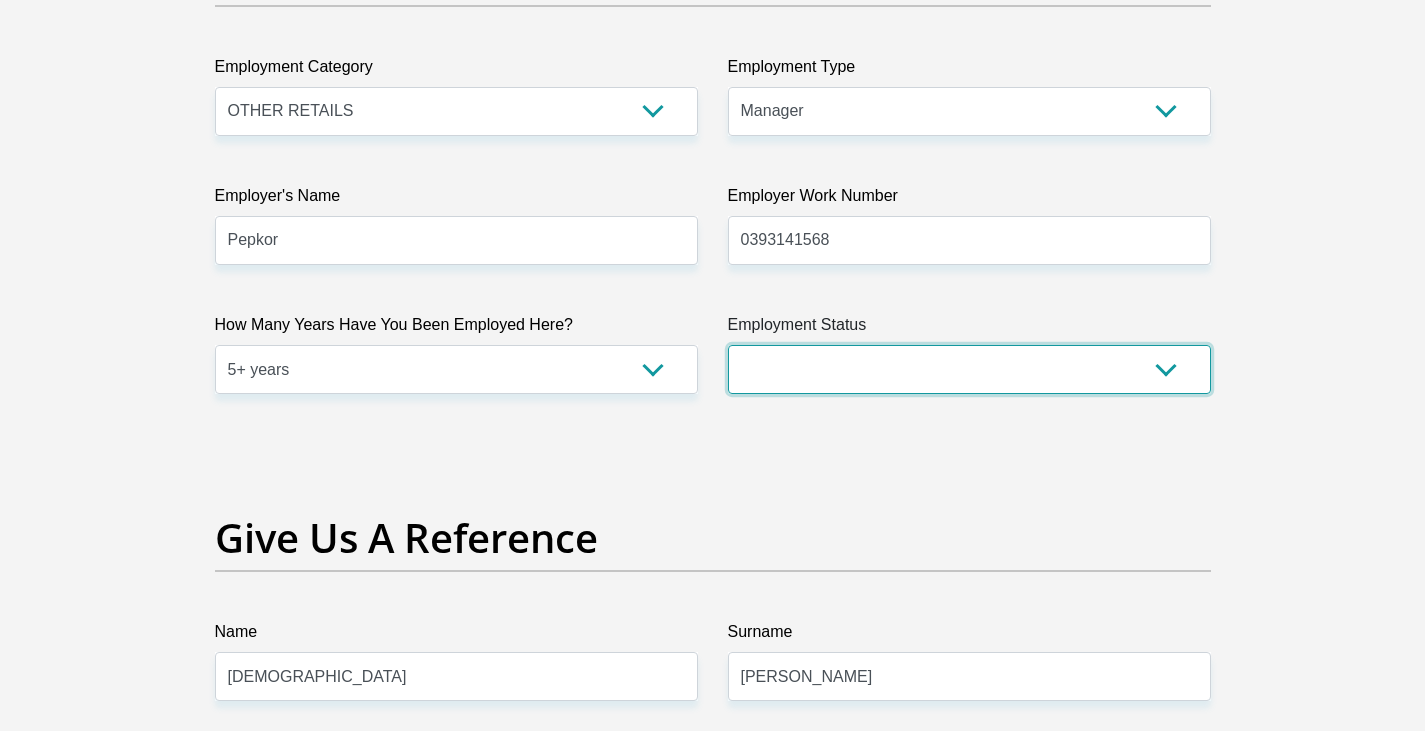 click on "Permanent/Full-time
Part-time/Casual
[DEMOGRAPHIC_DATA] Worker
Self-Employed
Housewife
Retired
Student
Medically Boarded
Disability
Unemployed" at bounding box center [969, 369] 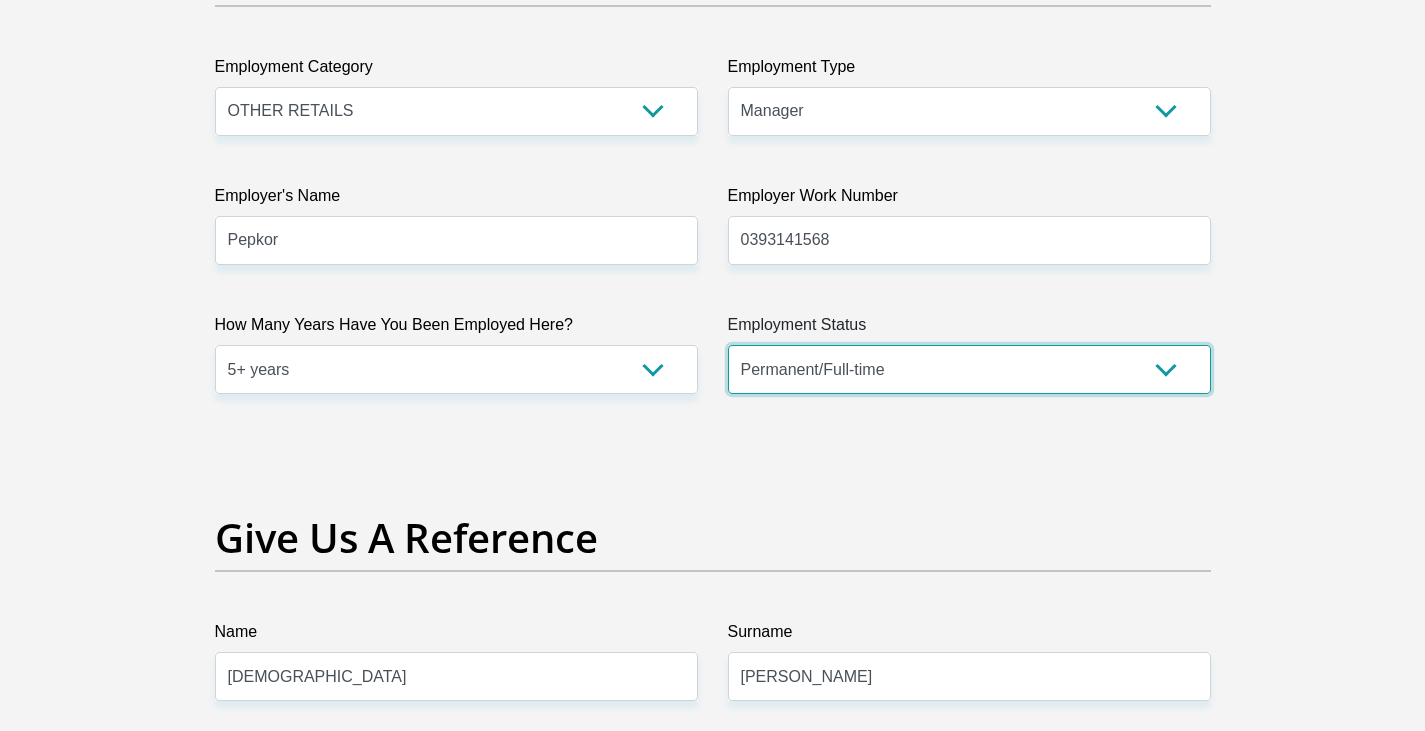 click on "Permanent/Full-time
Part-time/Casual
[DEMOGRAPHIC_DATA] Worker
Self-Employed
Housewife
Retired
Student
Medically Boarded
Disability
Unemployed" at bounding box center [969, 369] 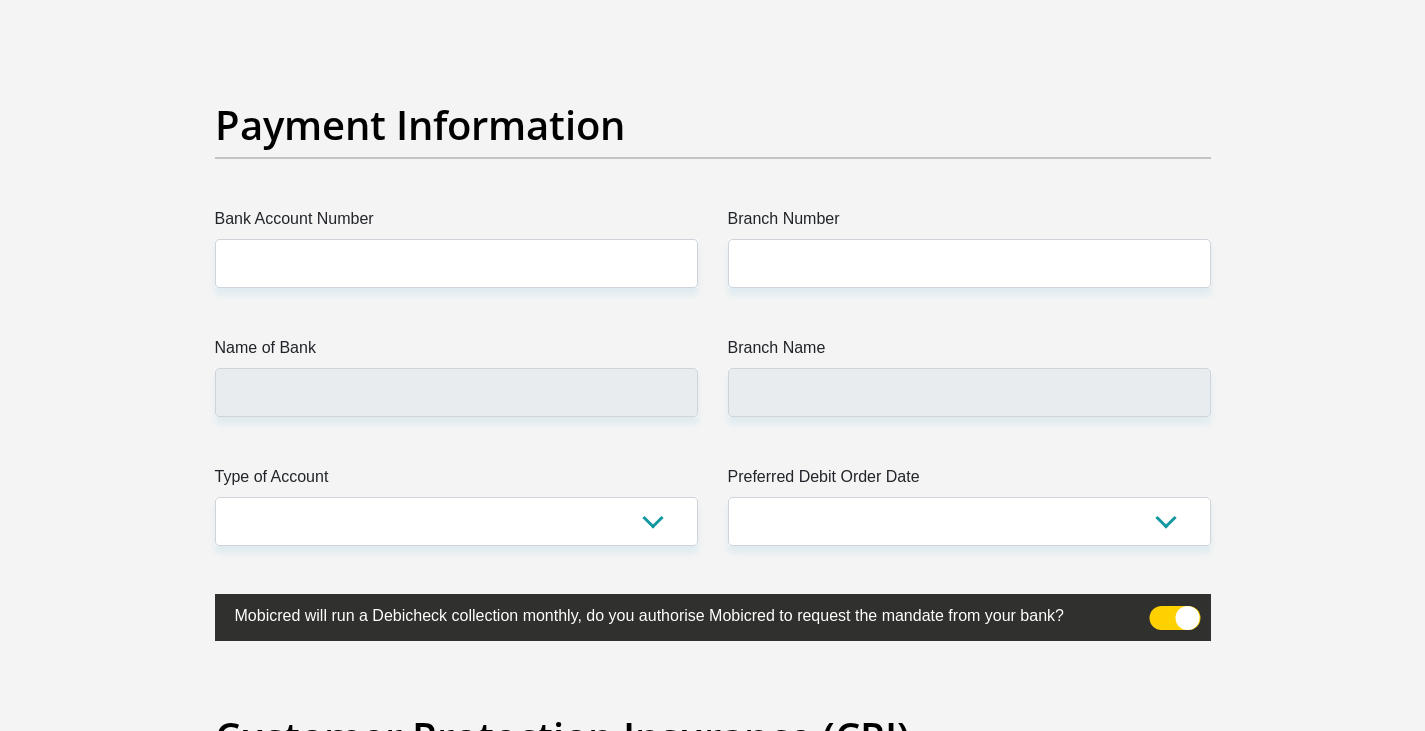scroll, scrollTop: 4600, scrollLeft: 0, axis: vertical 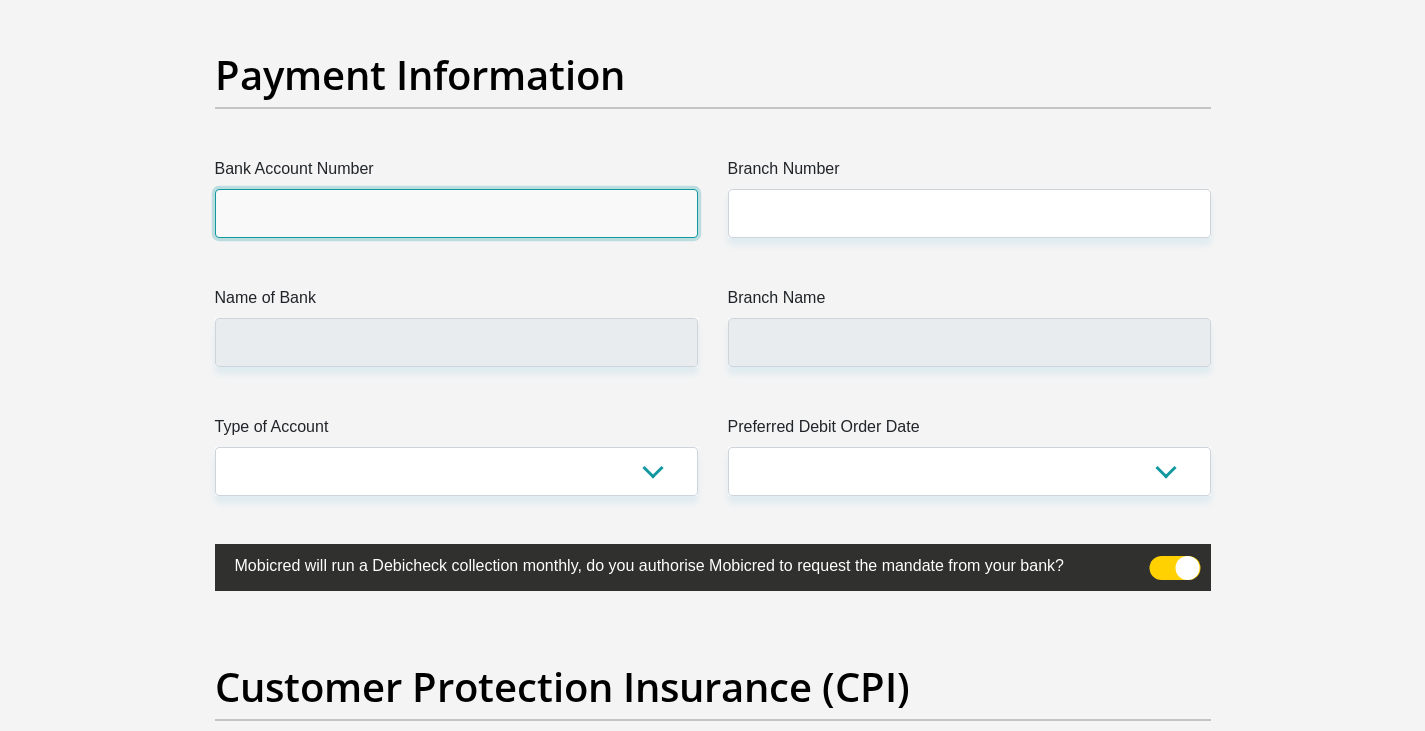 click on "Bank Account Number" at bounding box center [456, 213] 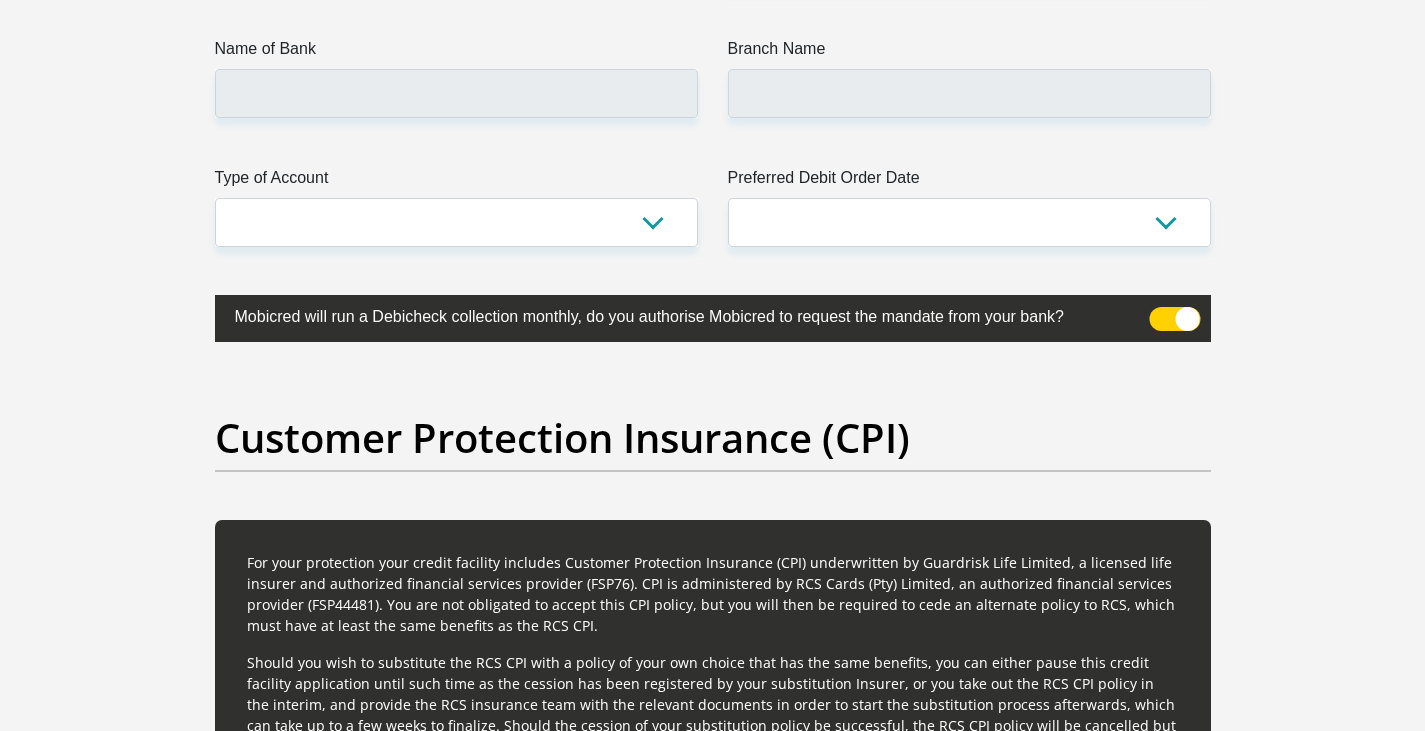 scroll, scrollTop: 4800, scrollLeft: 0, axis: vertical 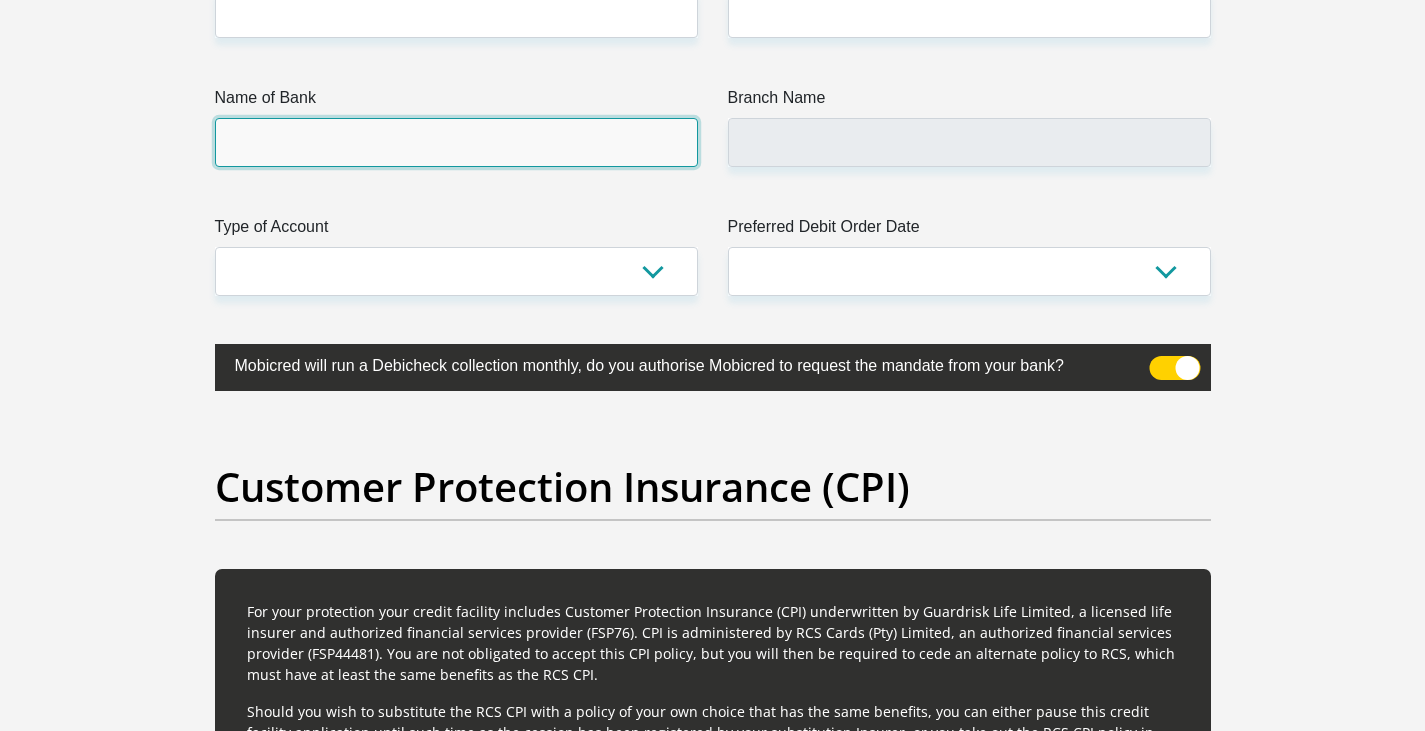 click on "Name of Bank" at bounding box center (456, 142) 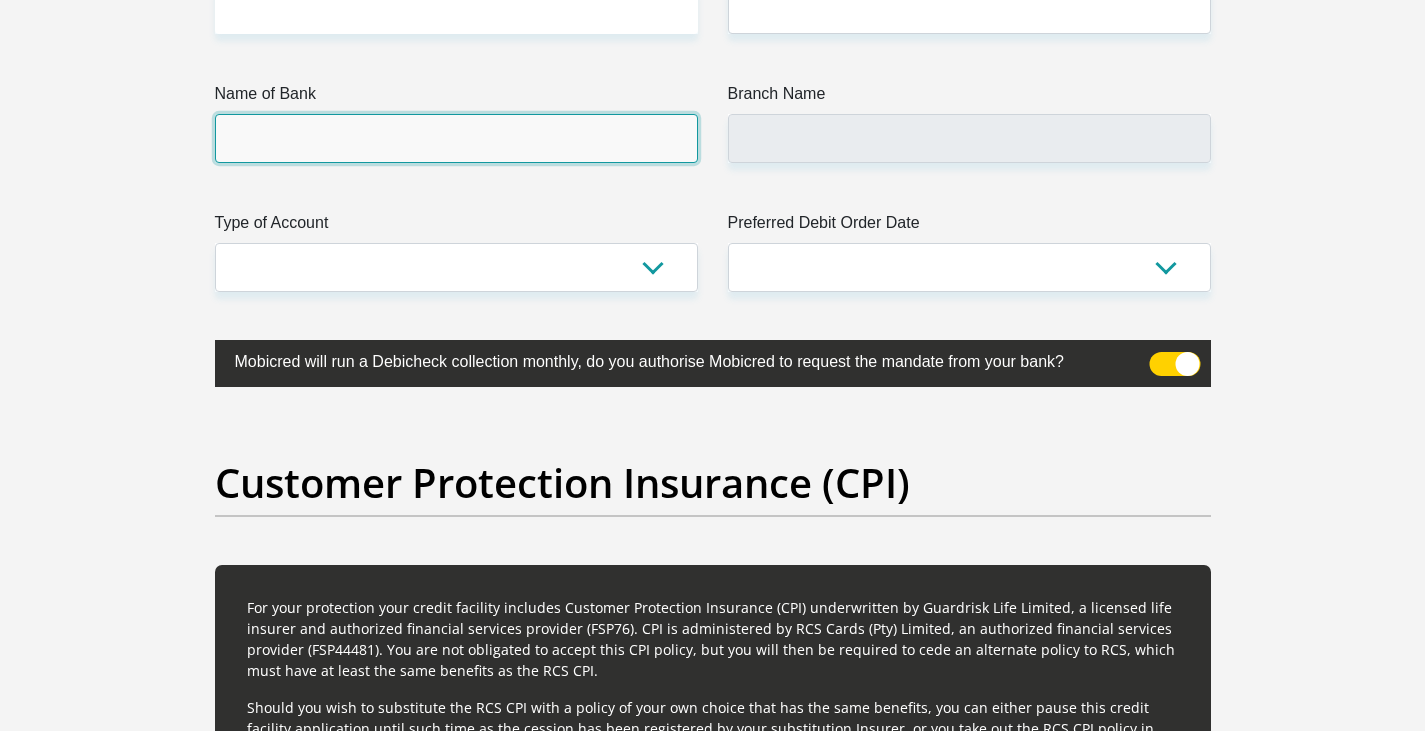 scroll, scrollTop: 4639, scrollLeft: 0, axis: vertical 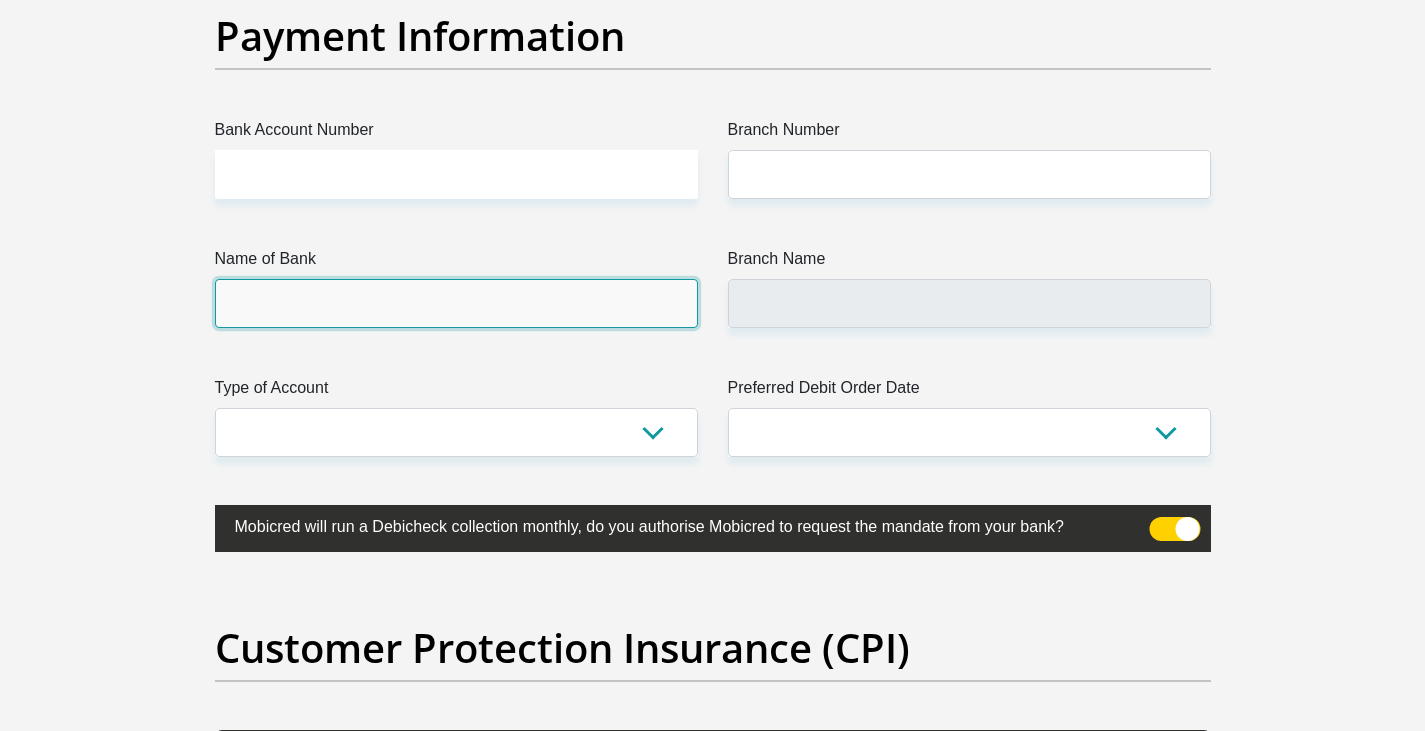 click on "Name of Bank" at bounding box center [456, 303] 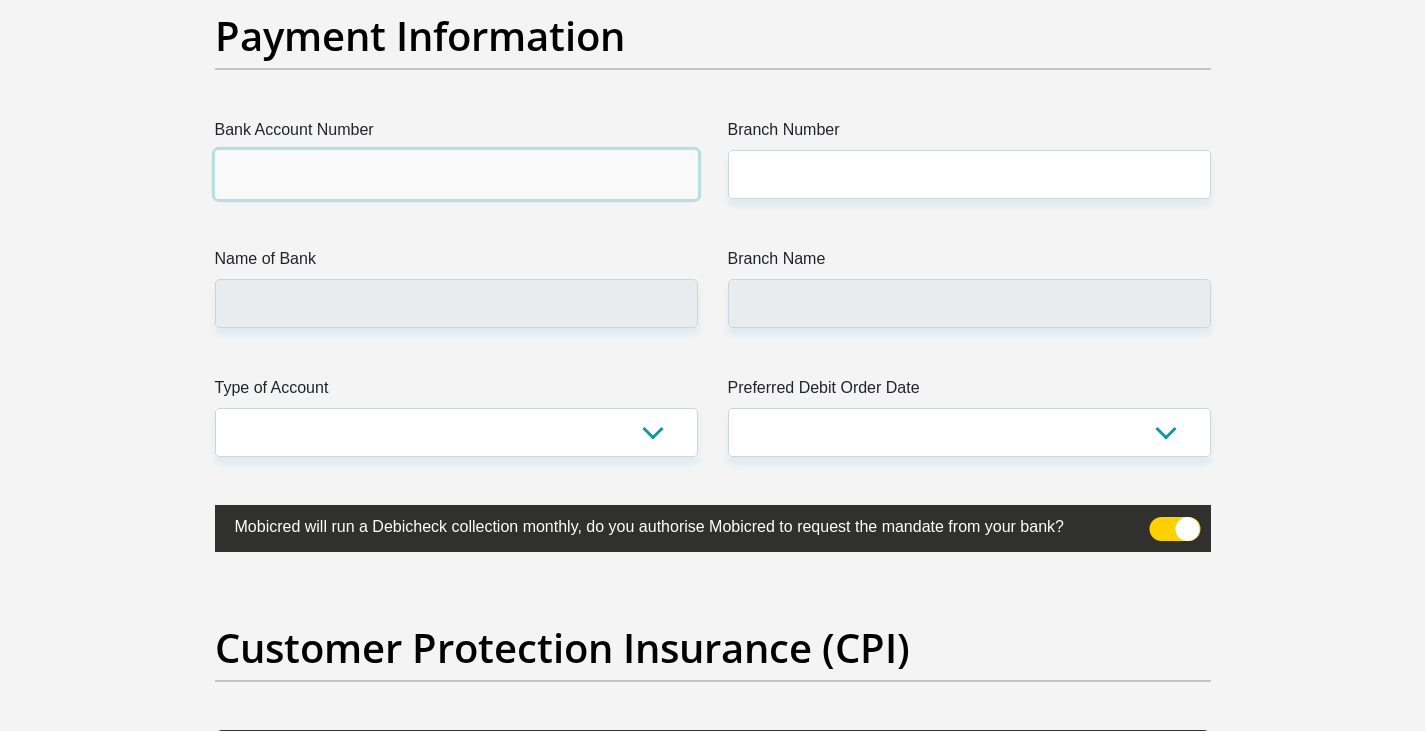 click on "Bank Account Number" at bounding box center (456, 174) 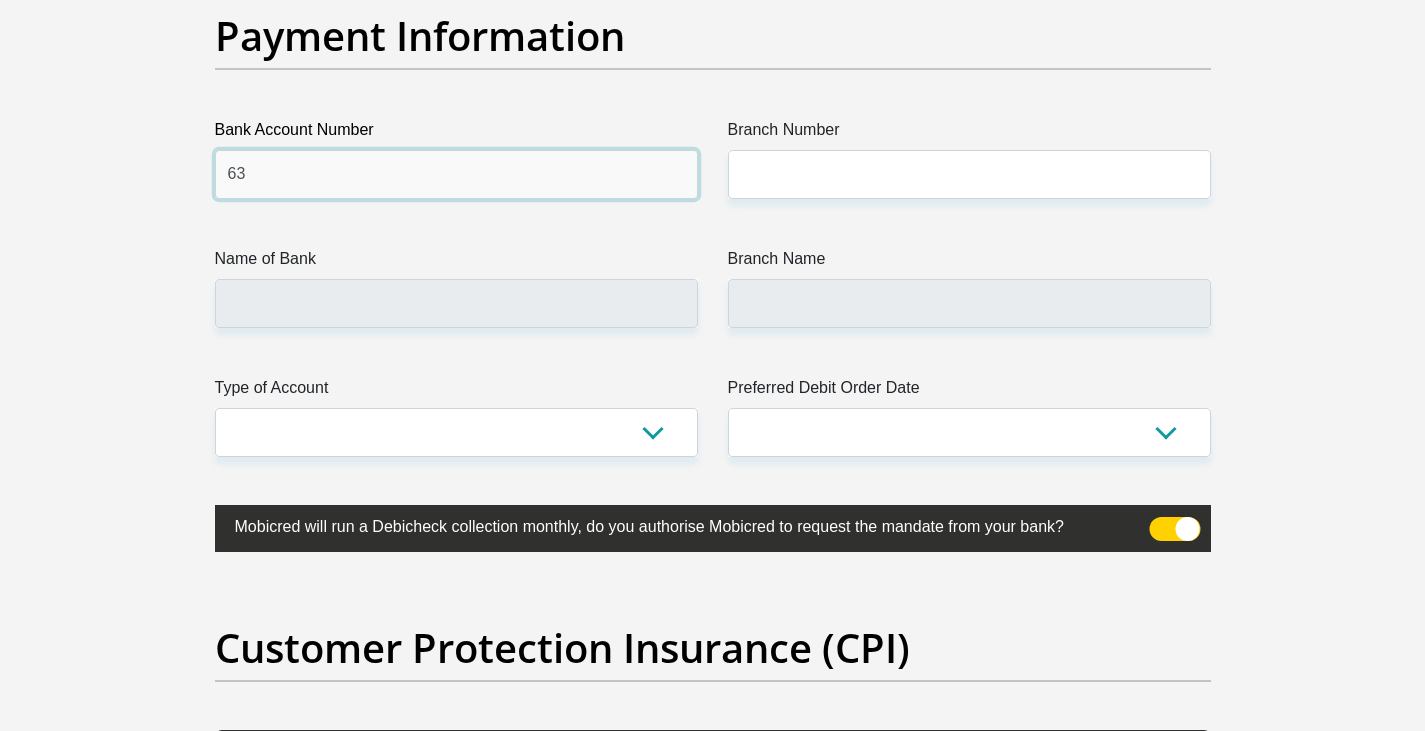 type on "6" 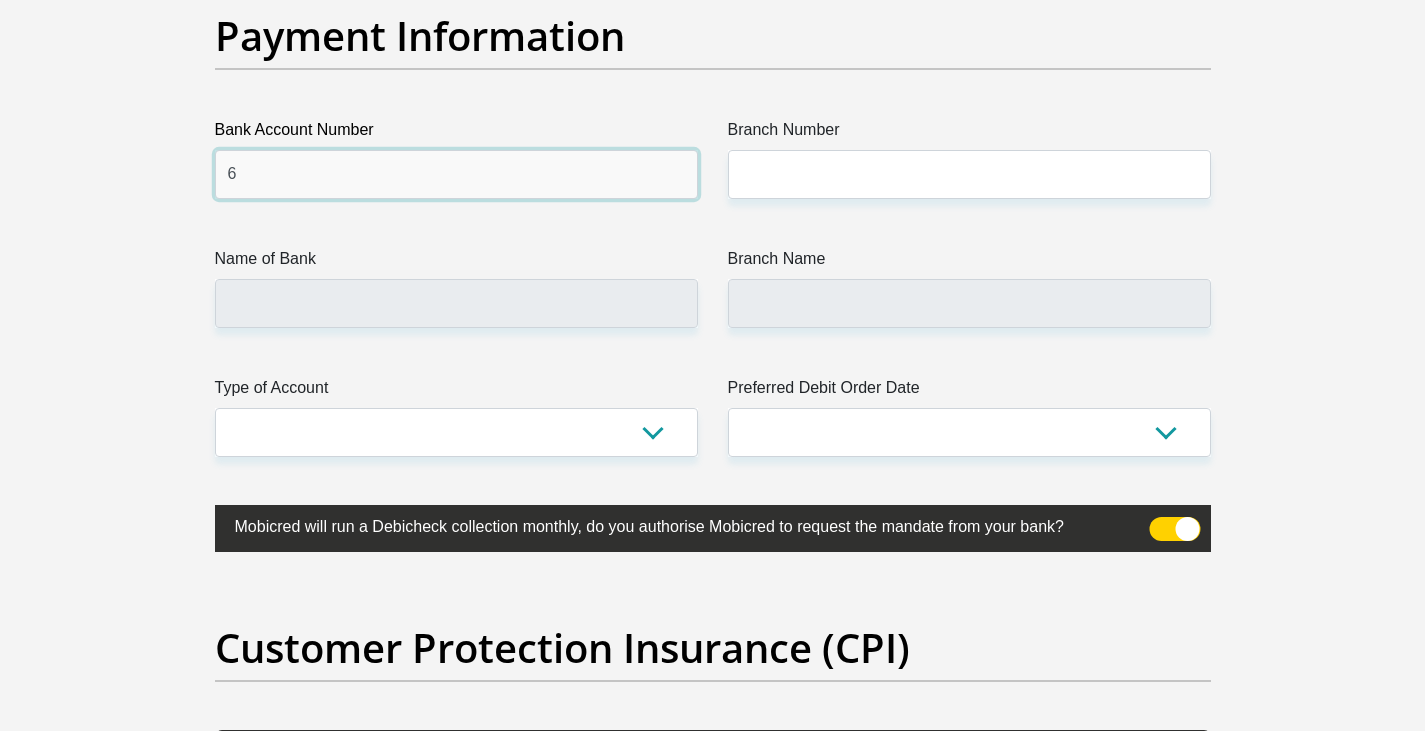 type 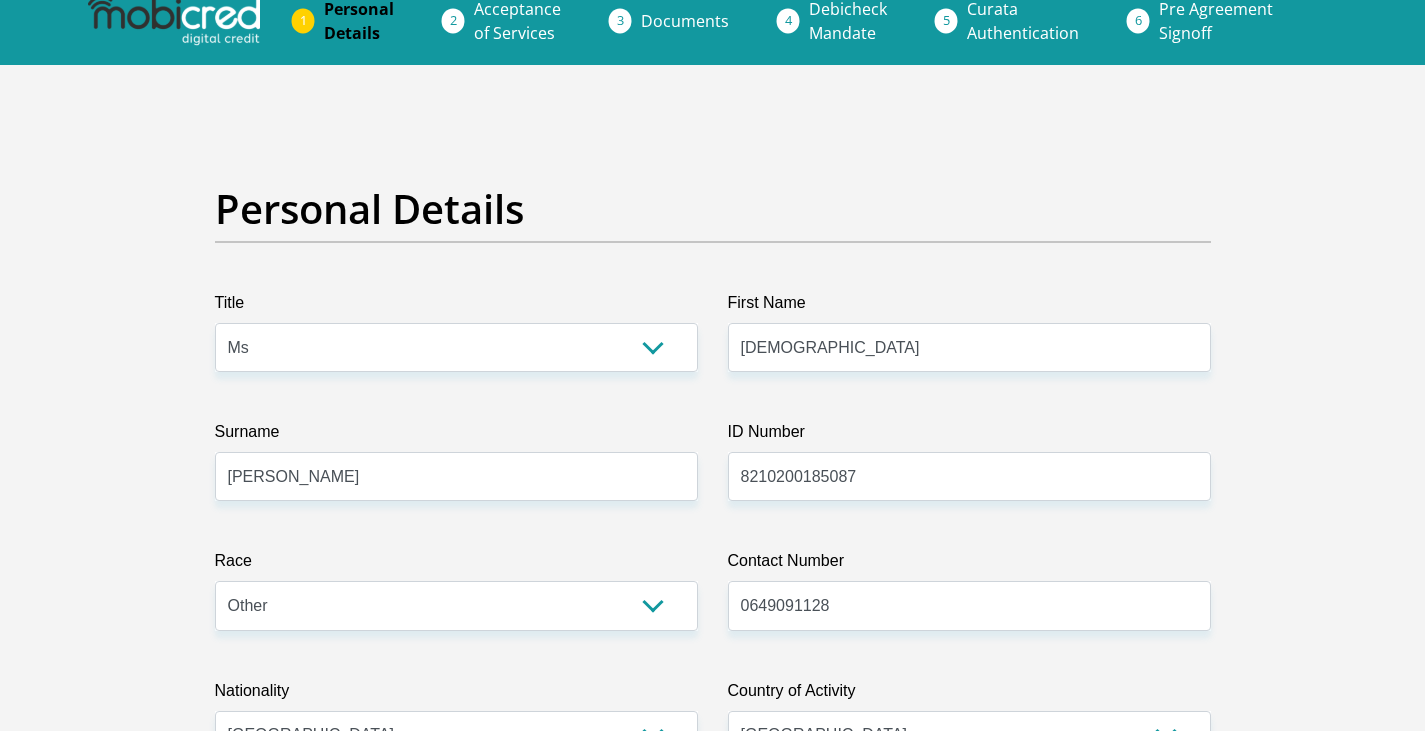 scroll, scrollTop: 0, scrollLeft: 0, axis: both 